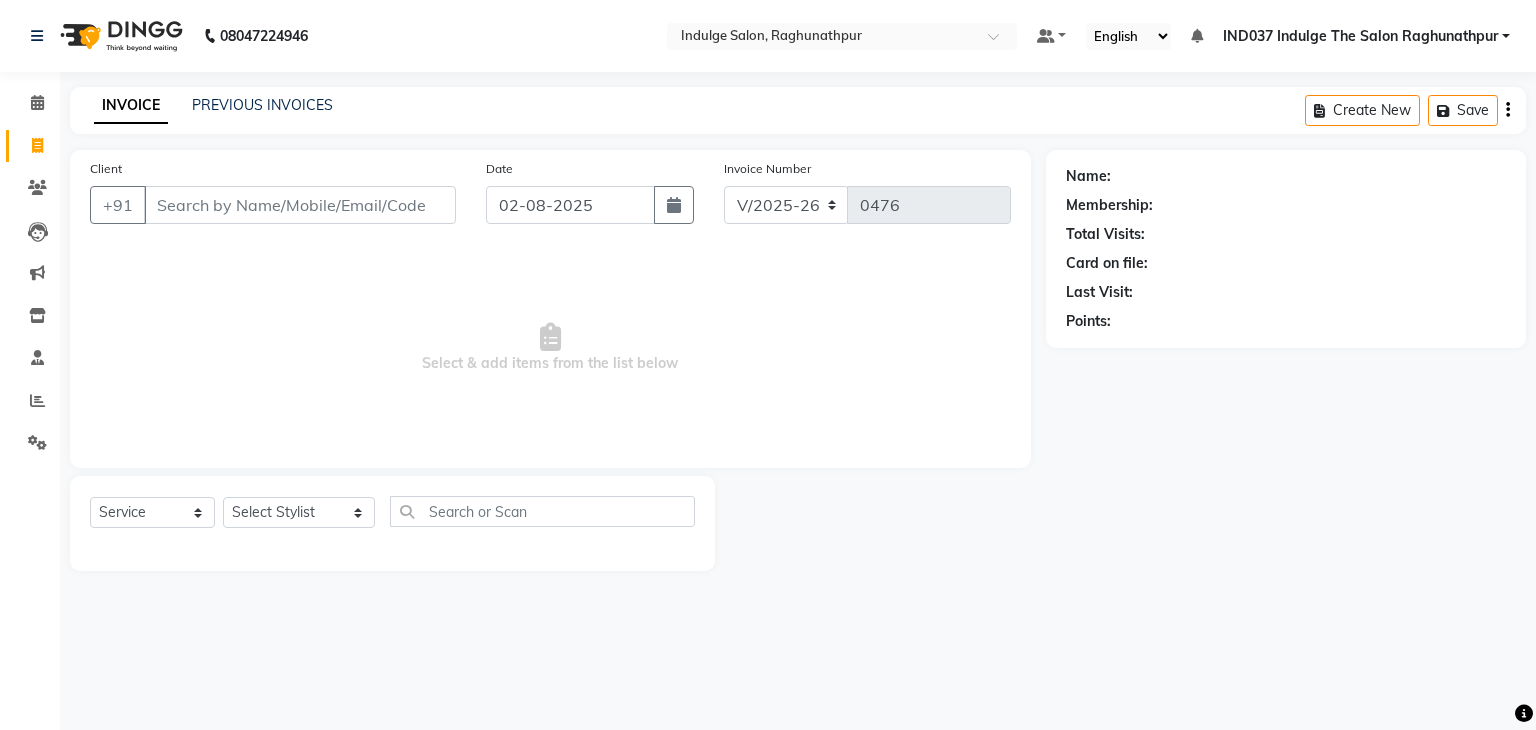 select on "7475" 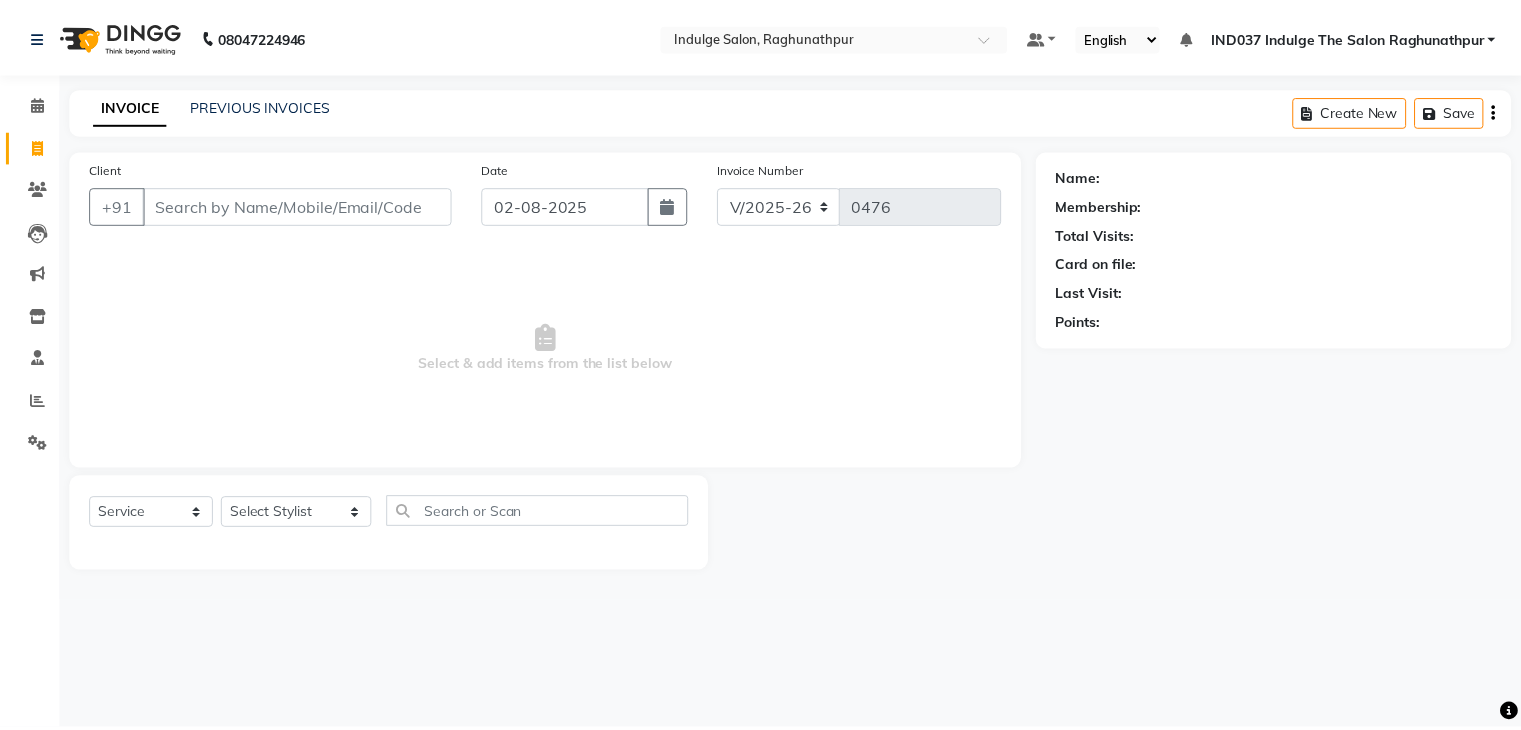 scroll, scrollTop: 0, scrollLeft: 0, axis: both 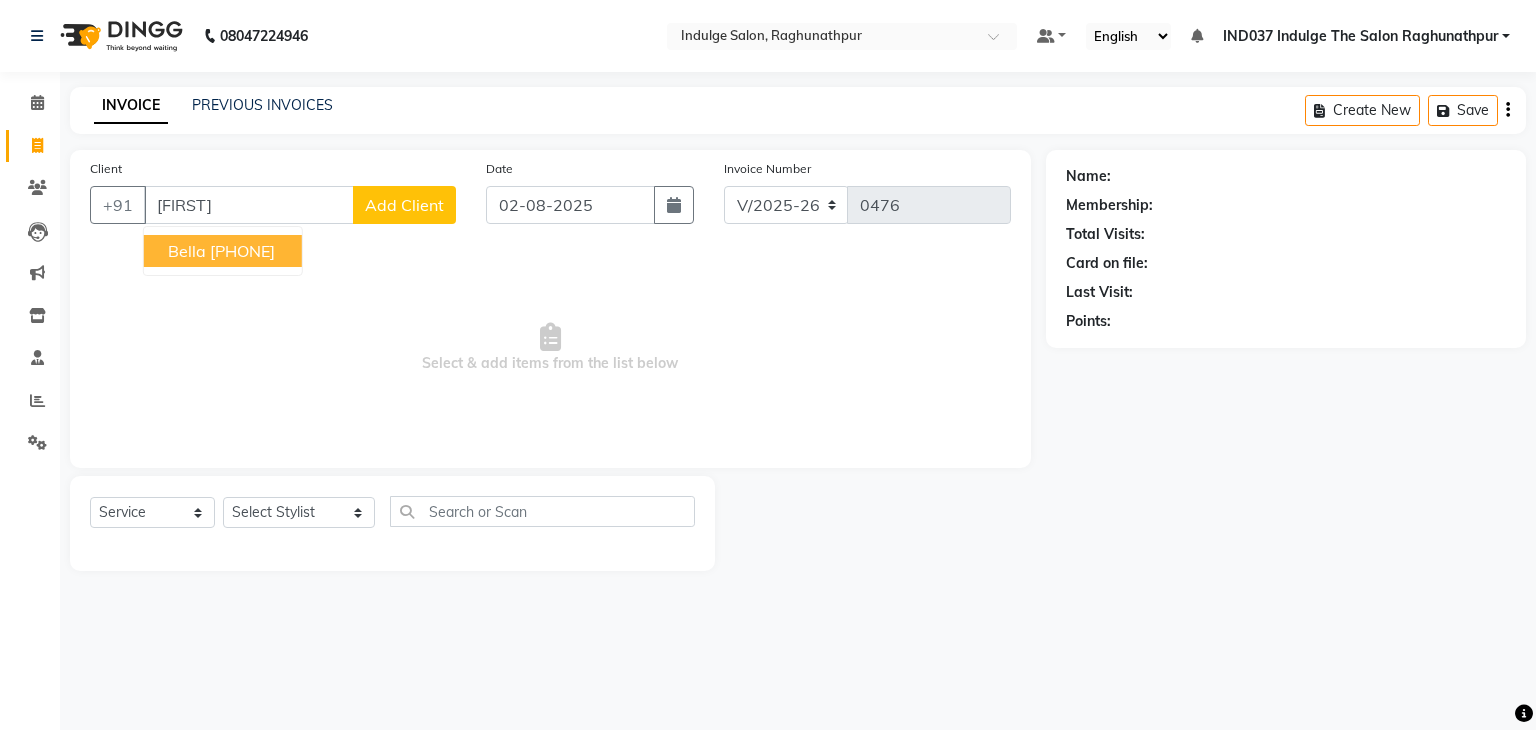 click on "[FIRST] [PHONE]" at bounding box center (223, 251) 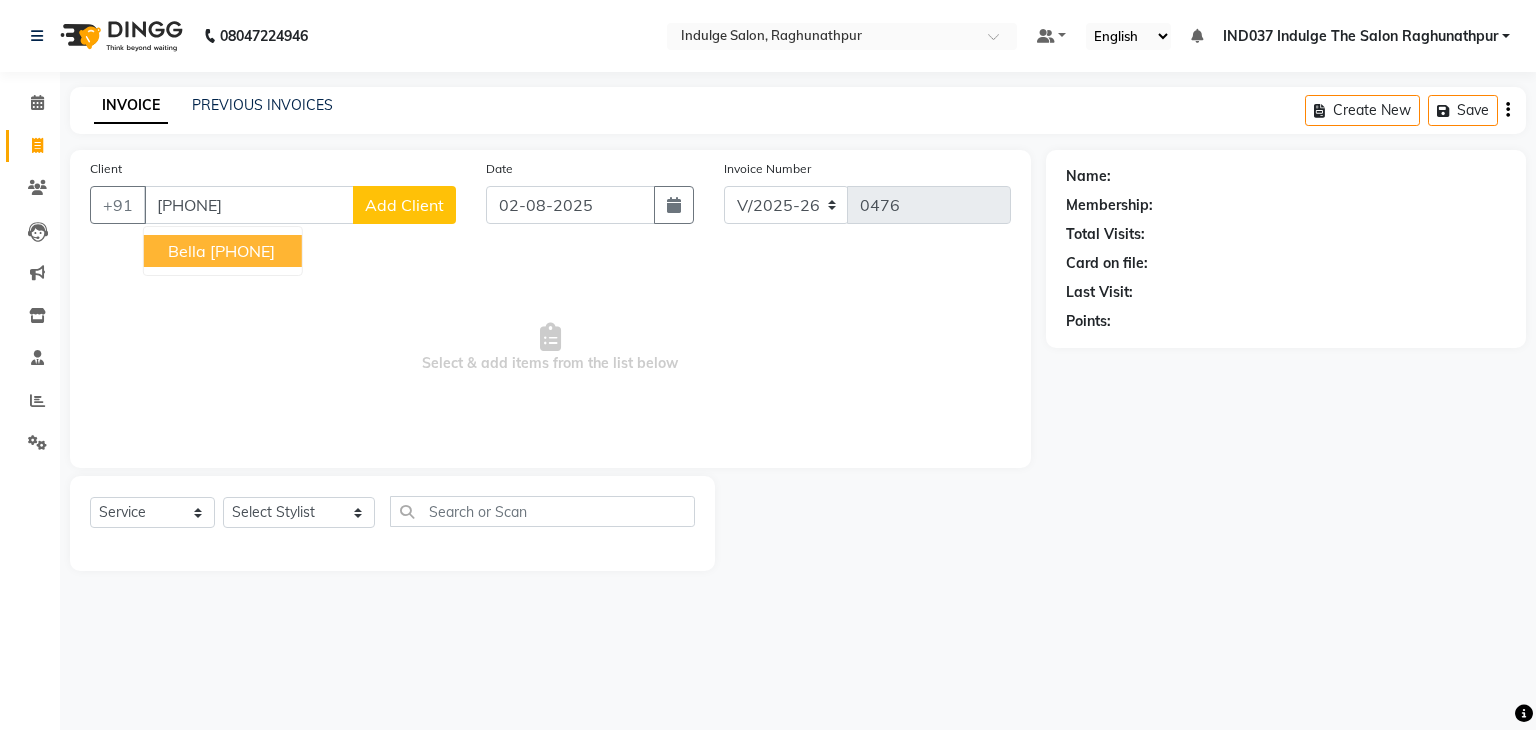 type on "[PHONE]" 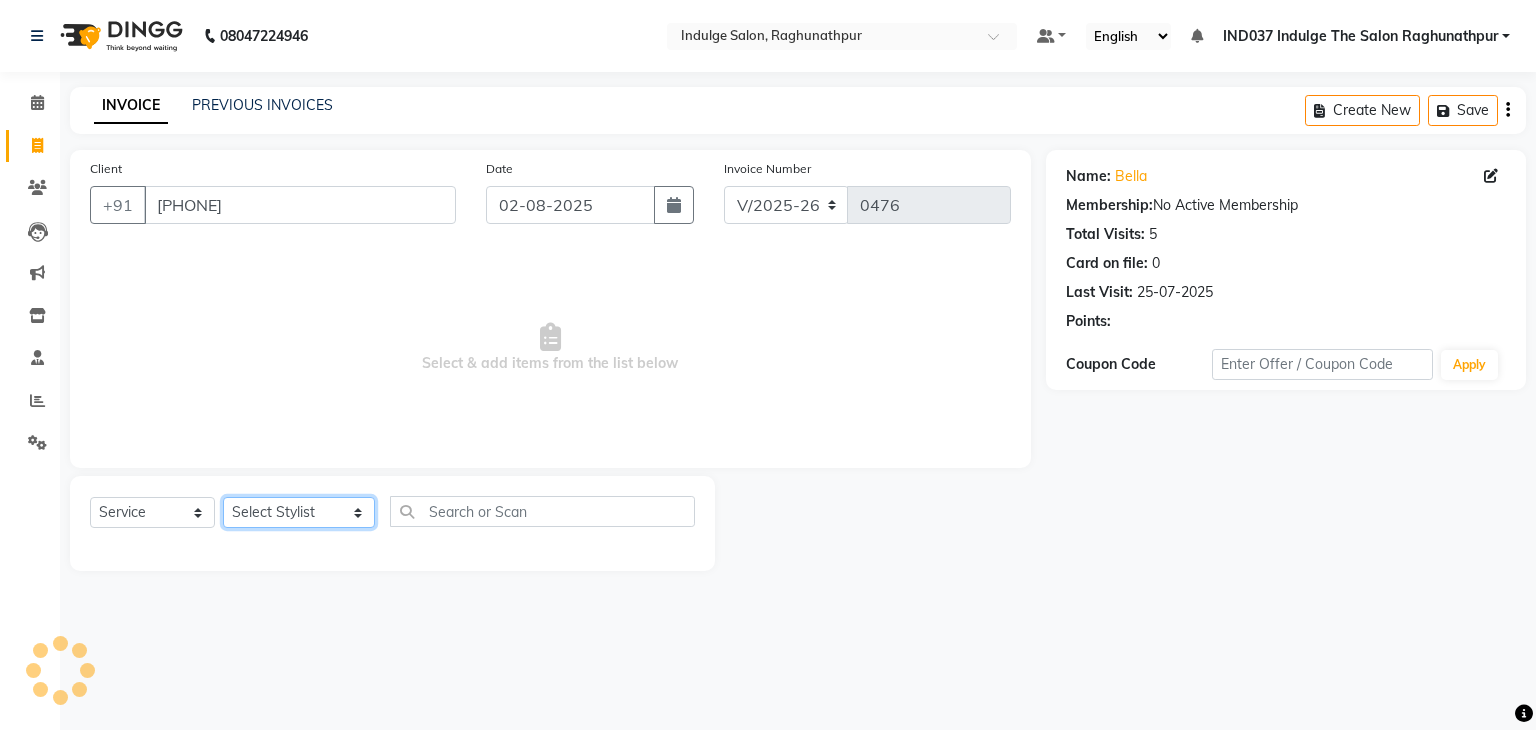 click on "Select Stylist Amir Ethan Happy IND037 Indulge The Salon Raghunathpur kartikey Nazia partha Rehan Roshan Sameer  shivangi  SWATI" 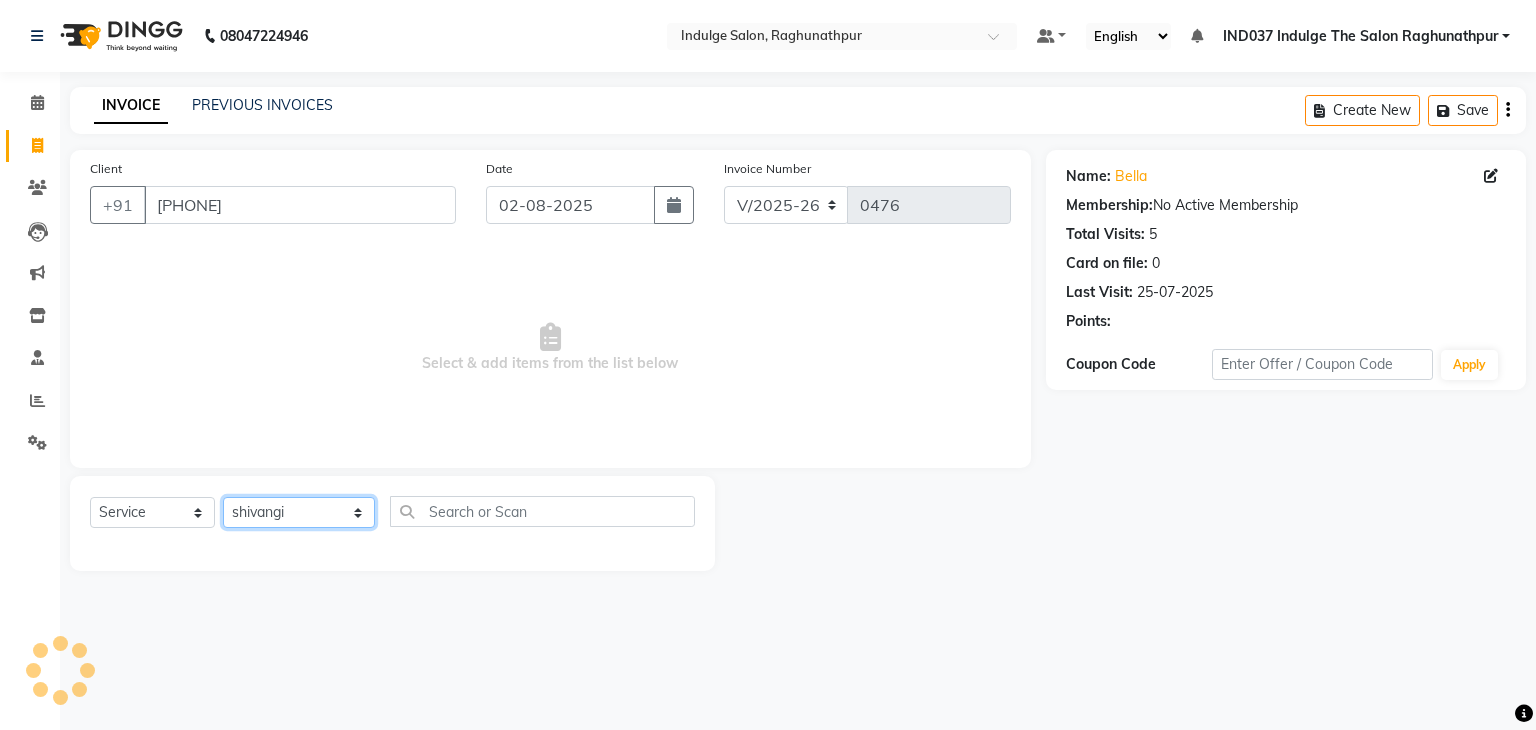 click on "Select Stylist Amir Ethan Happy IND037 Indulge The Salon Raghunathpur kartikey Nazia partha Rehan Roshan Sameer  shivangi  SWATI" 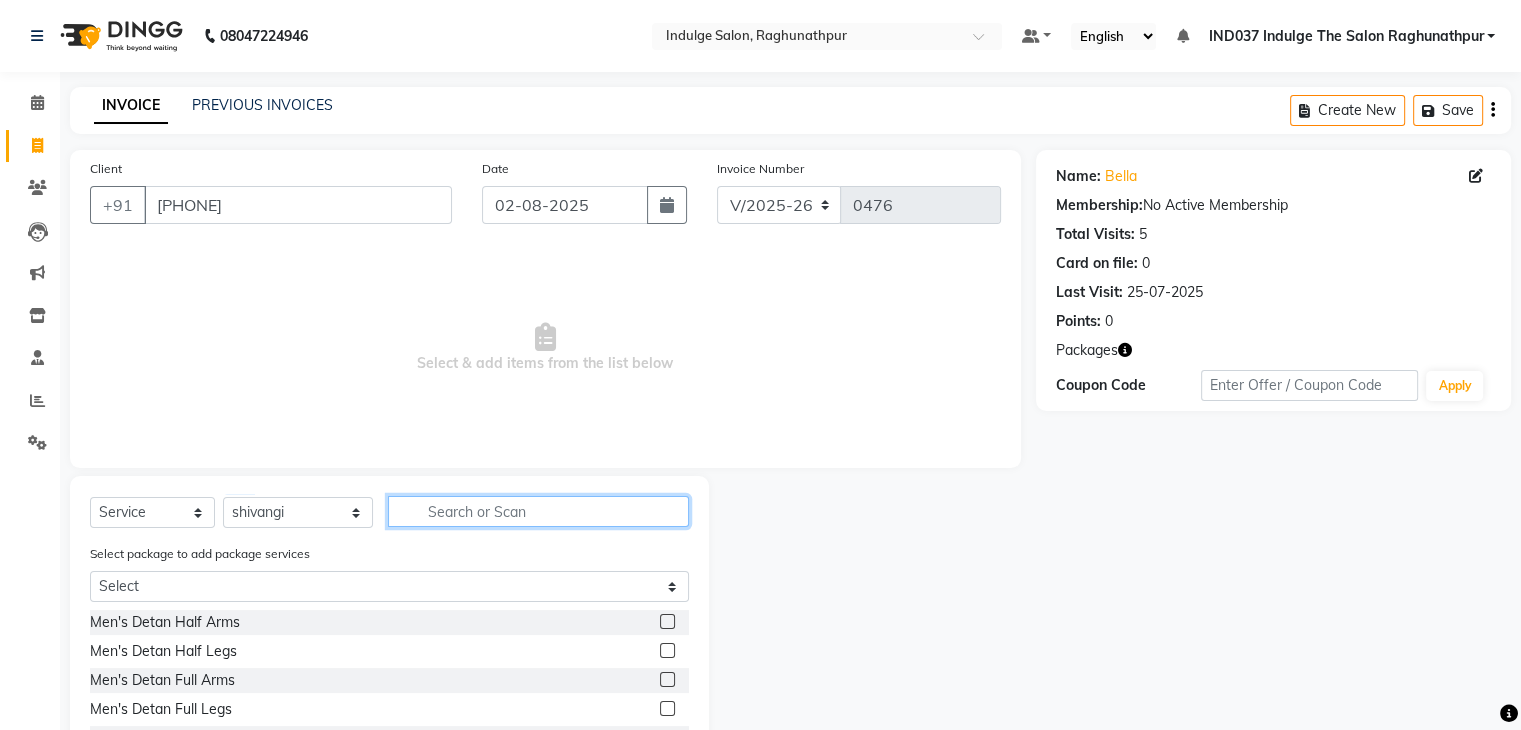 click 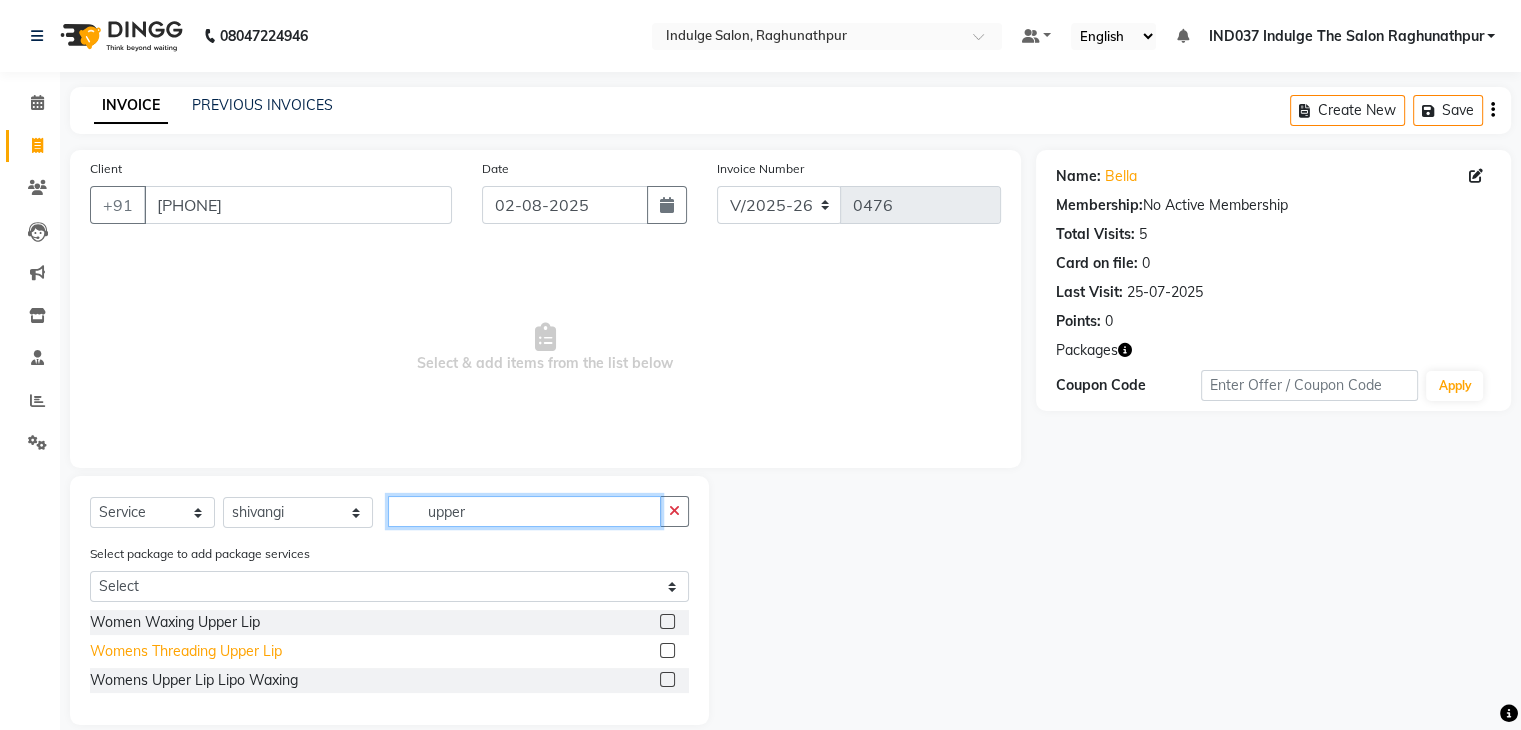 type on "upper" 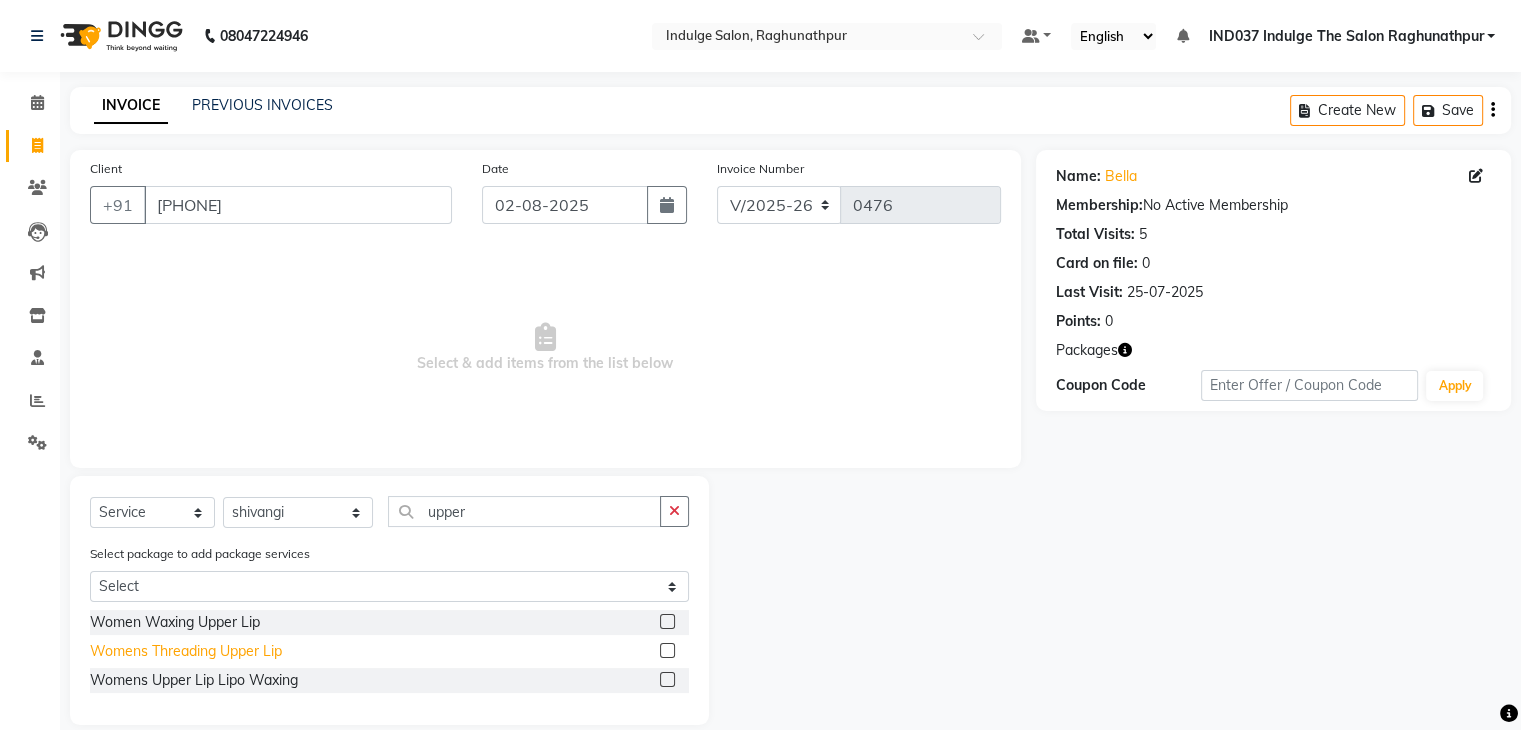 click on "Womens Threading Upper Lip" 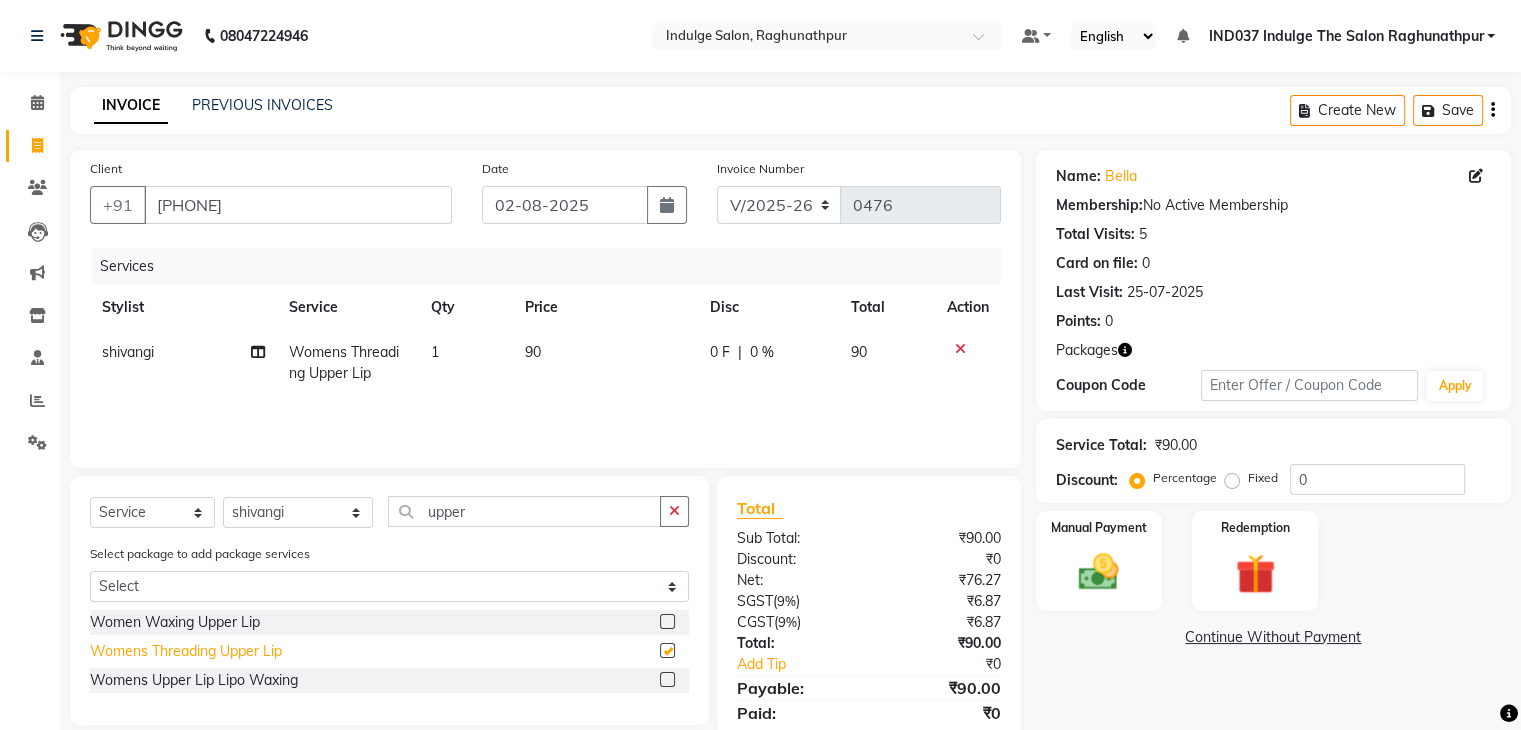 checkbox on "false" 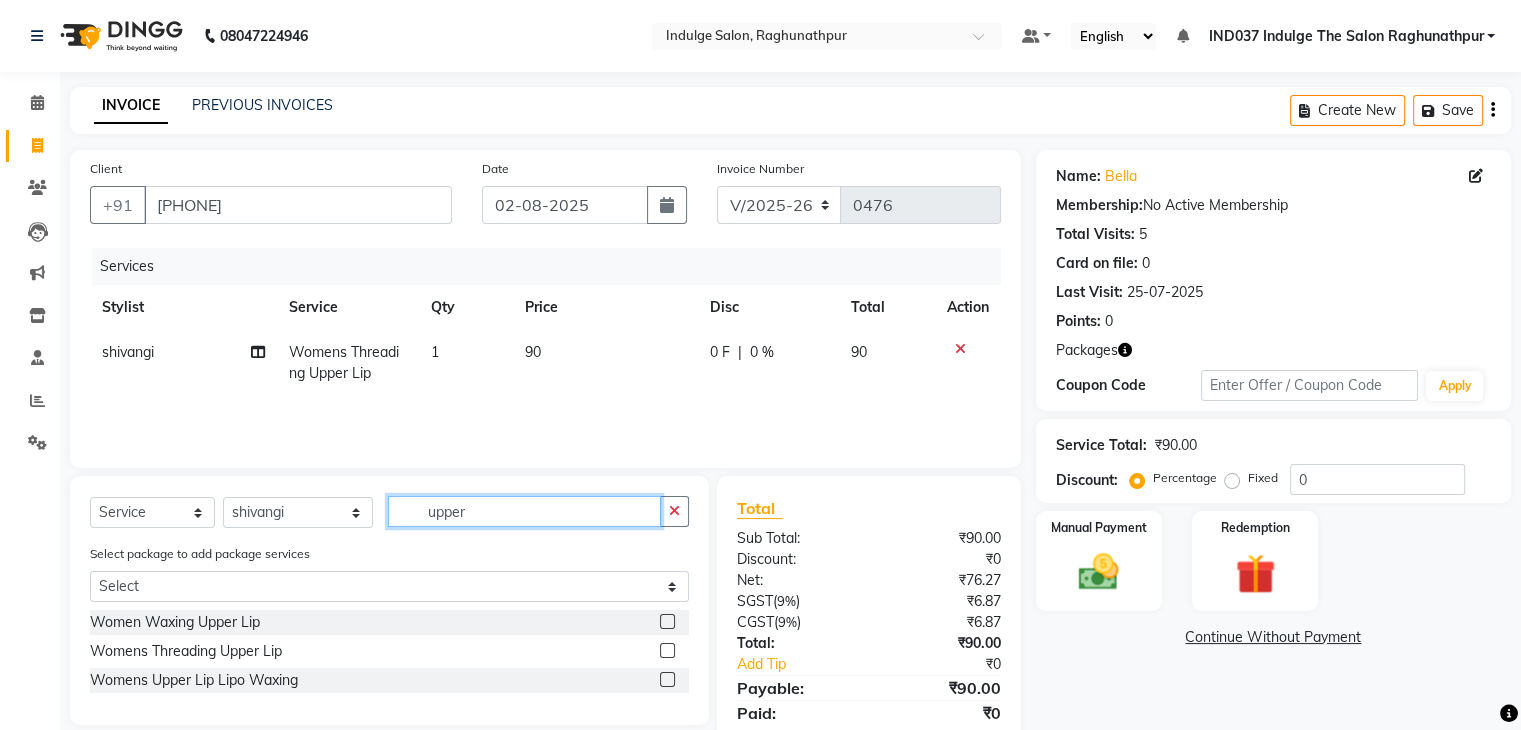 click on "upper" 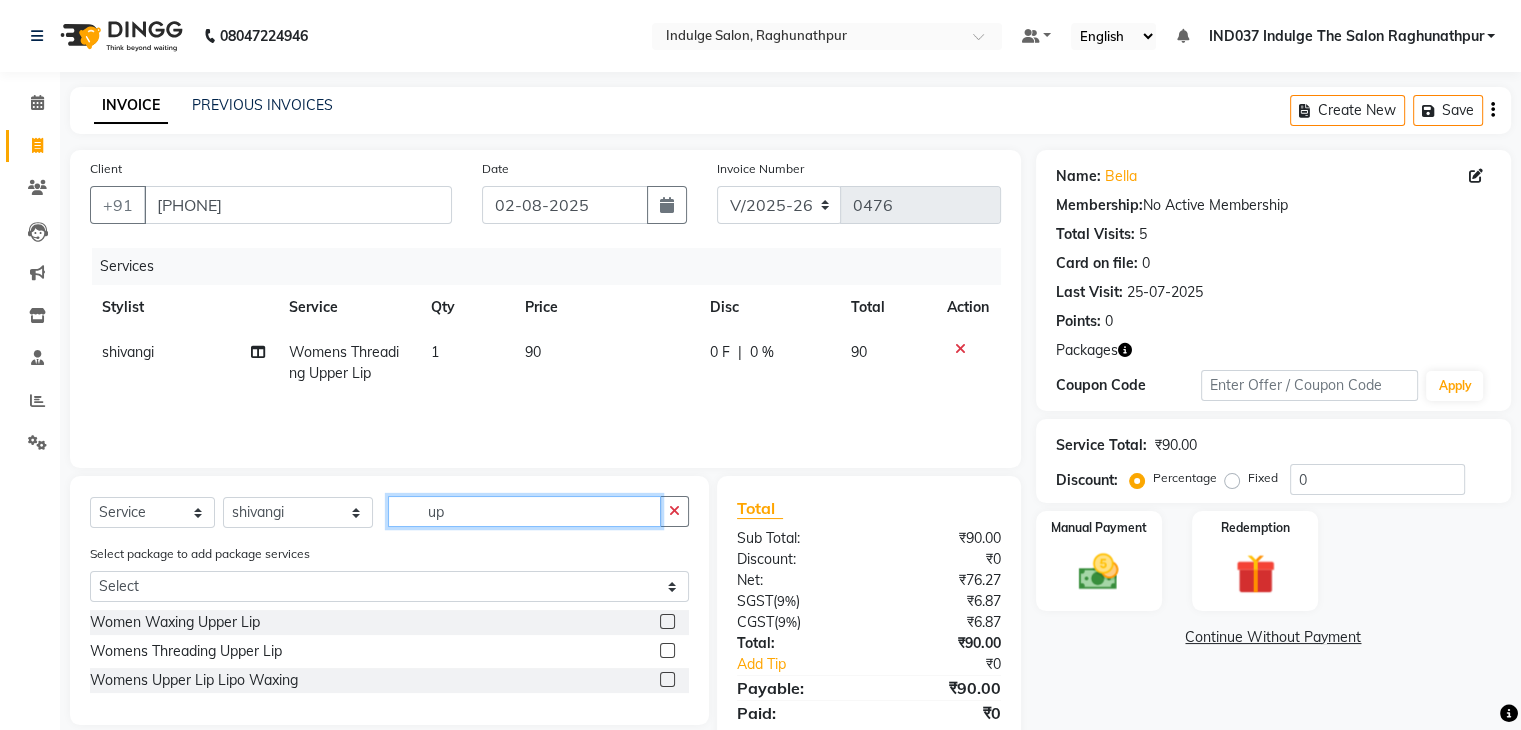 type on "u" 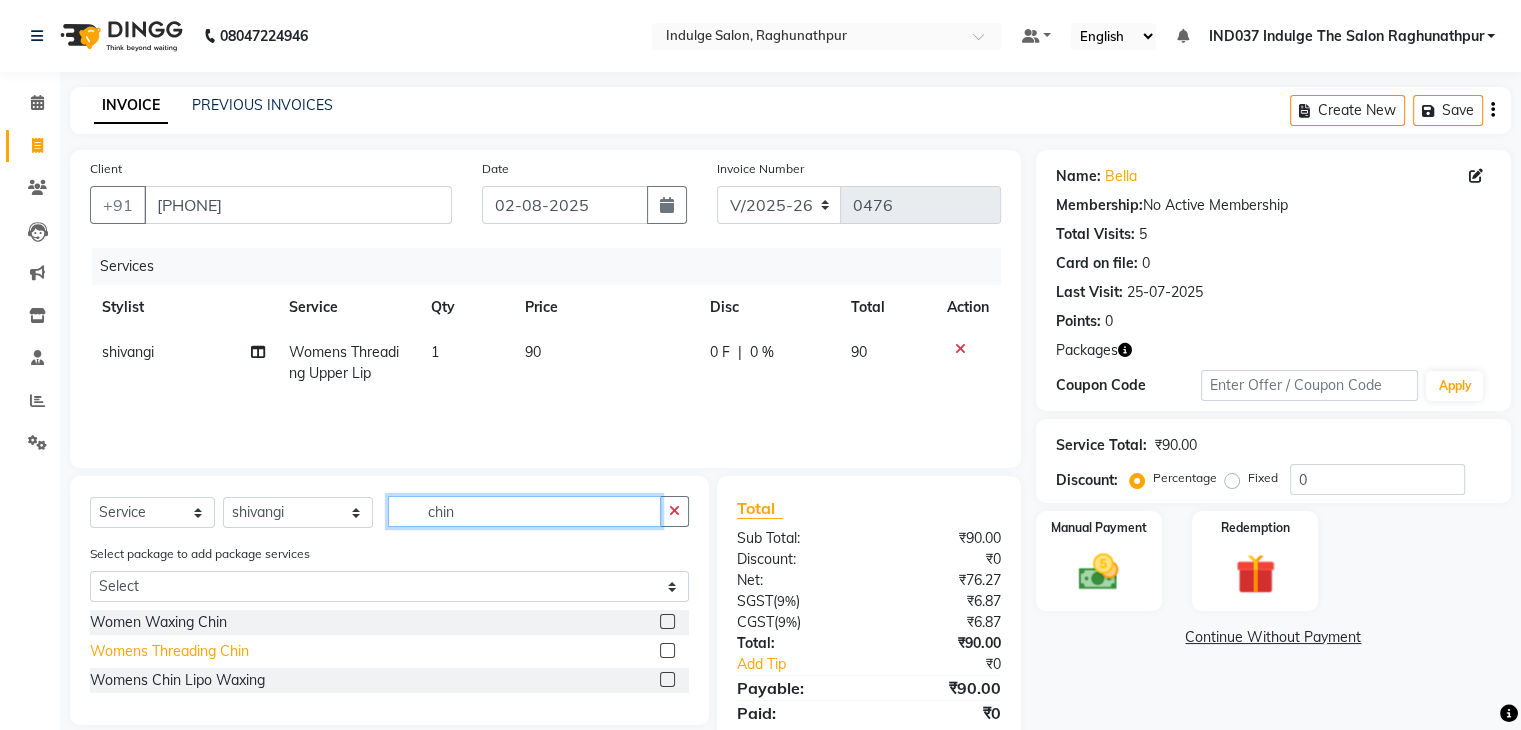type on "chin" 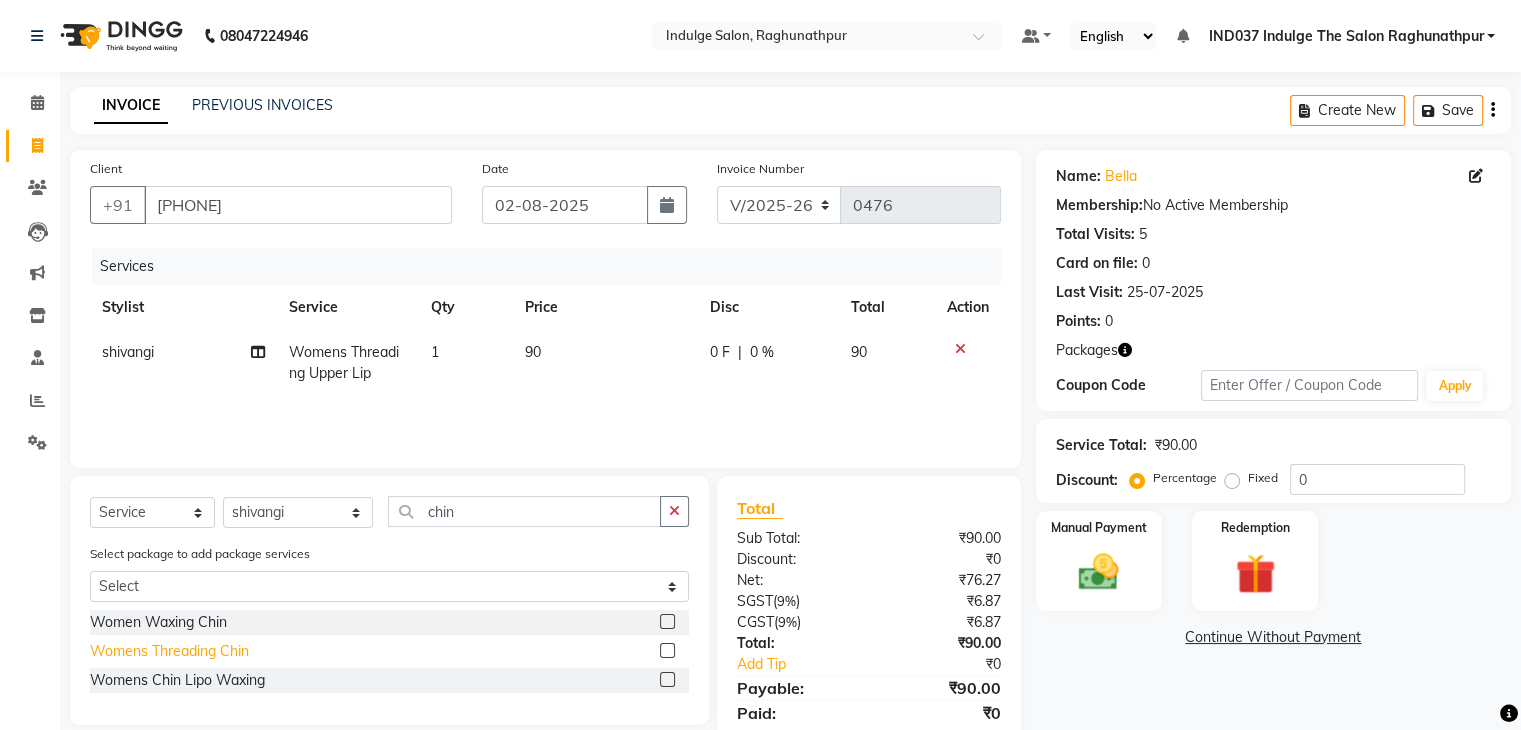 click on "Womens  Threading Chin" 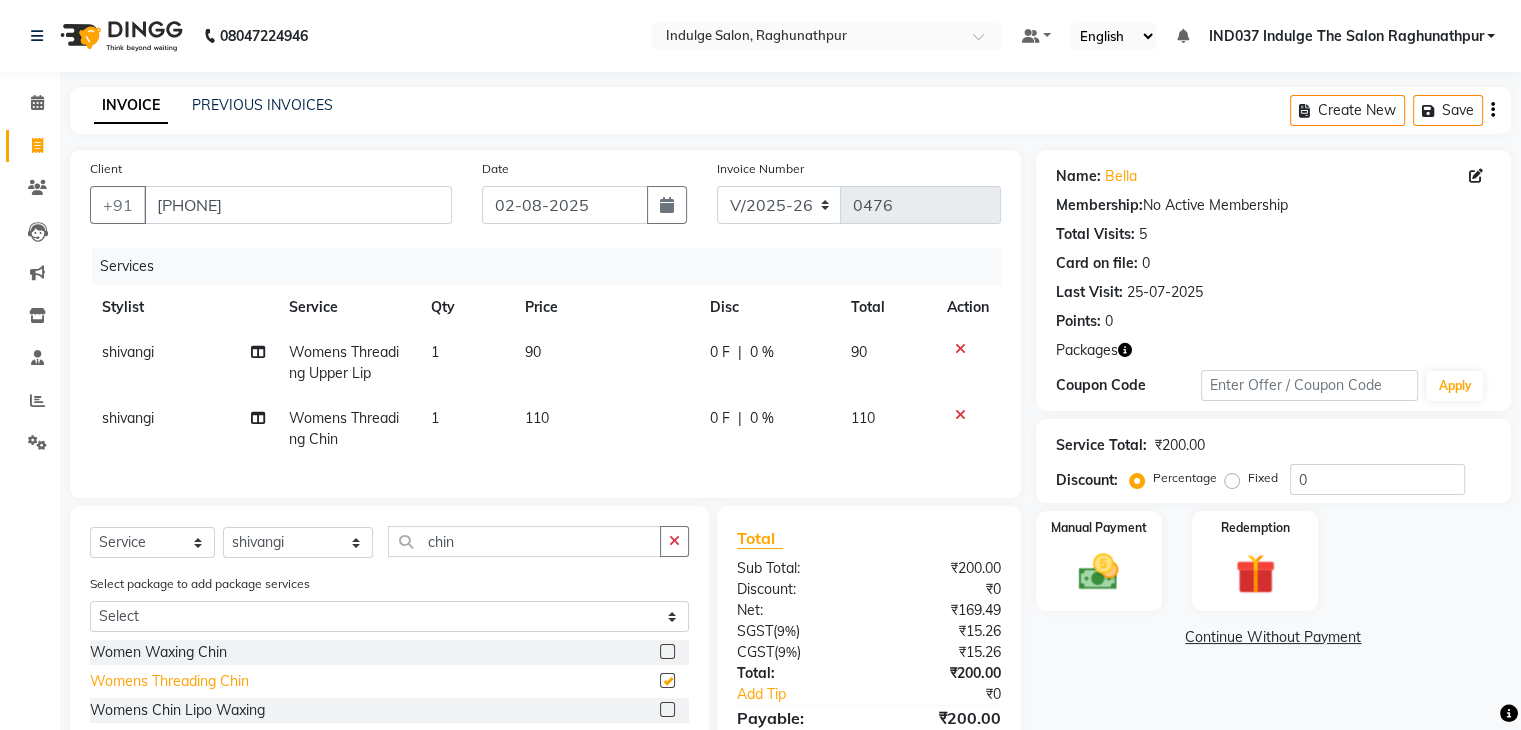 checkbox on "false" 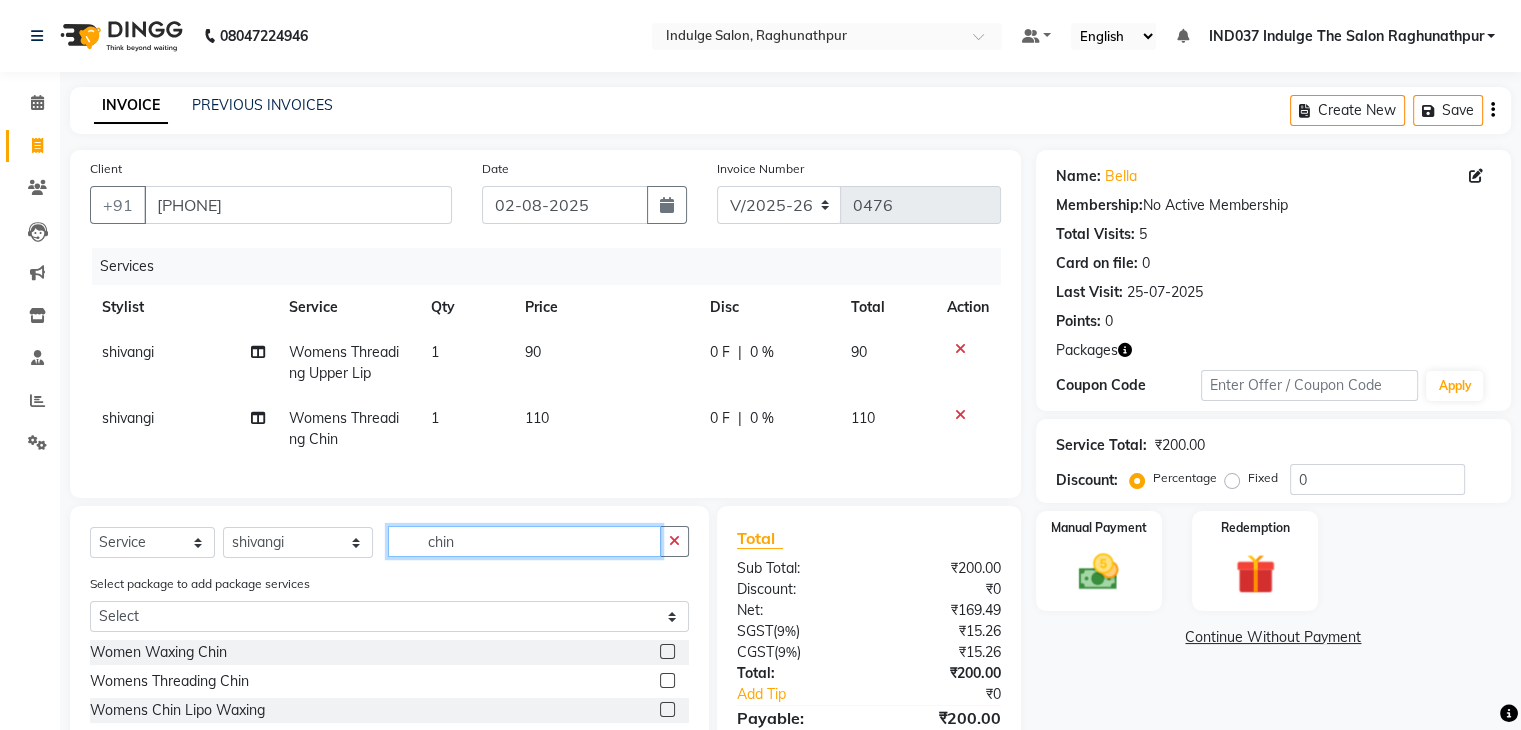 click on "chin" 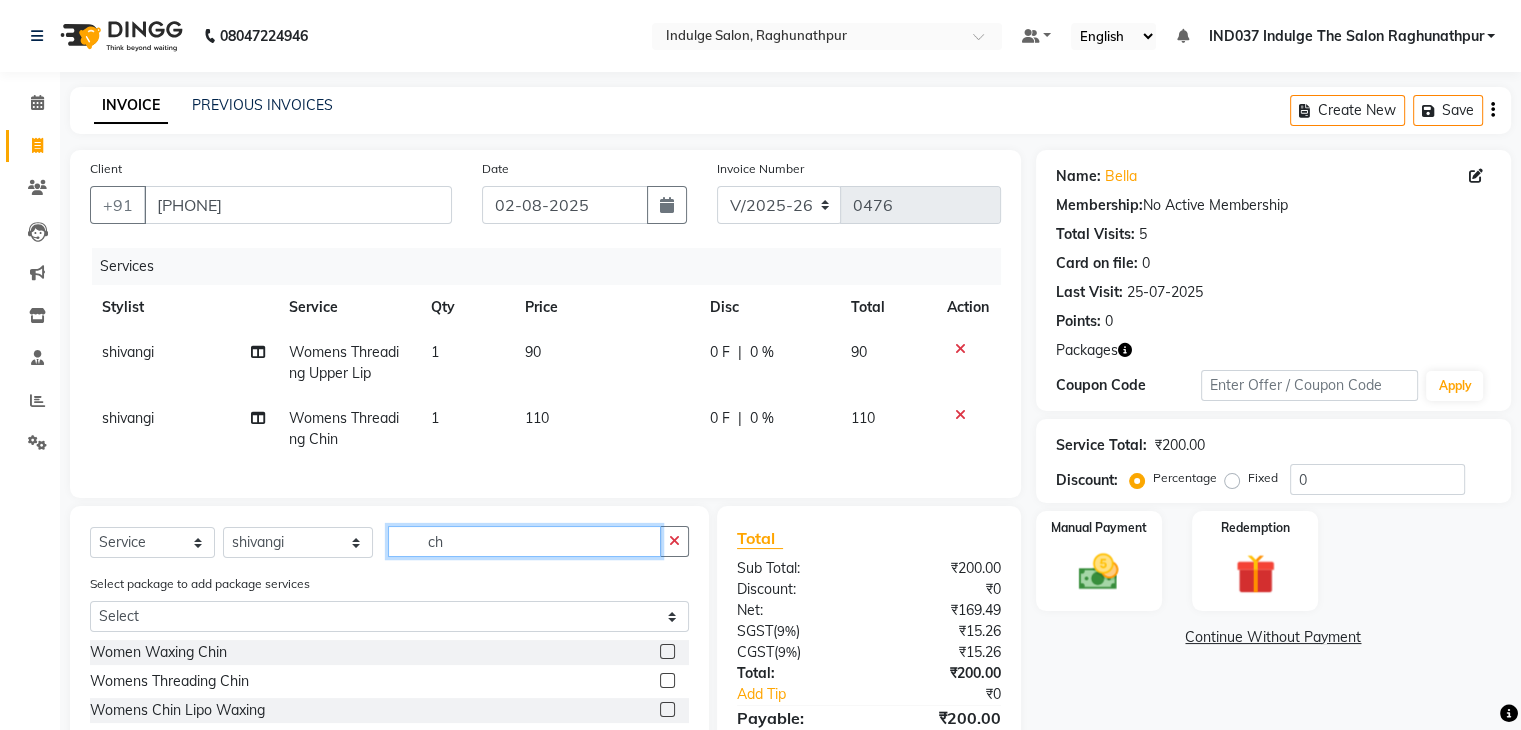 type on "c" 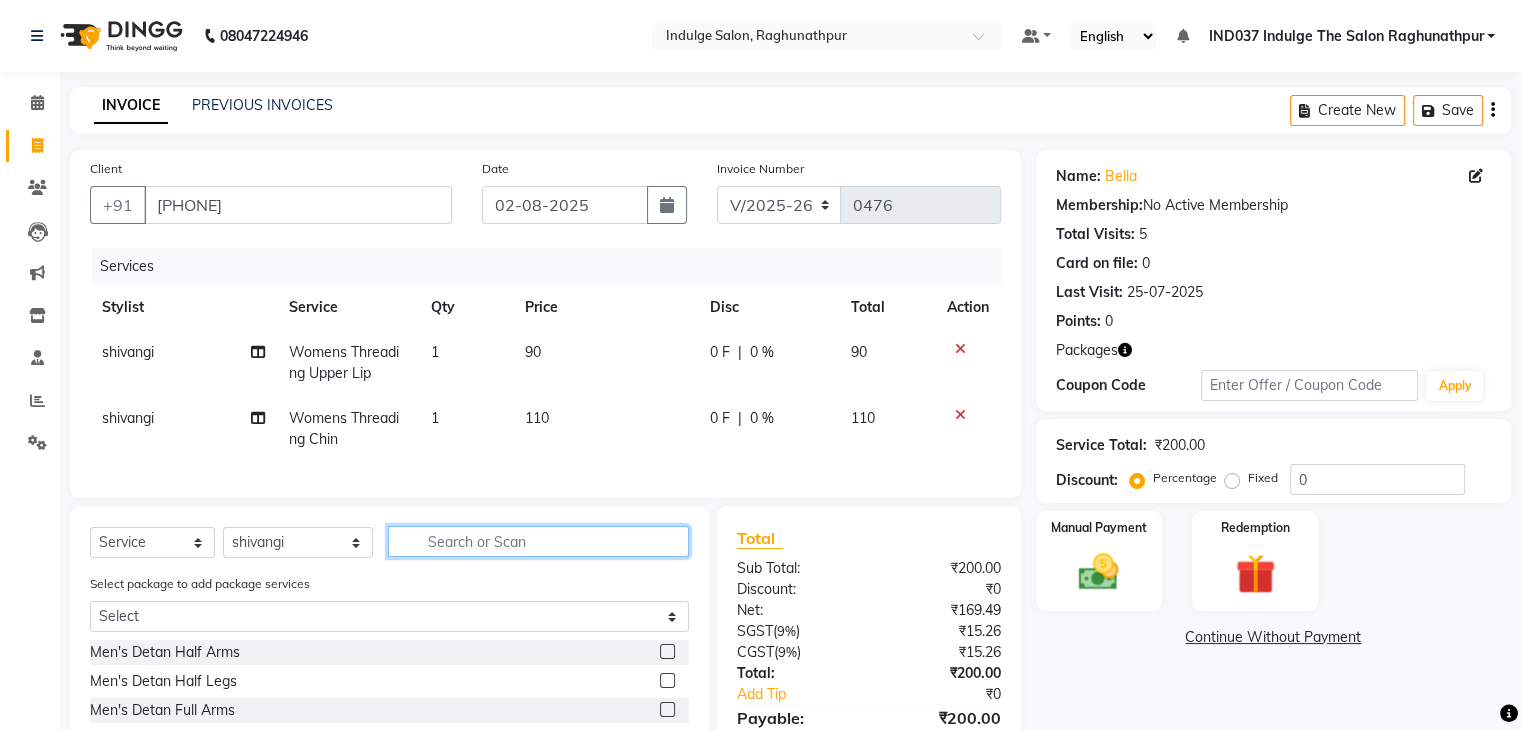 type 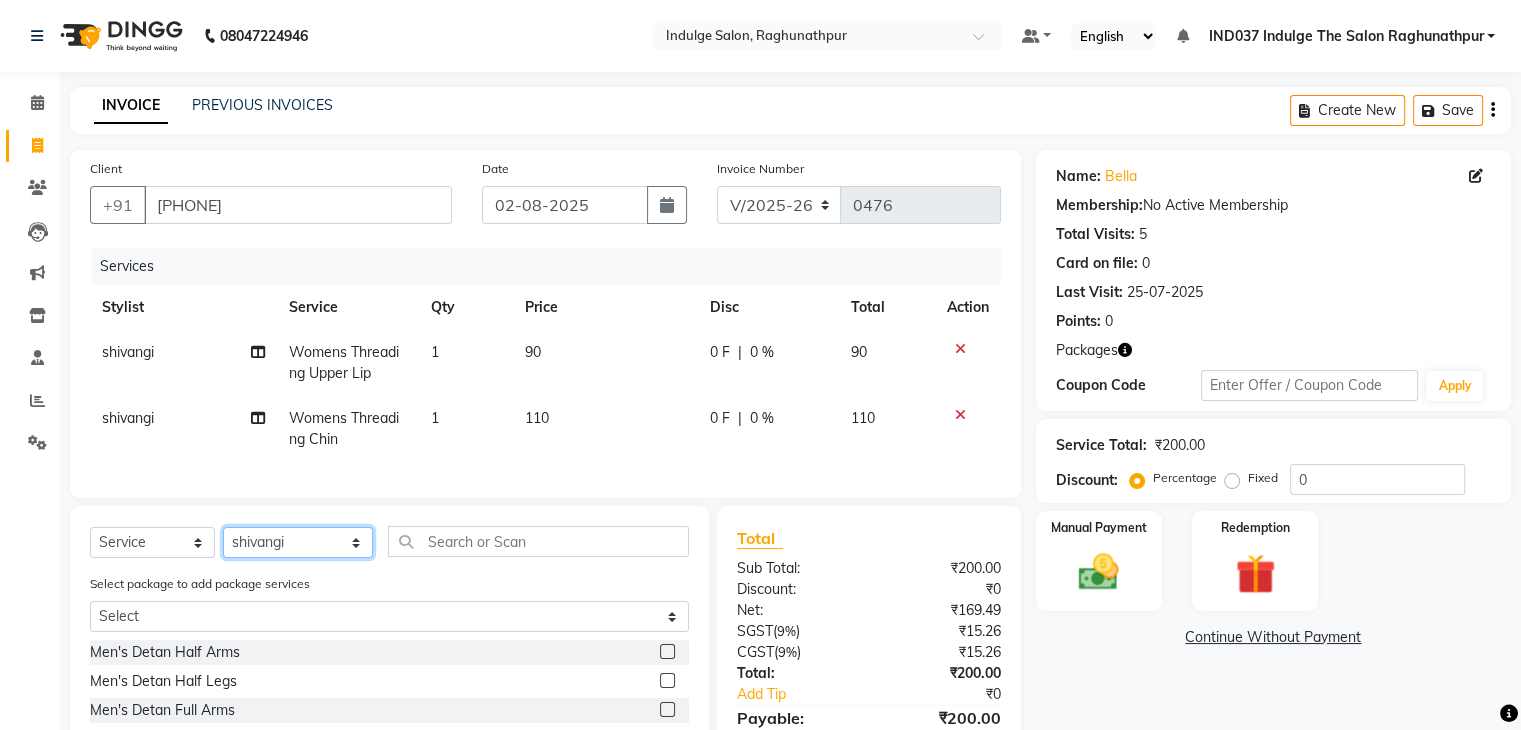 click on "Select Stylist Amir Ethan Happy IND037 Indulge The Salon Raghunathpur kartikey Nazia partha Rehan Roshan Sameer  shivangi  SWATI" 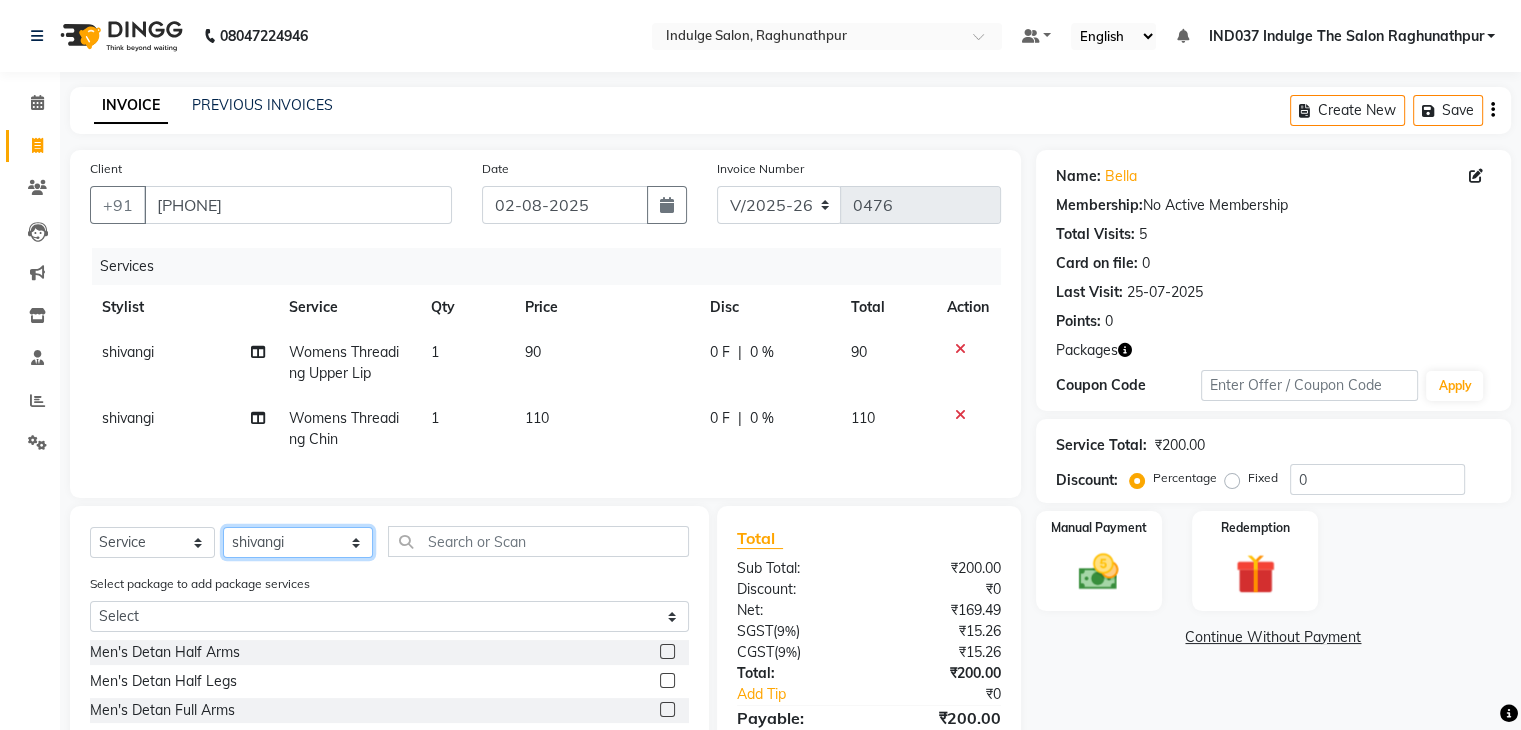 select on "66312" 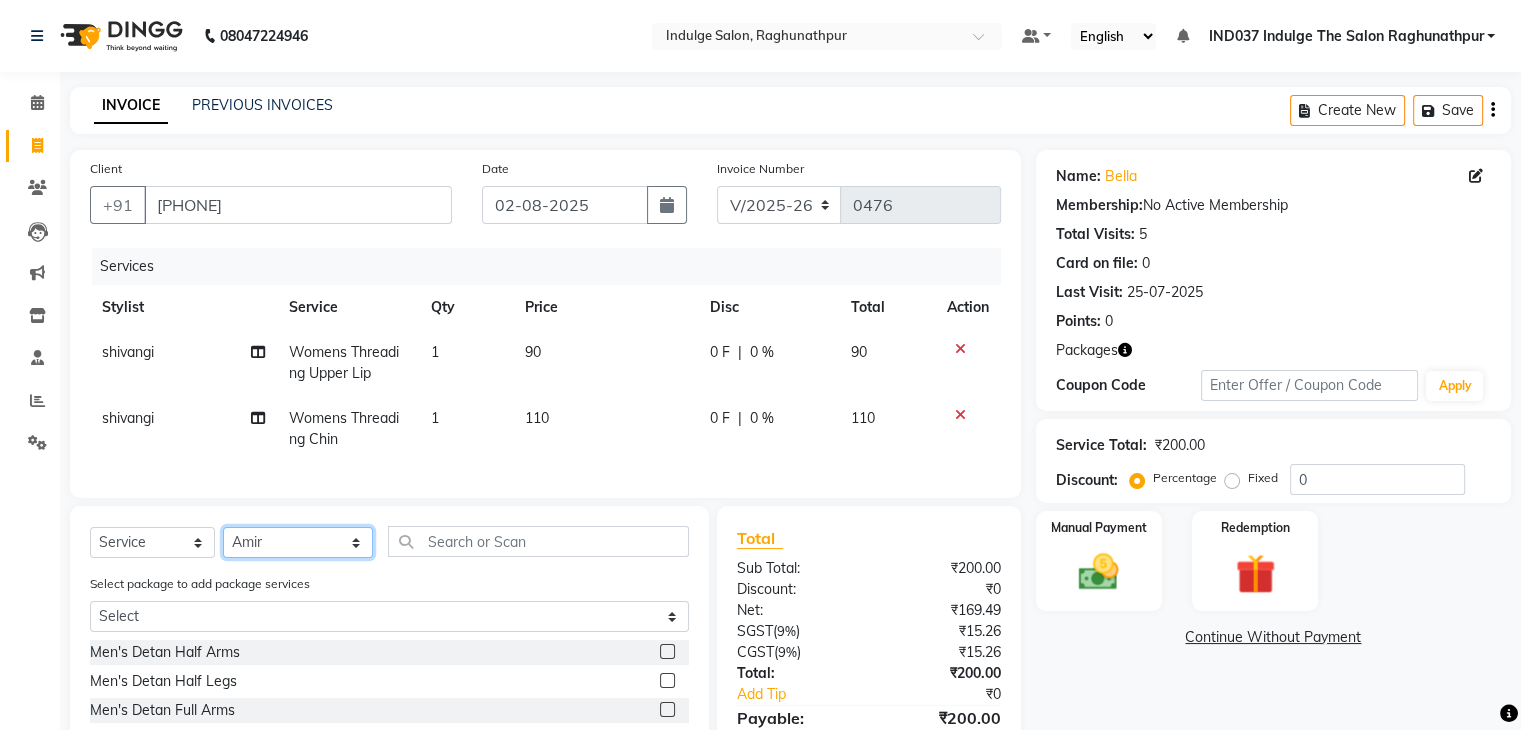 click on "Select Stylist Amir Ethan Happy IND037 Indulge The Salon Raghunathpur kartikey Nazia partha Rehan Roshan Sameer  shivangi  SWATI" 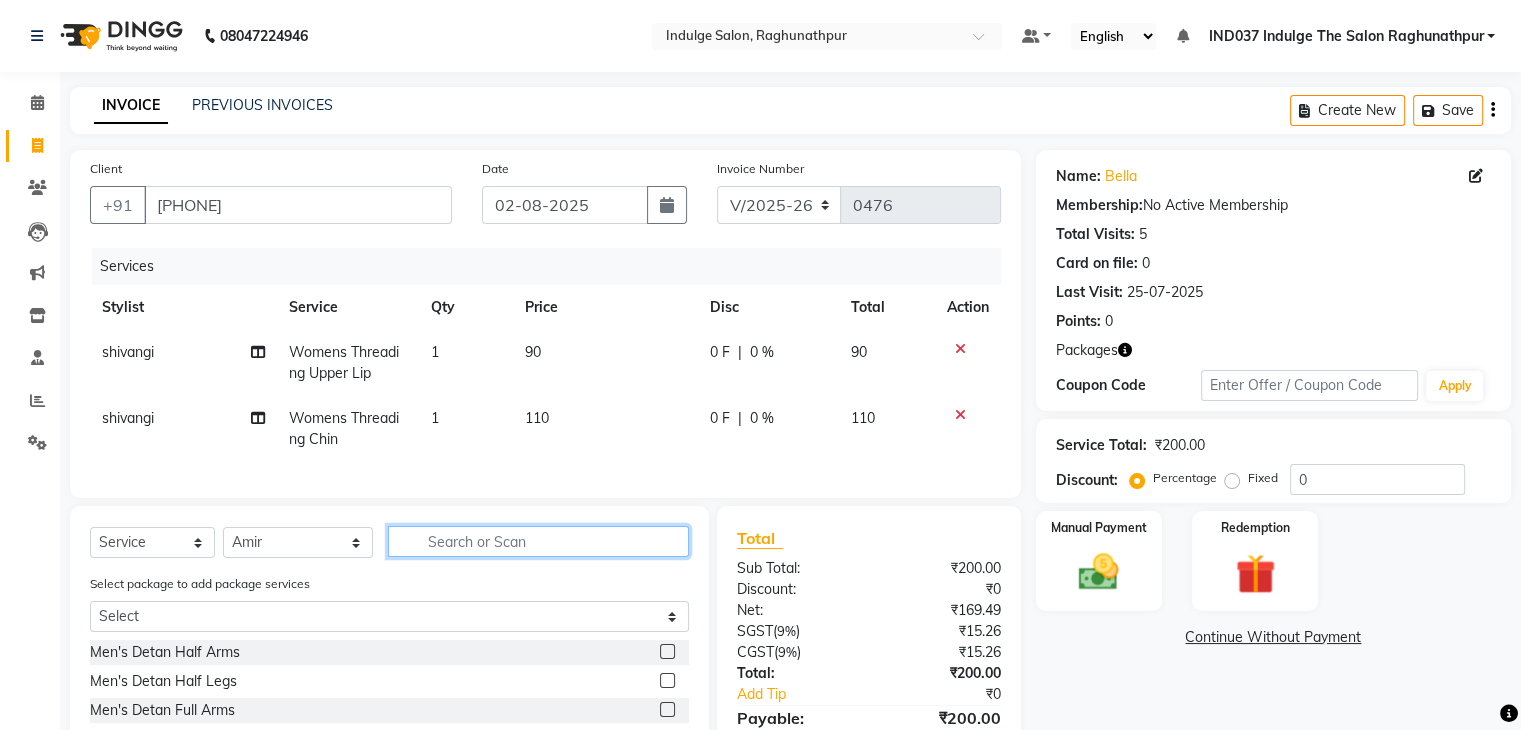 click 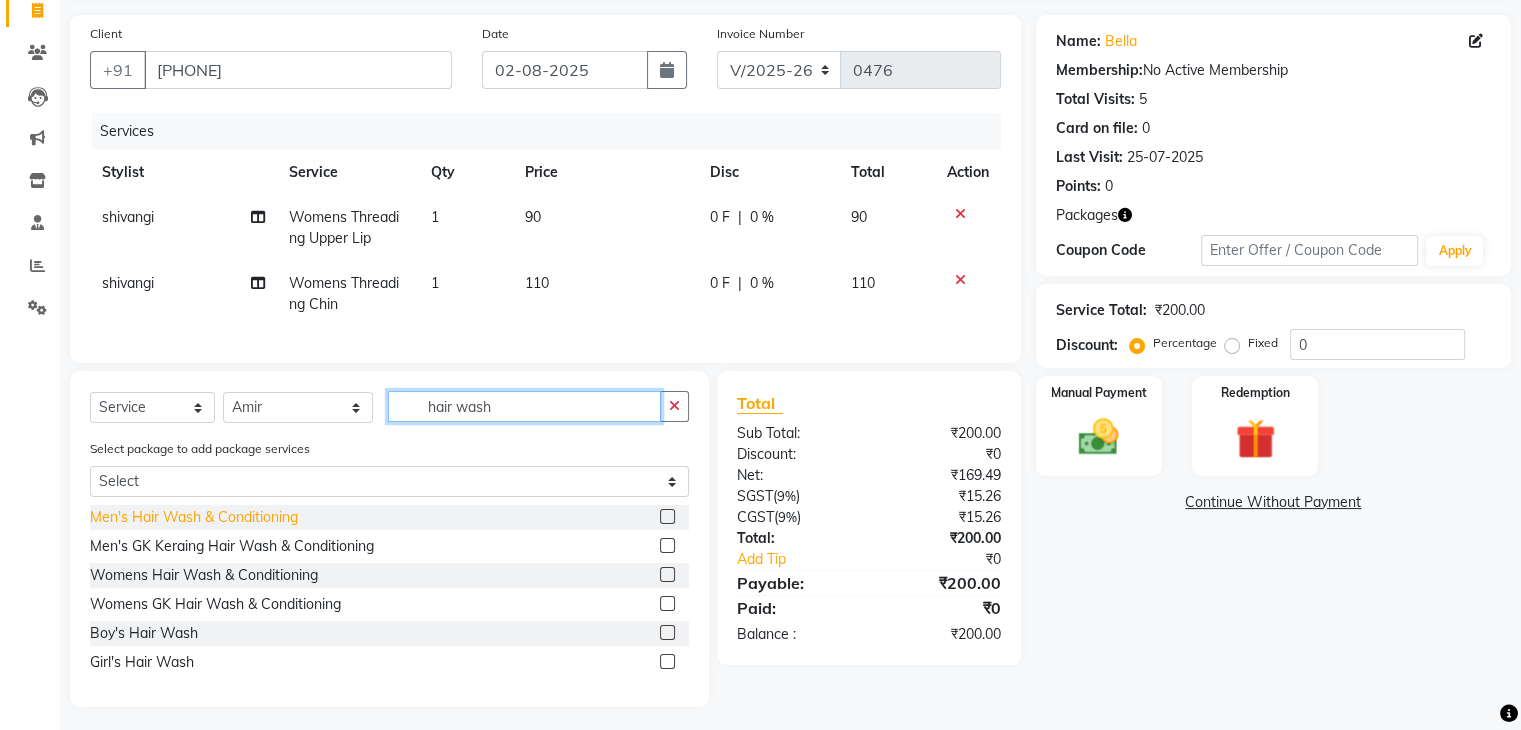 scroll, scrollTop: 136, scrollLeft: 0, axis: vertical 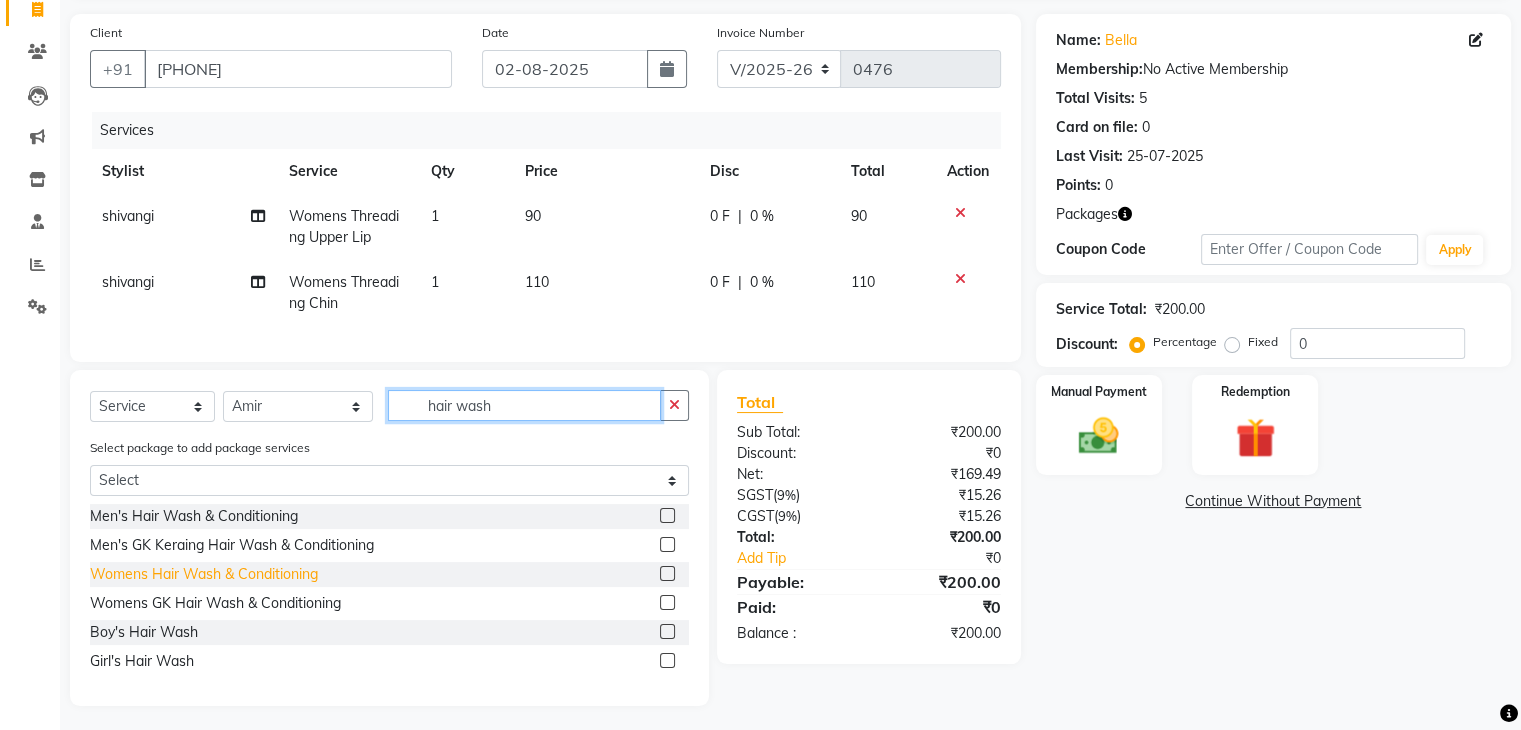 type on "hair wash" 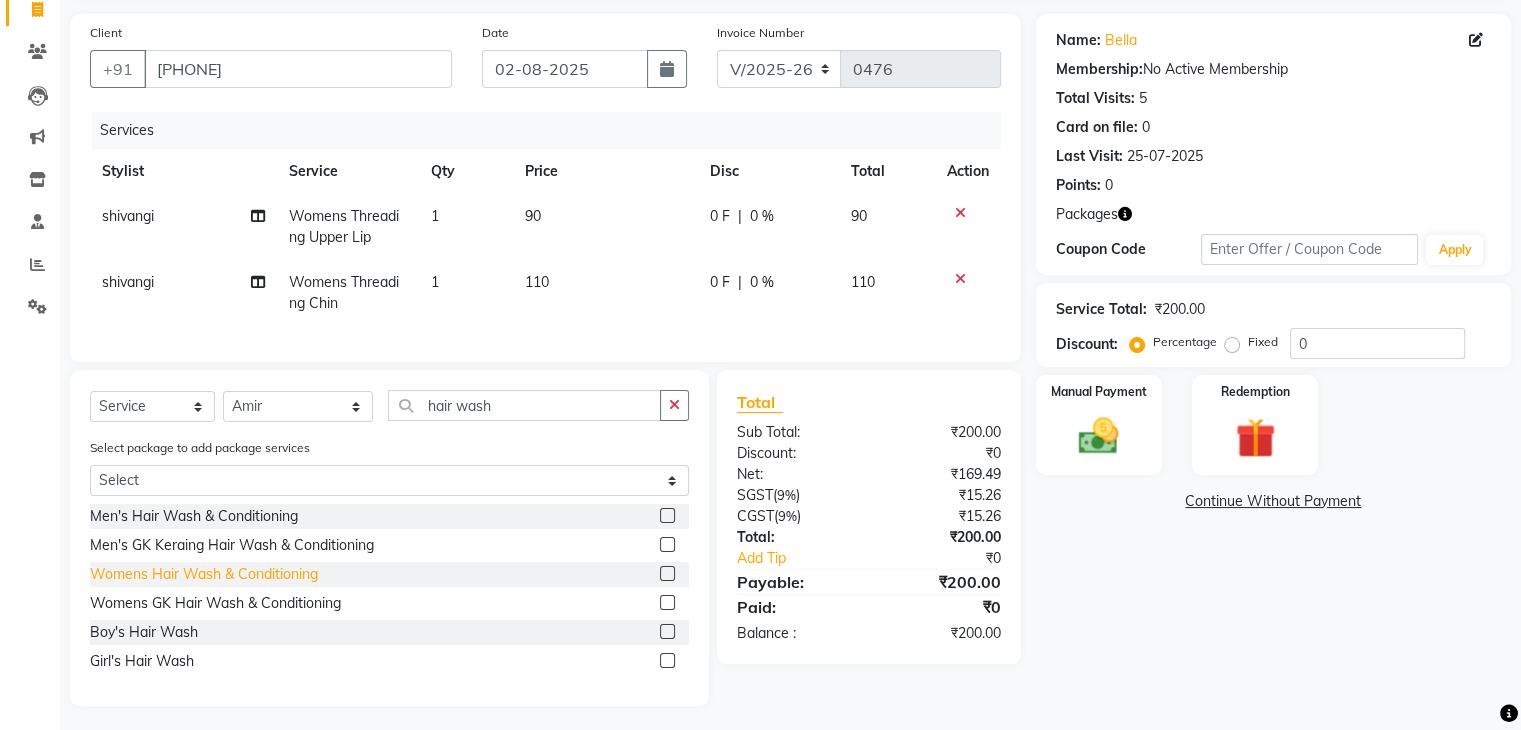 click on "Womens Hair Wash & Conditioning" 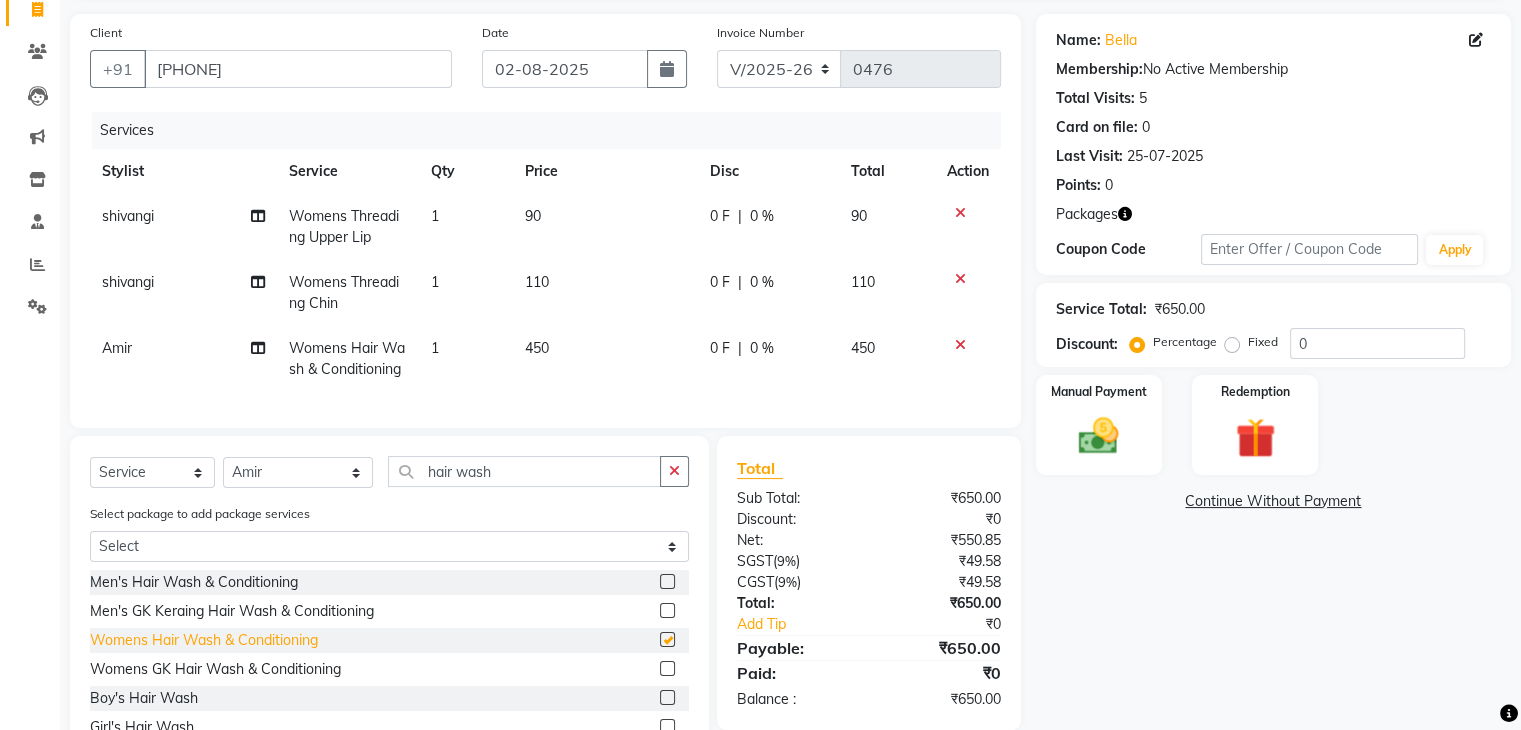 checkbox on "false" 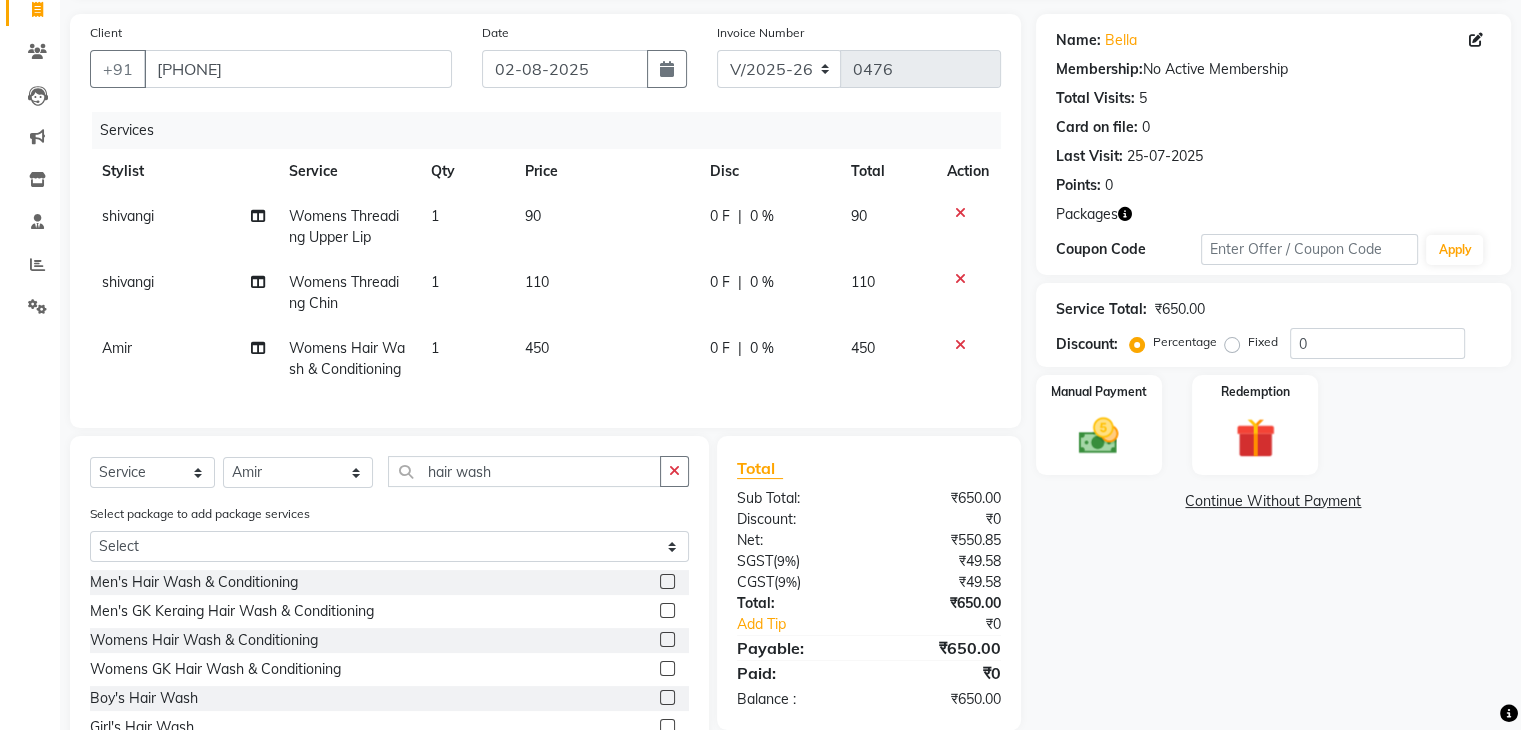 click on "0 %" 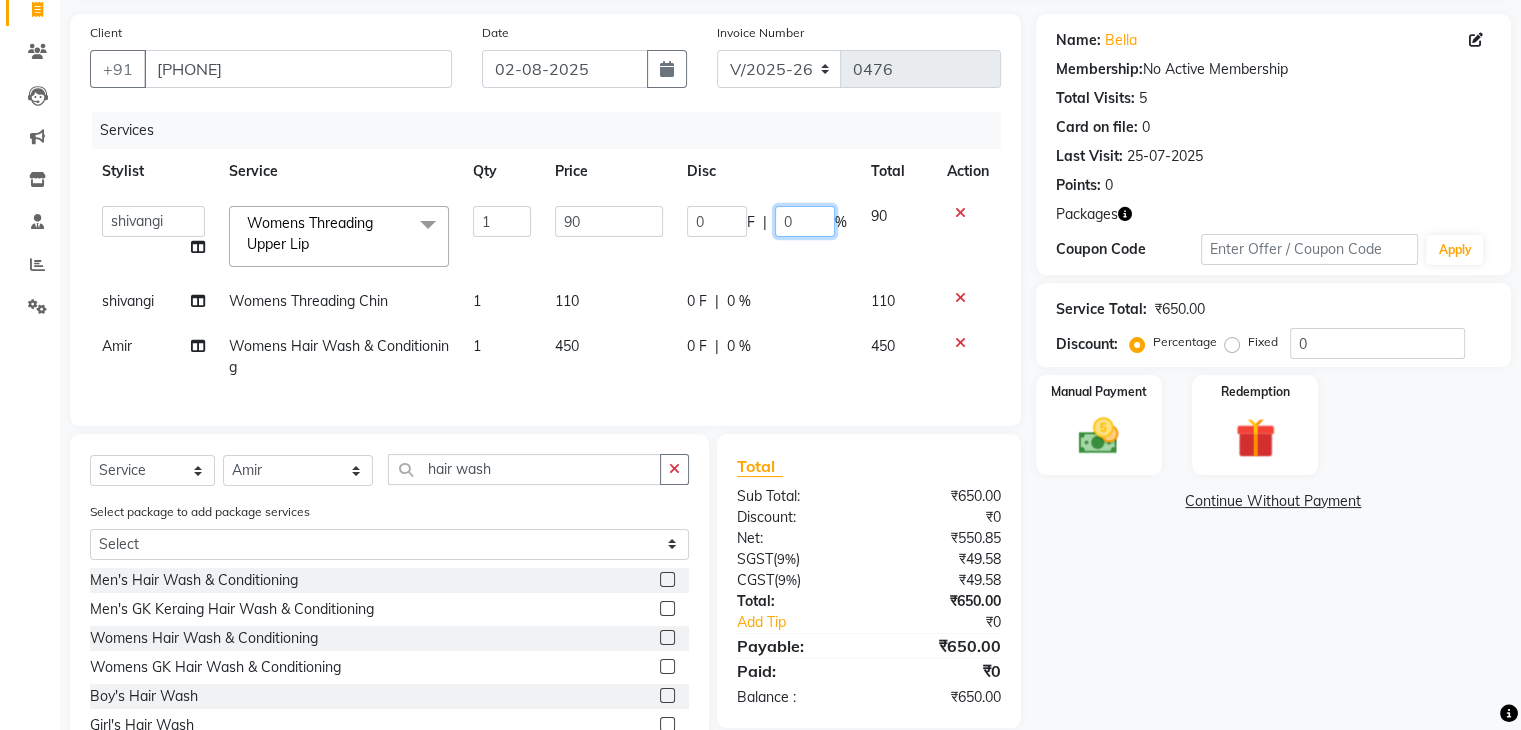 click on "0" 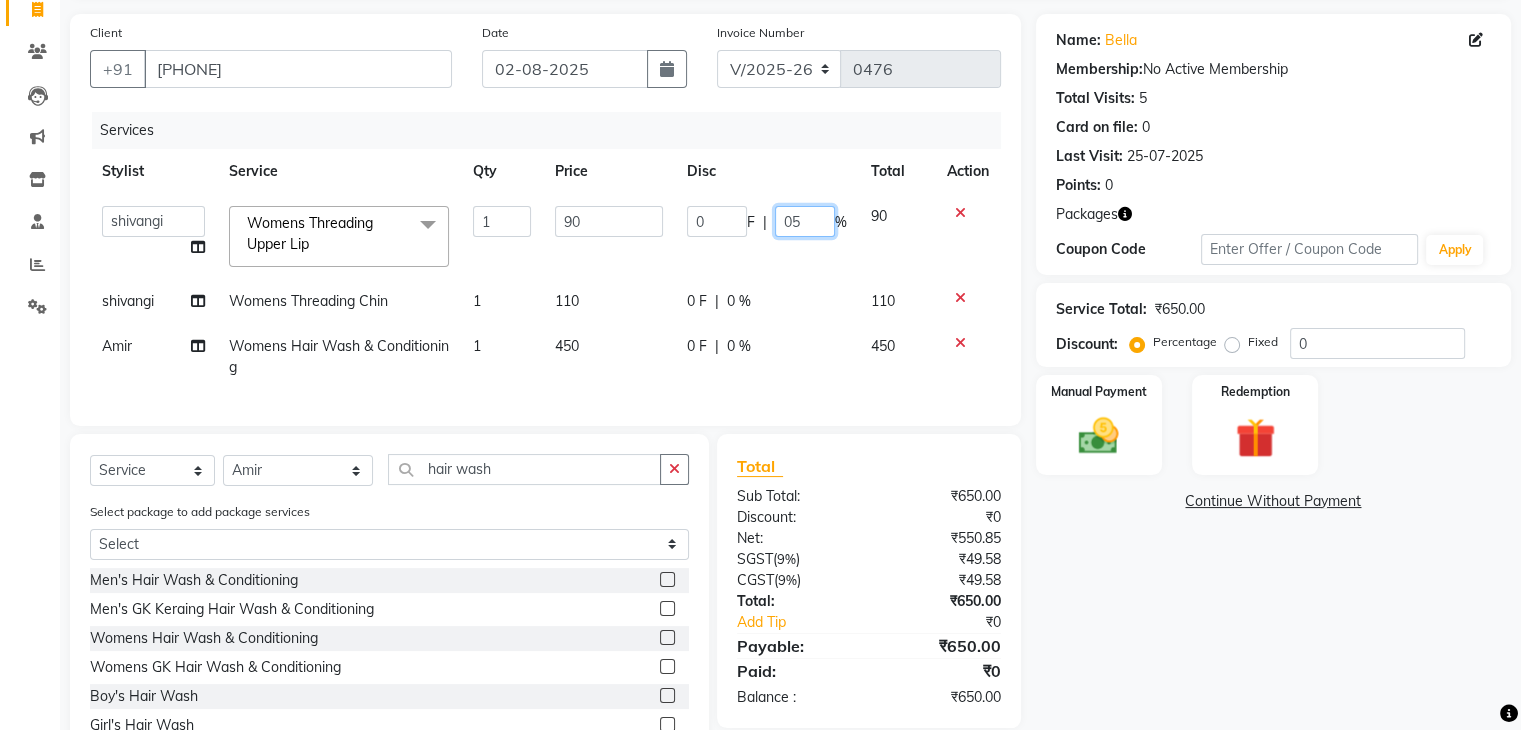 type on "050" 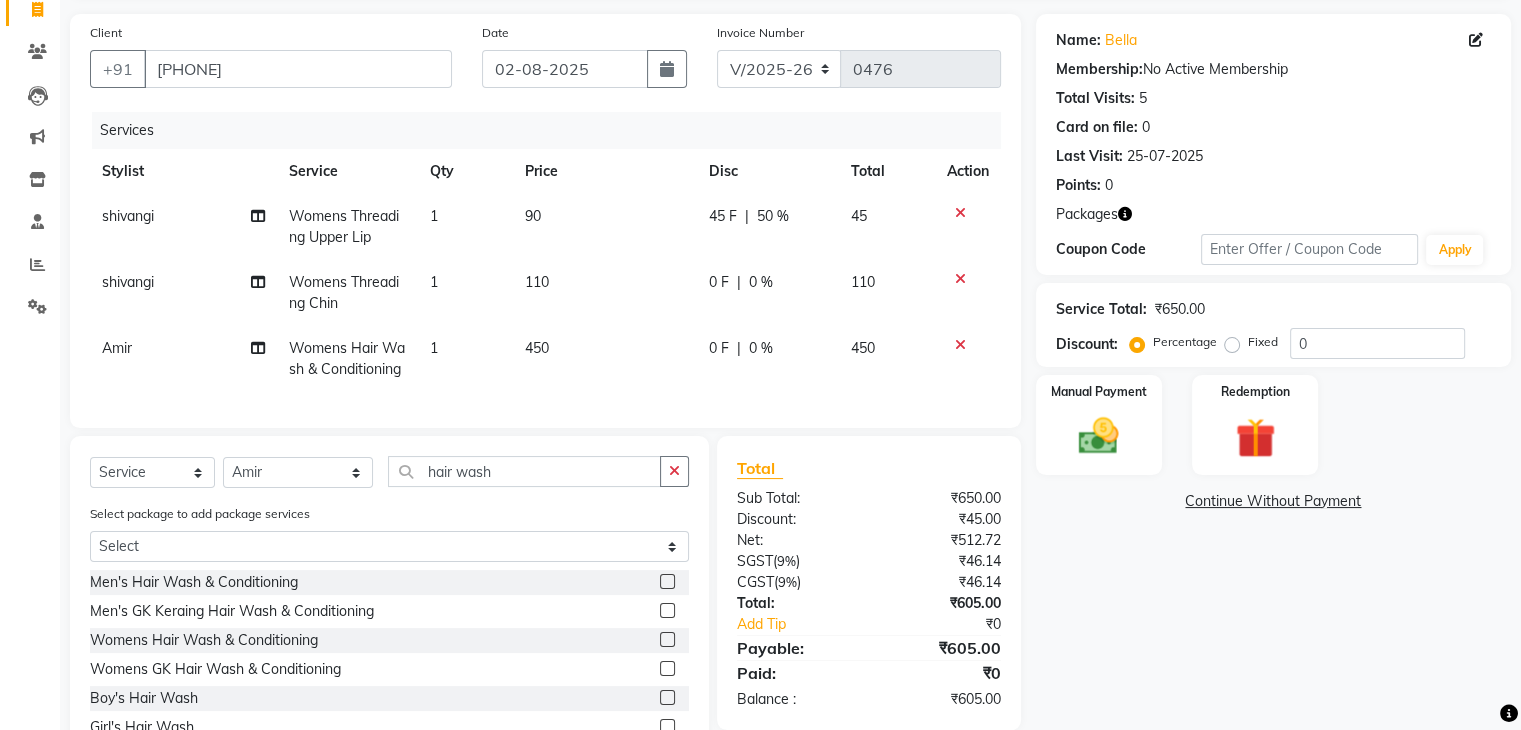 click on "0 F | 0 %" 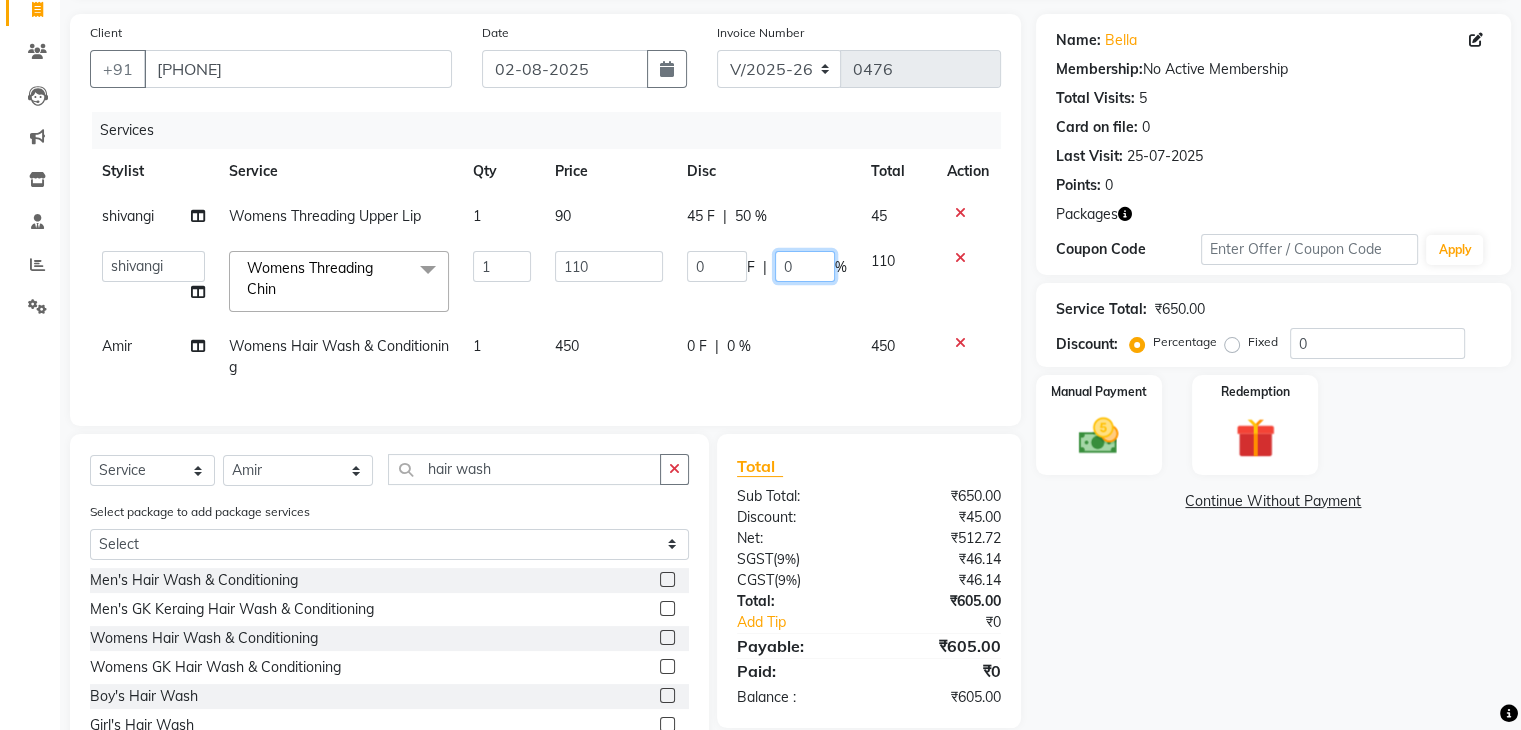 click on "0" 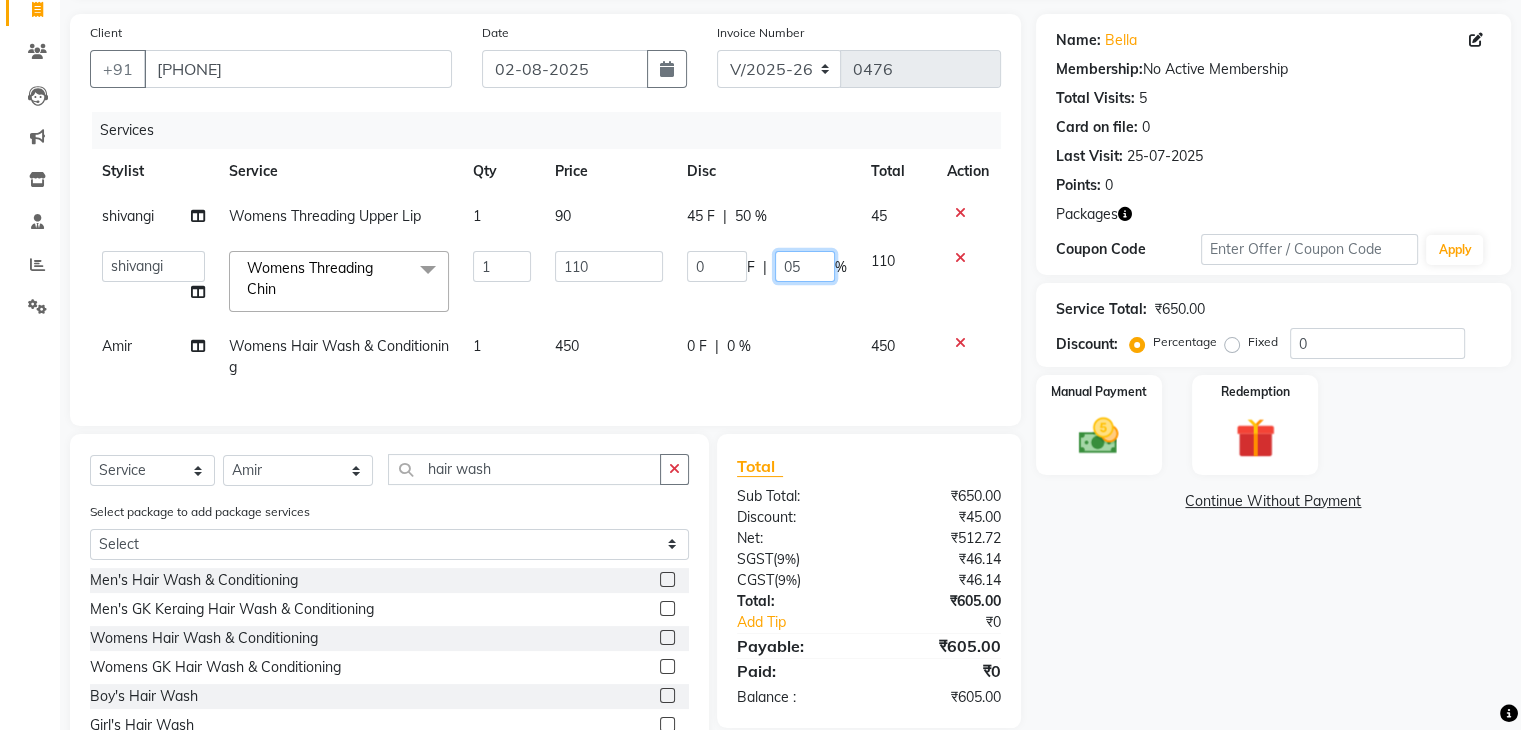 type on "050" 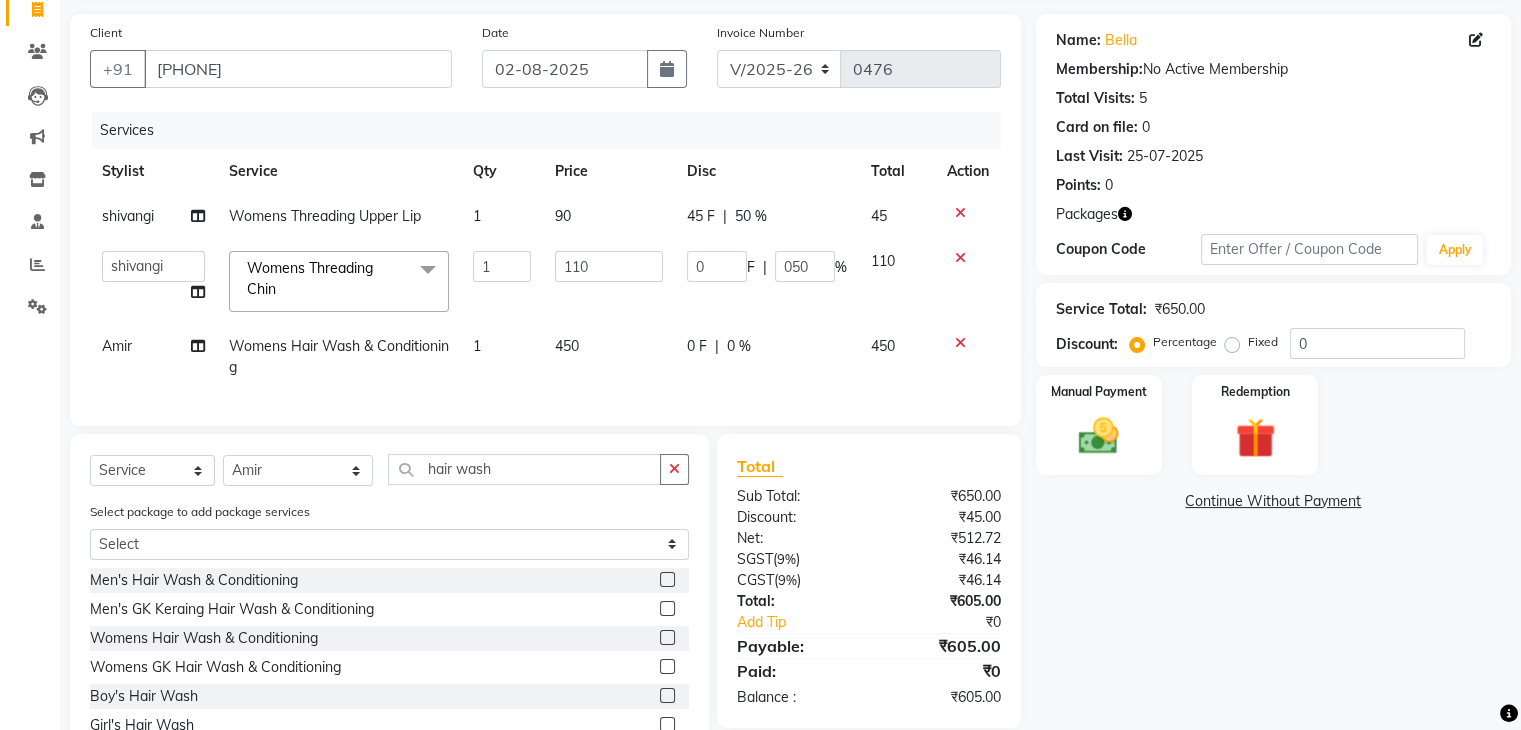 click on "0 F | 0 %" 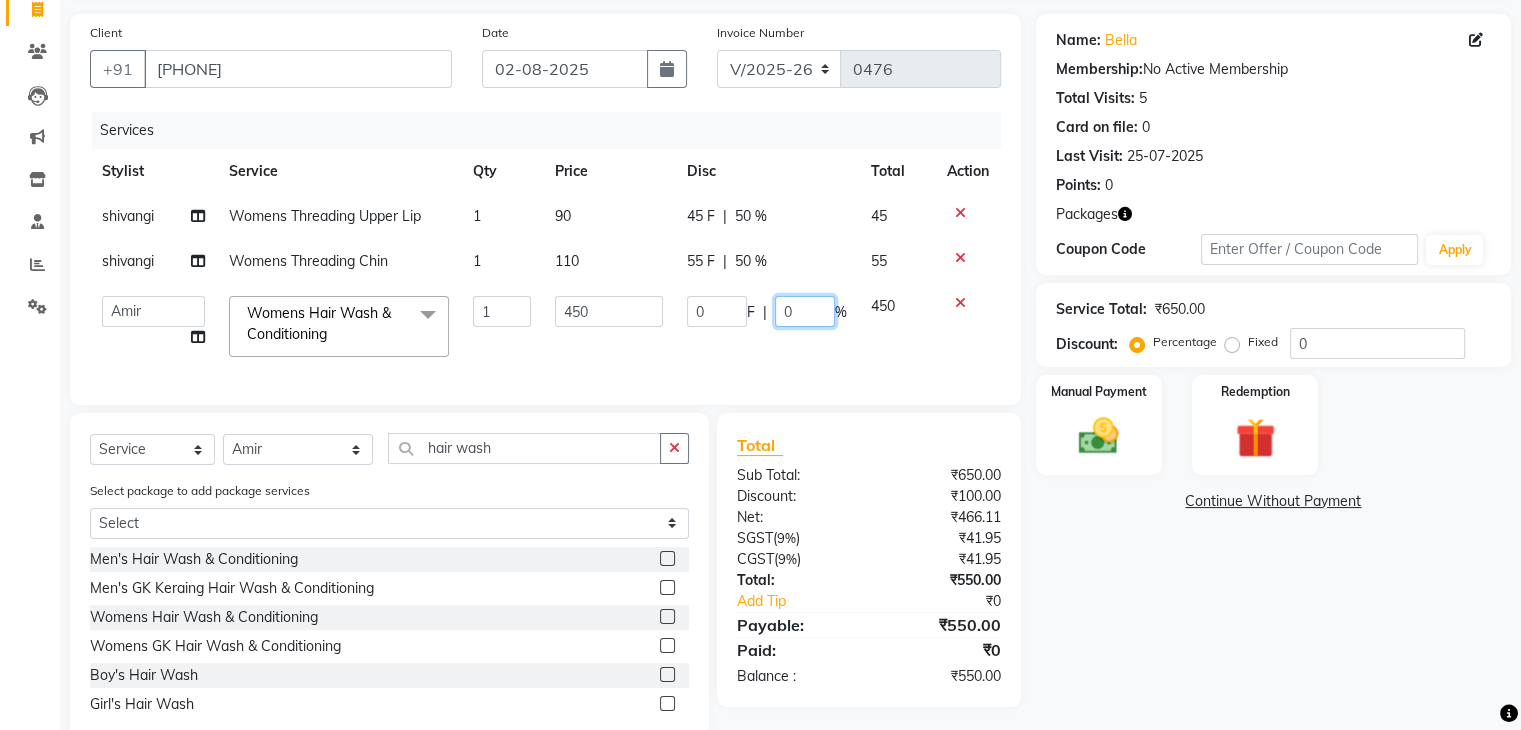 click on "0" 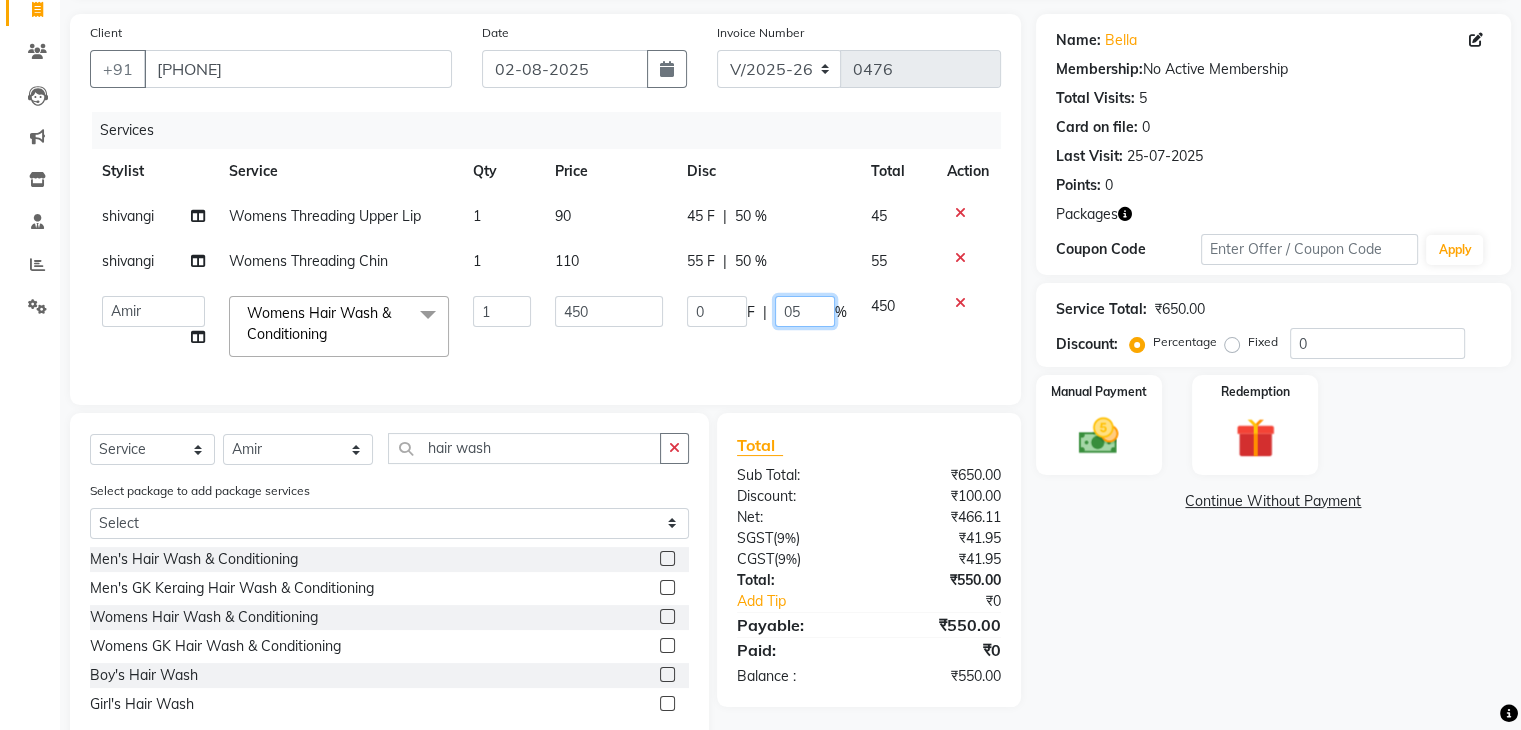 type on "050" 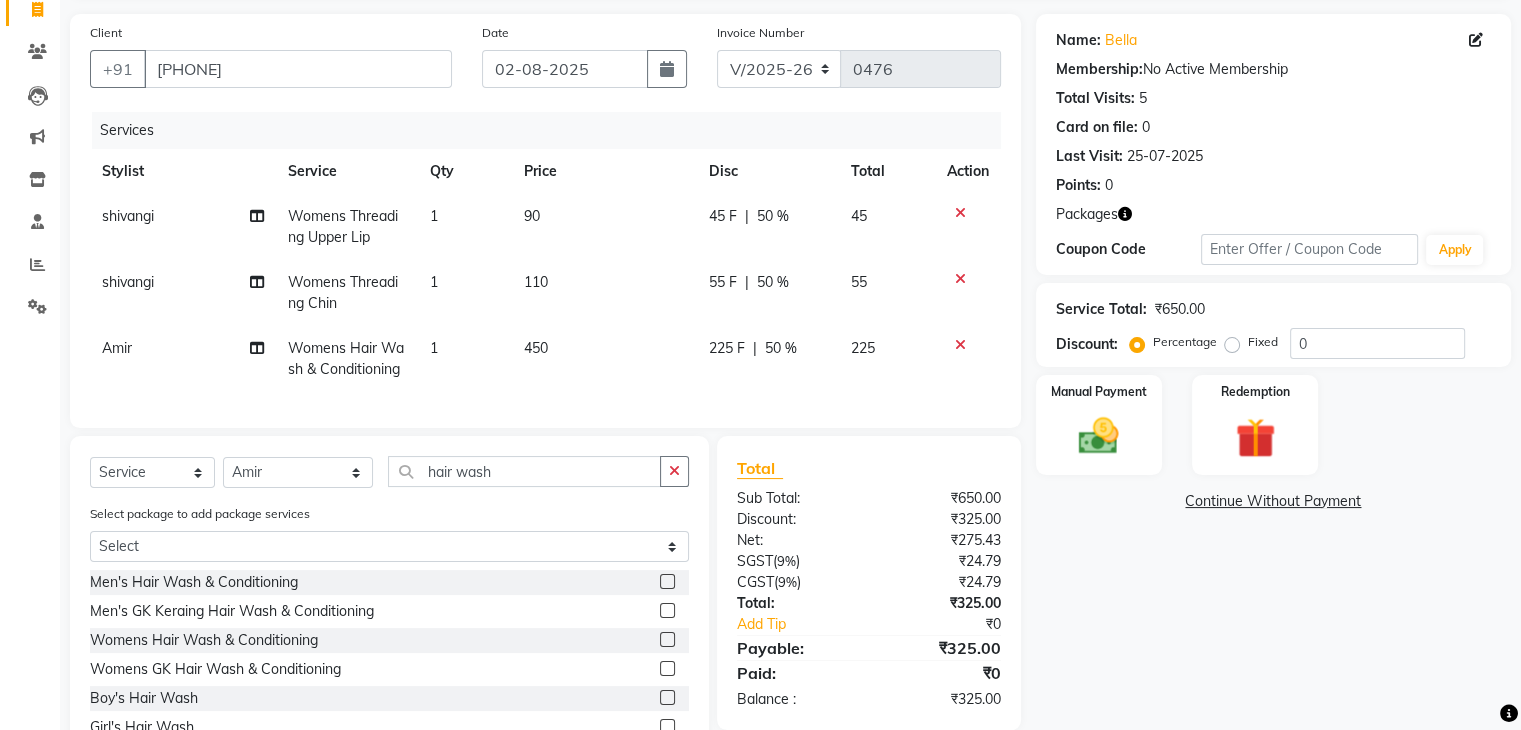 click on "Name: [FIRST] Membership: No Active Membership Total Visits: 5 Card on file: 0 Last Visit: 25-07-2025 Points: 0 Packages Coupon Code Apply Service Total: ₹650.00 Discount: Percentage Fixed 0 Manual Payment Redemption Continue Without Payment" 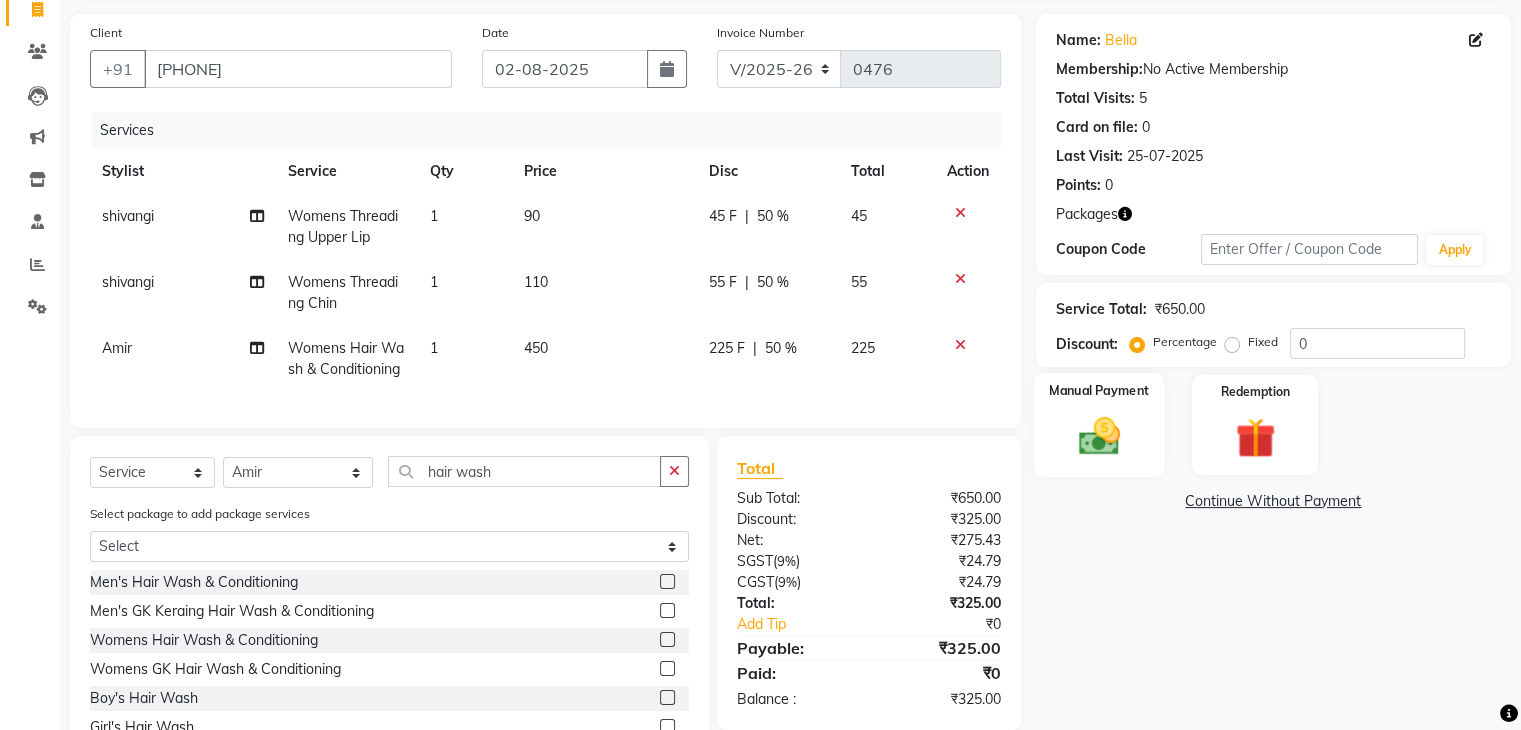 click on "Manual Payment" 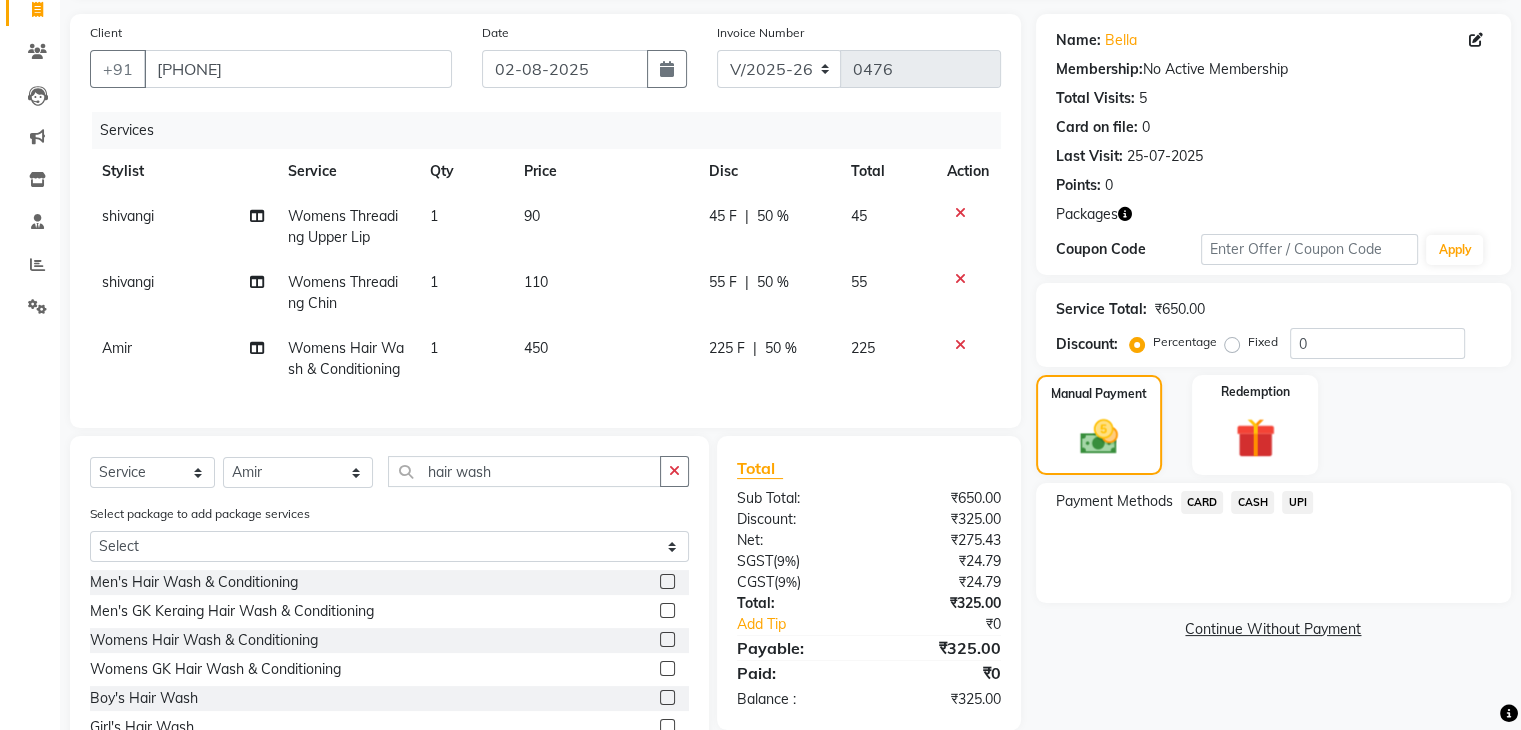 click on "CASH" 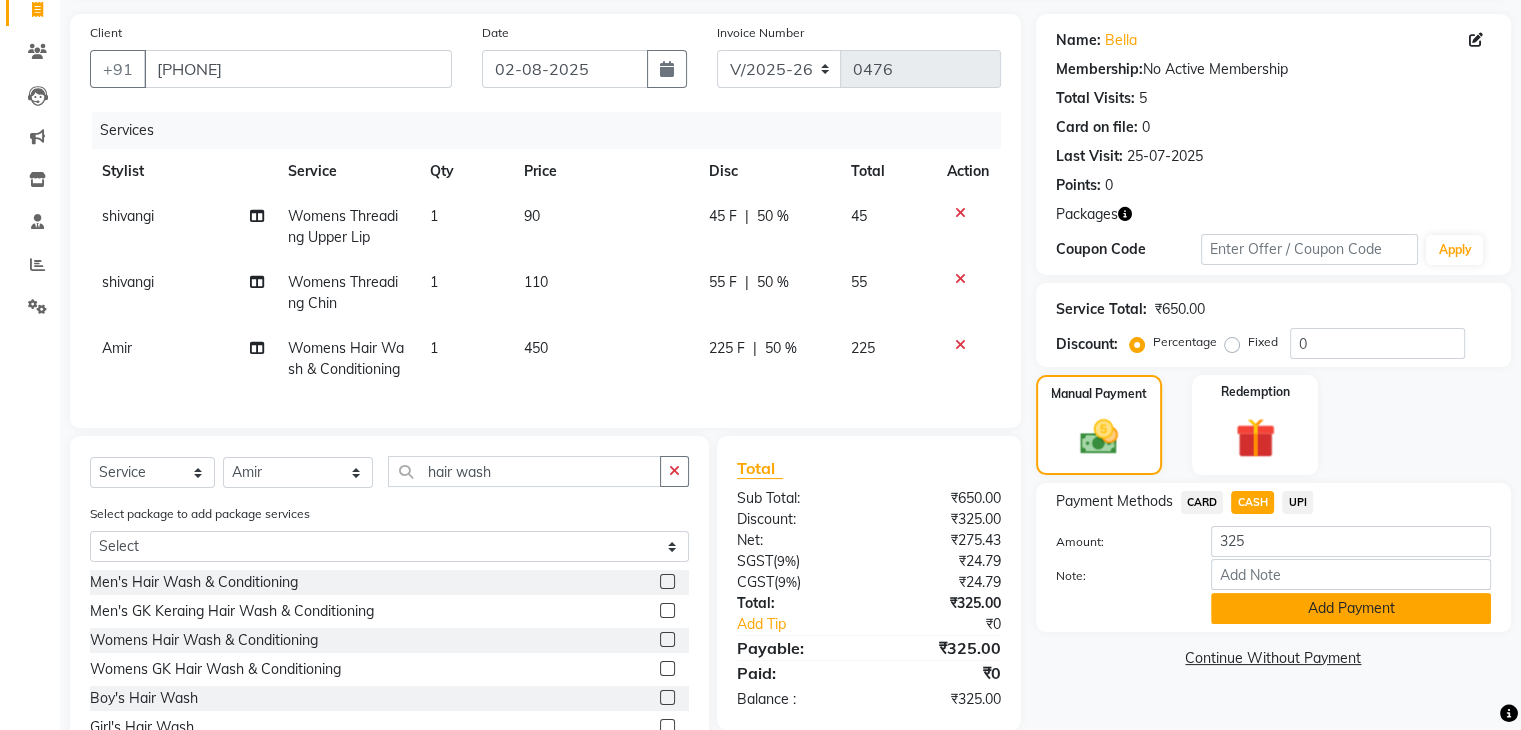 click on "Add Payment" 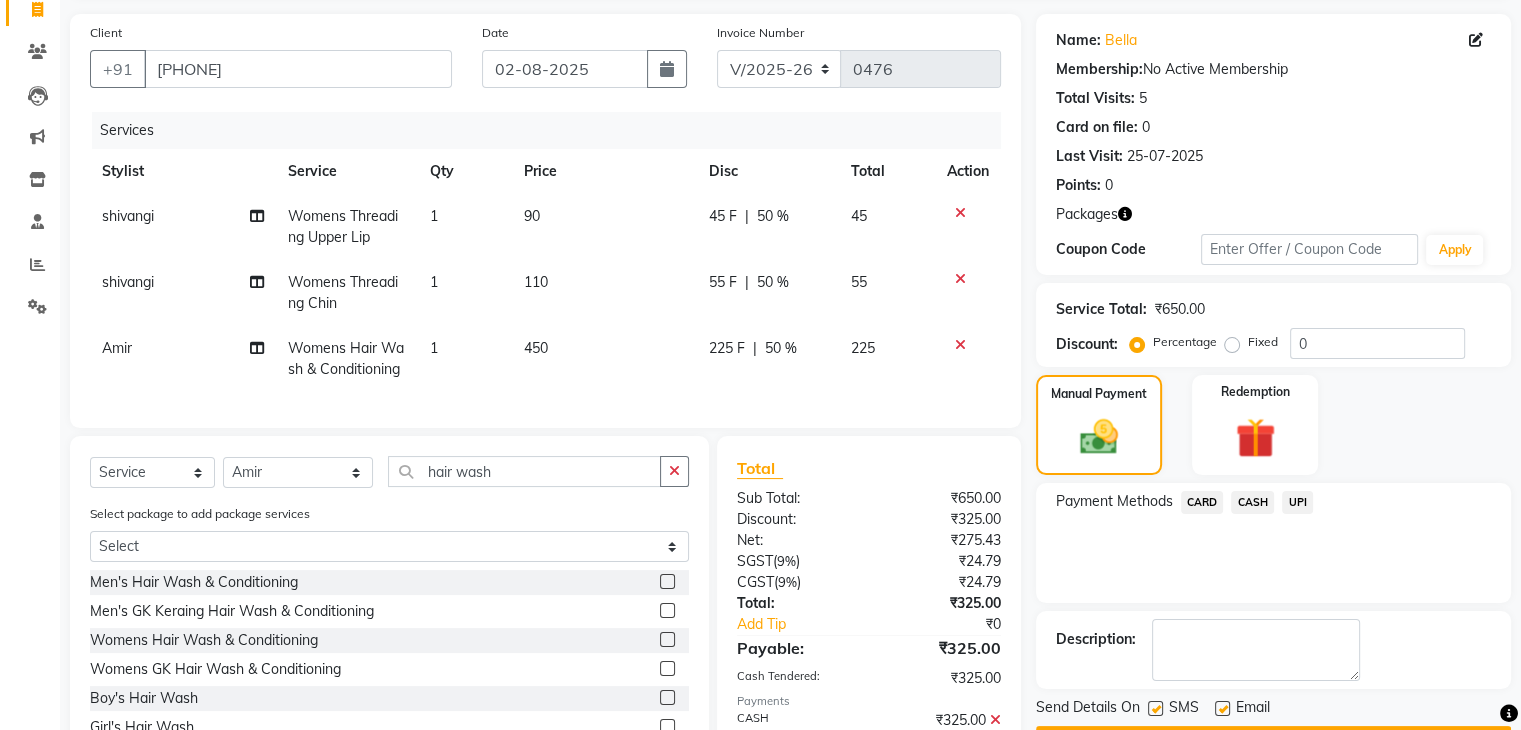 scroll, scrollTop: 252, scrollLeft: 0, axis: vertical 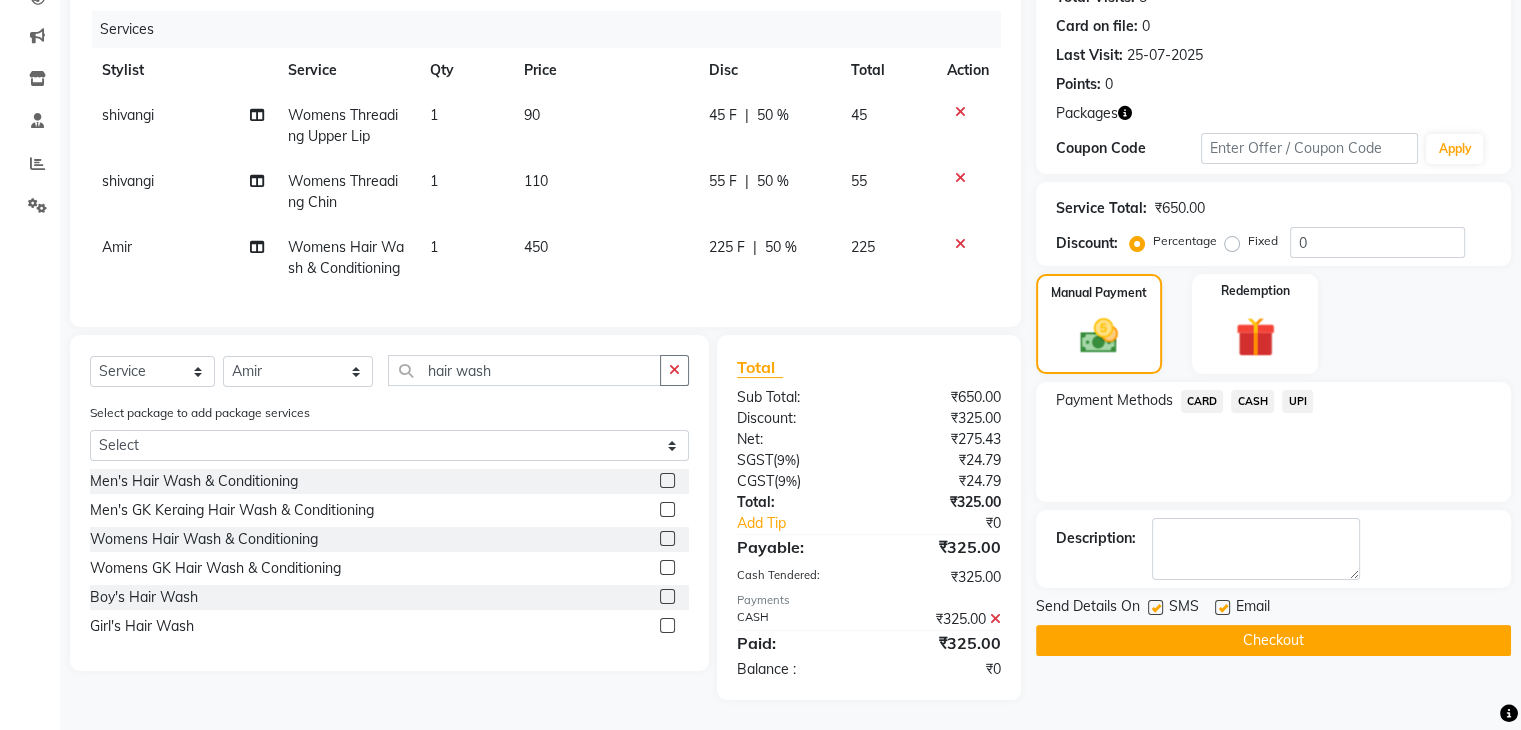 click 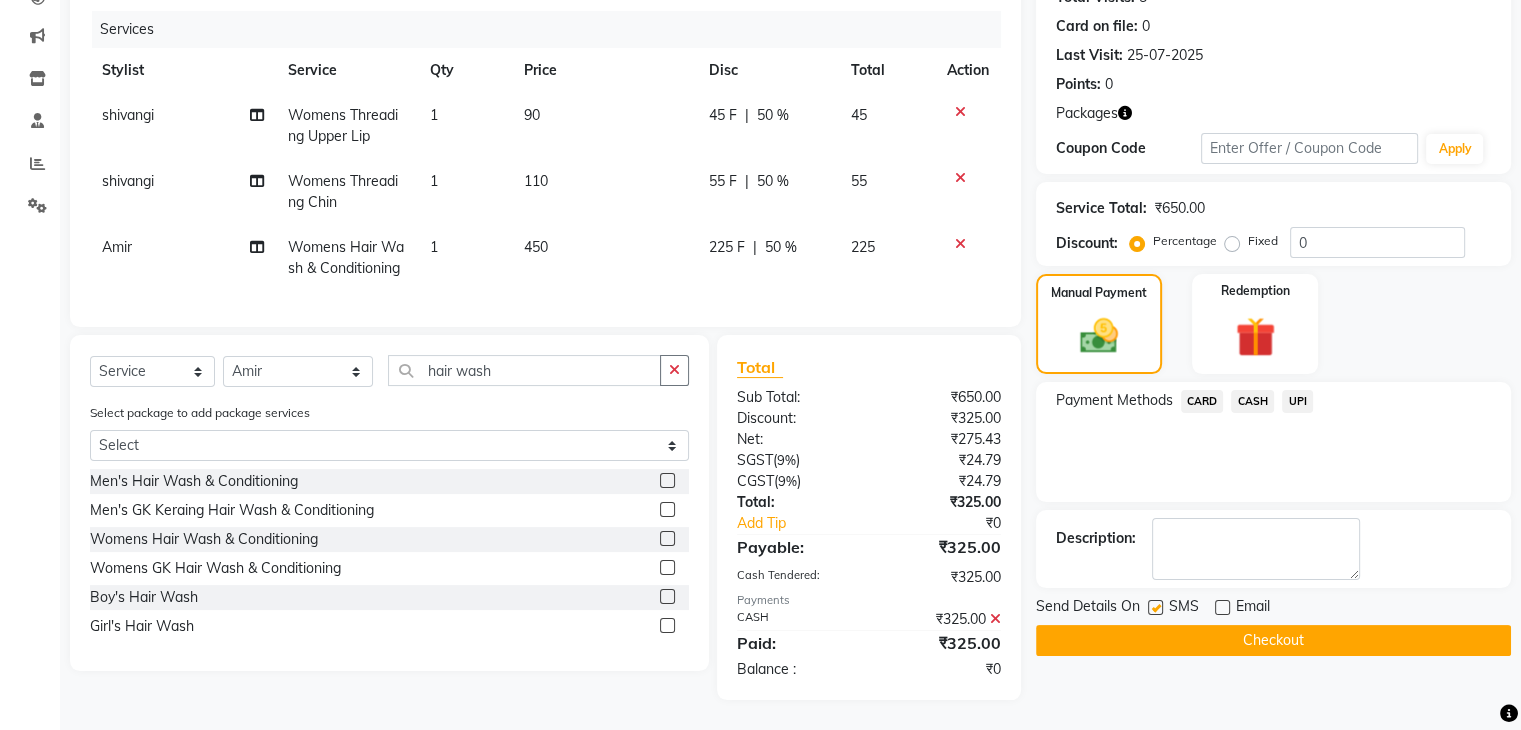 click on "Checkout" 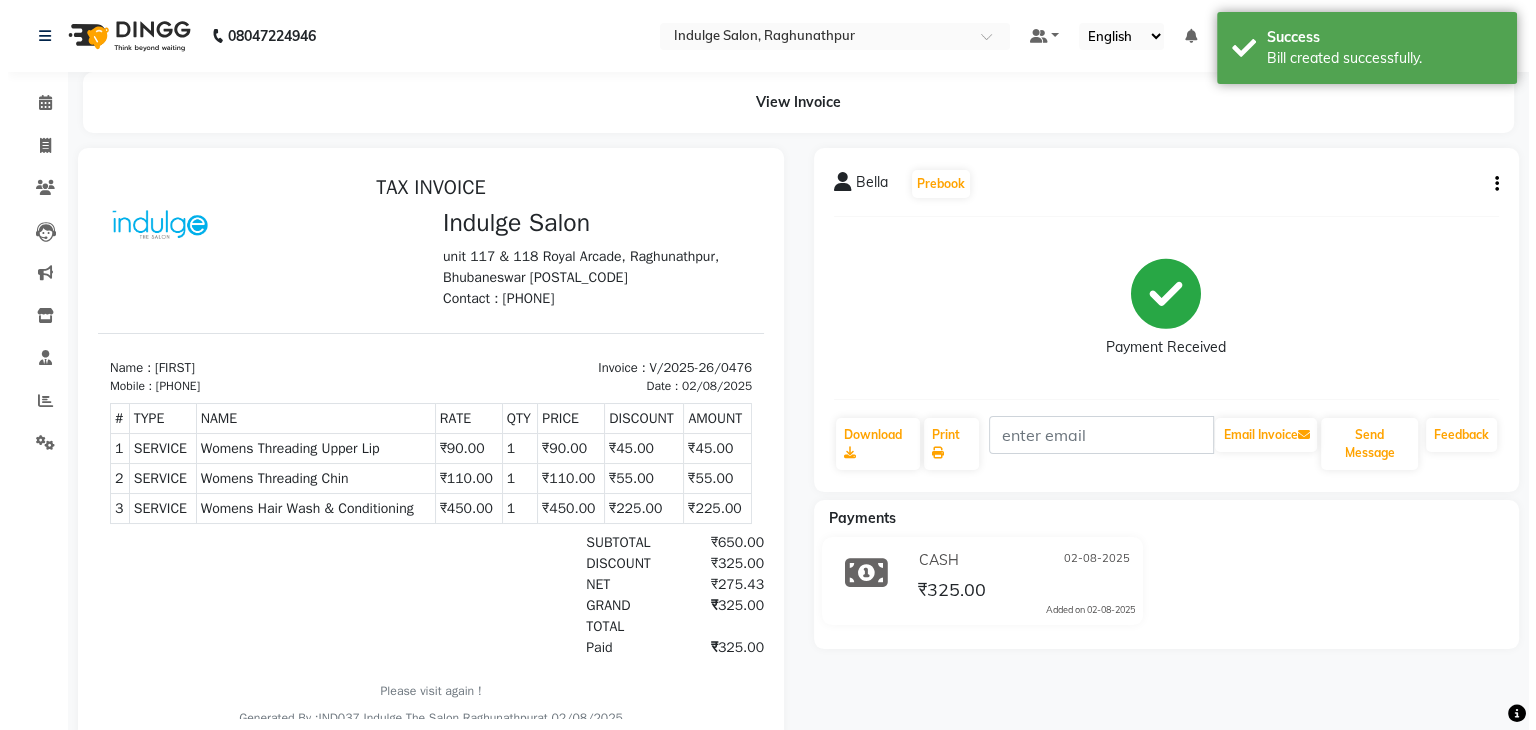 scroll, scrollTop: 0, scrollLeft: 0, axis: both 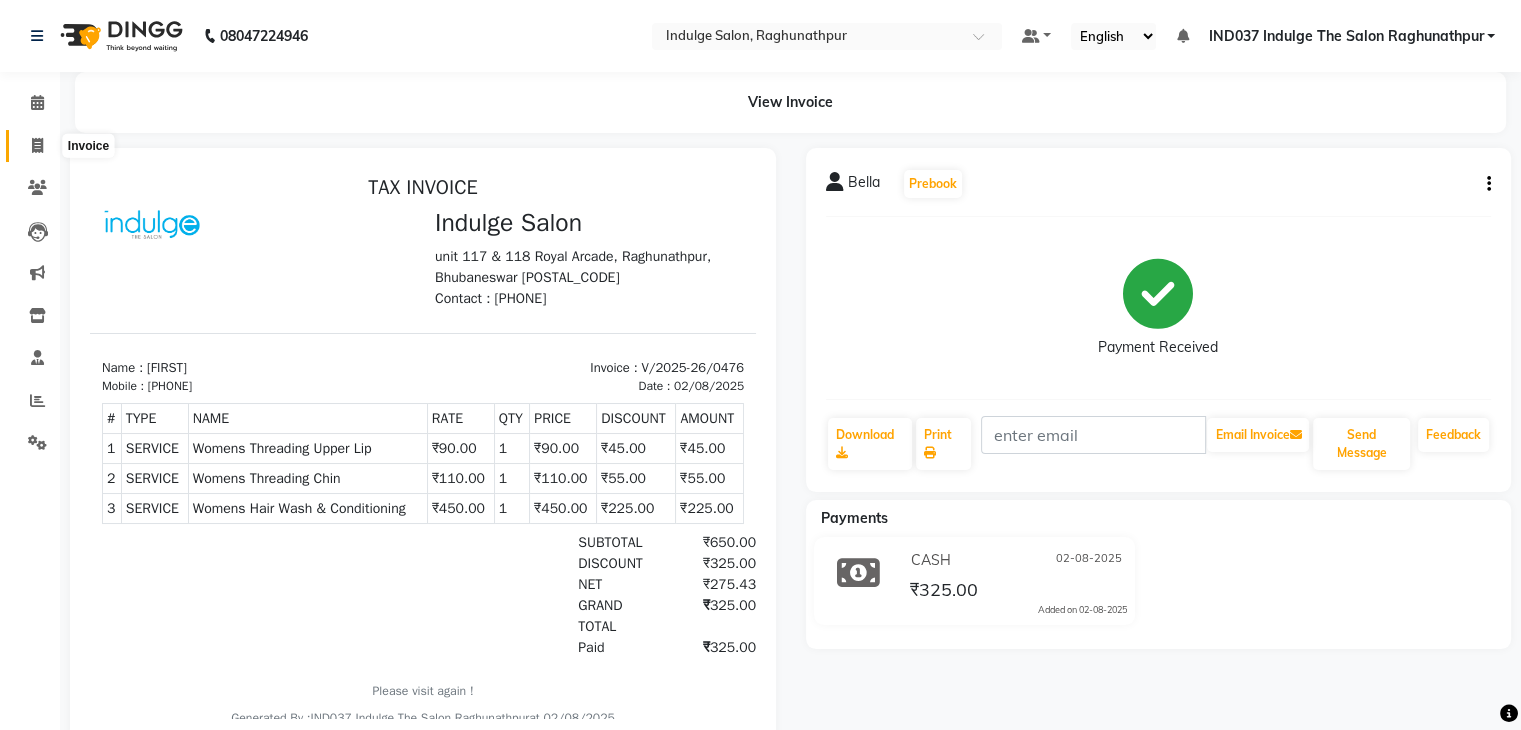 click 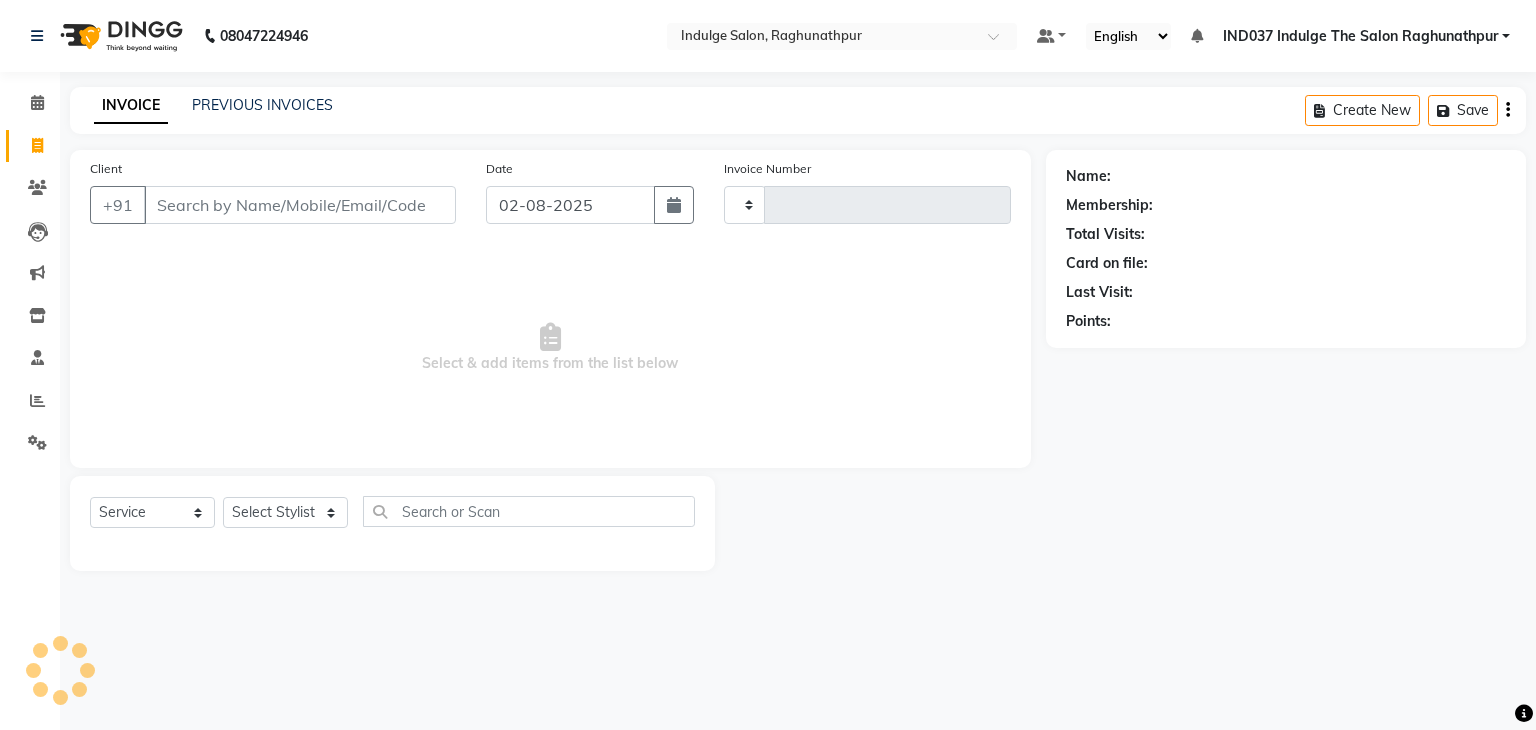 type on "[PHONE]" 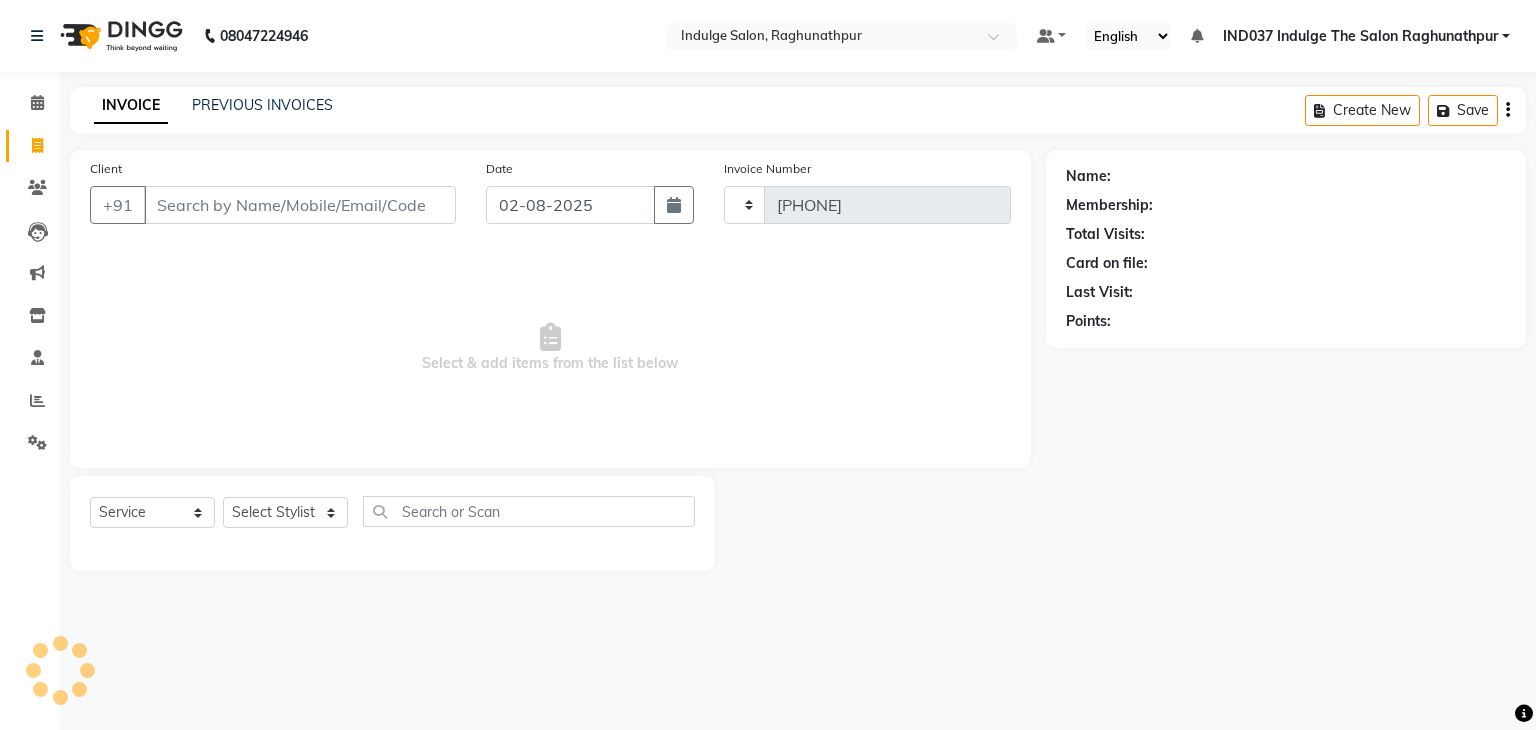select on "7475" 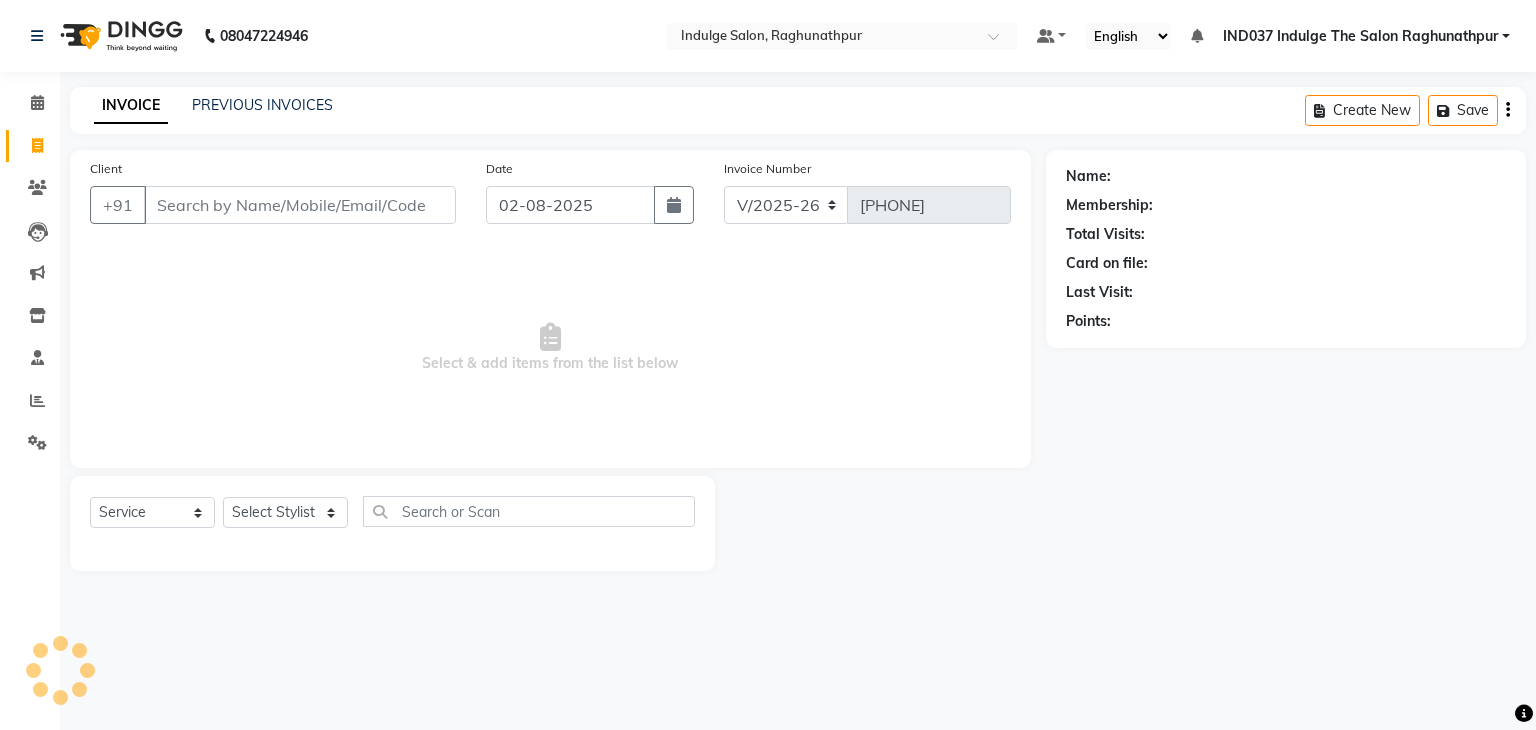 click on "Client" at bounding box center [300, 205] 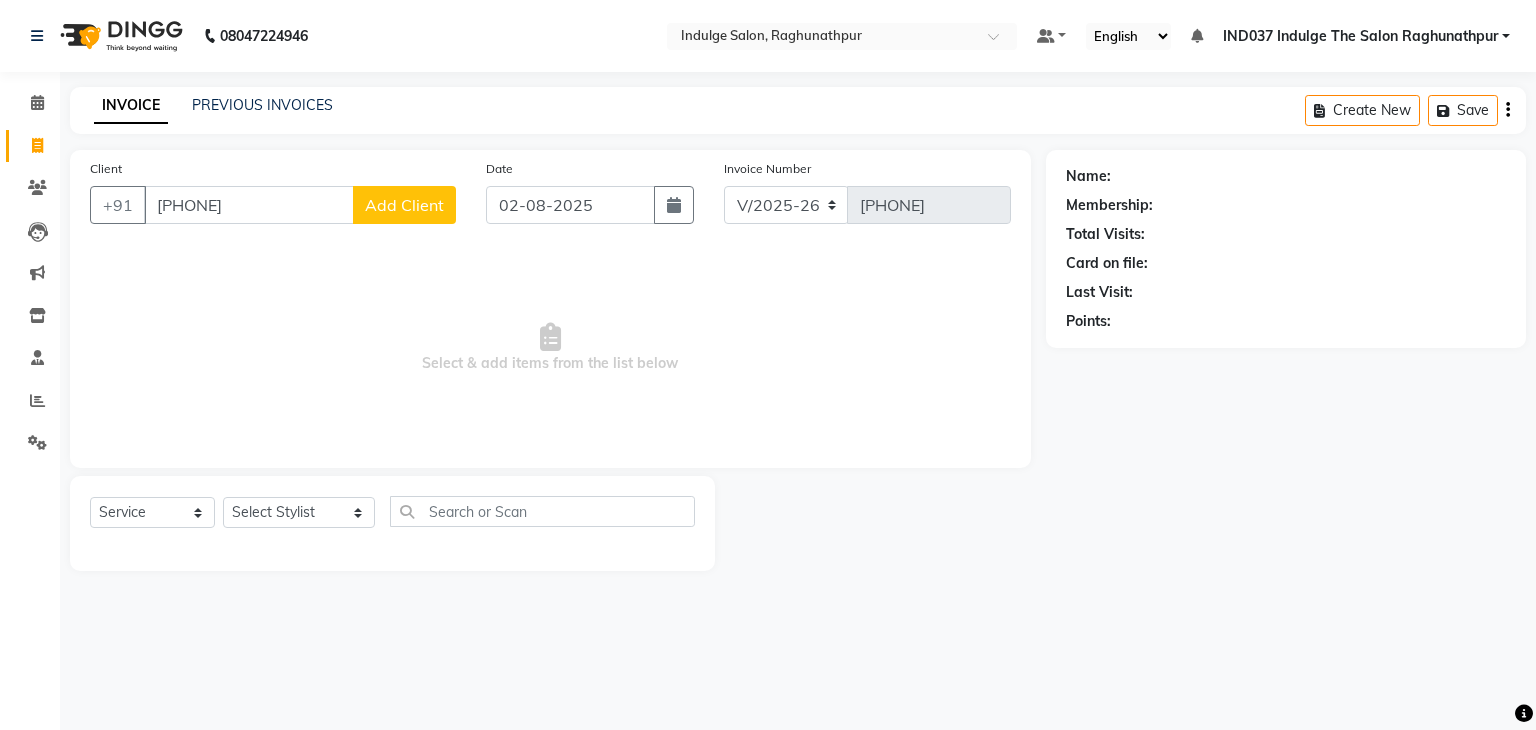 type on "[PHONE]" 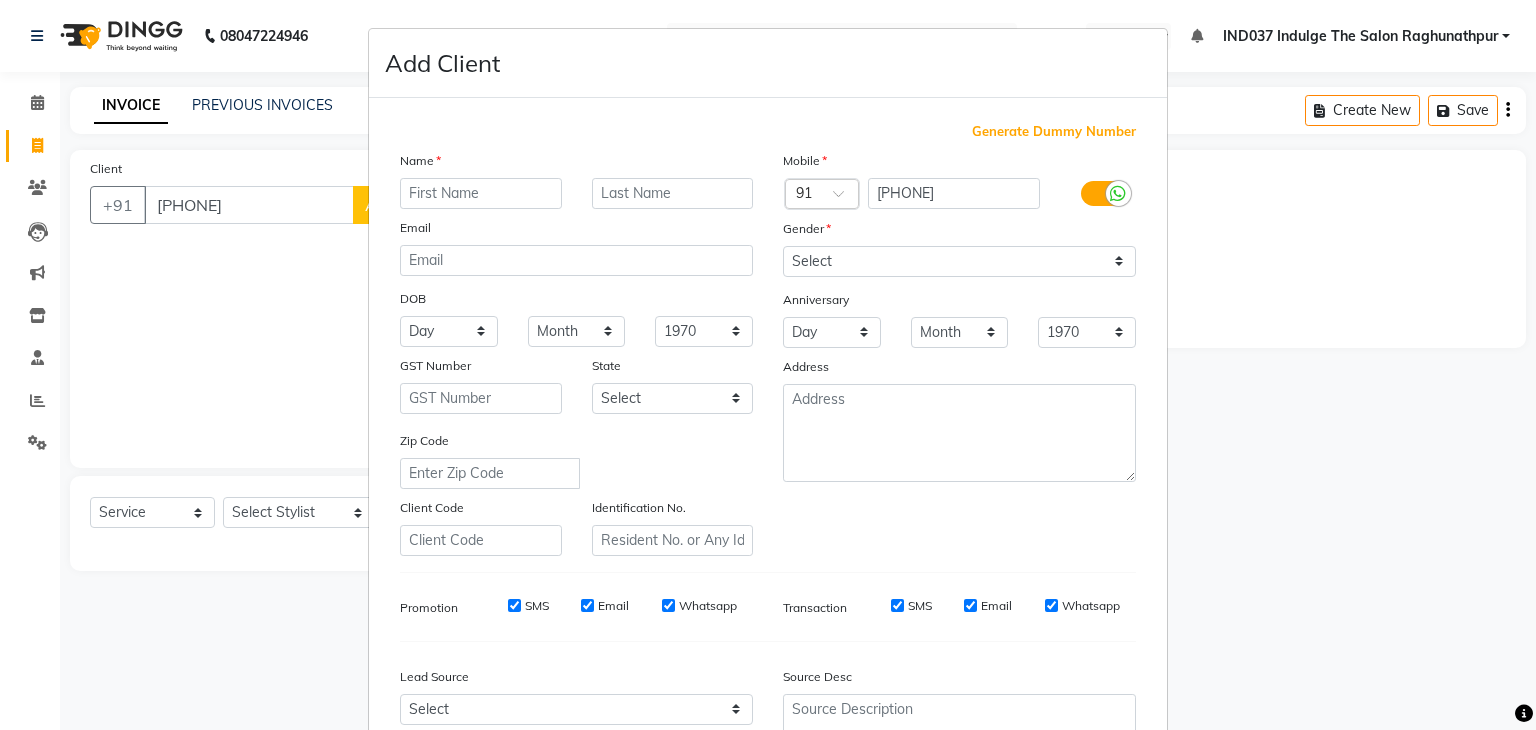 click at bounding box center (481, 193) 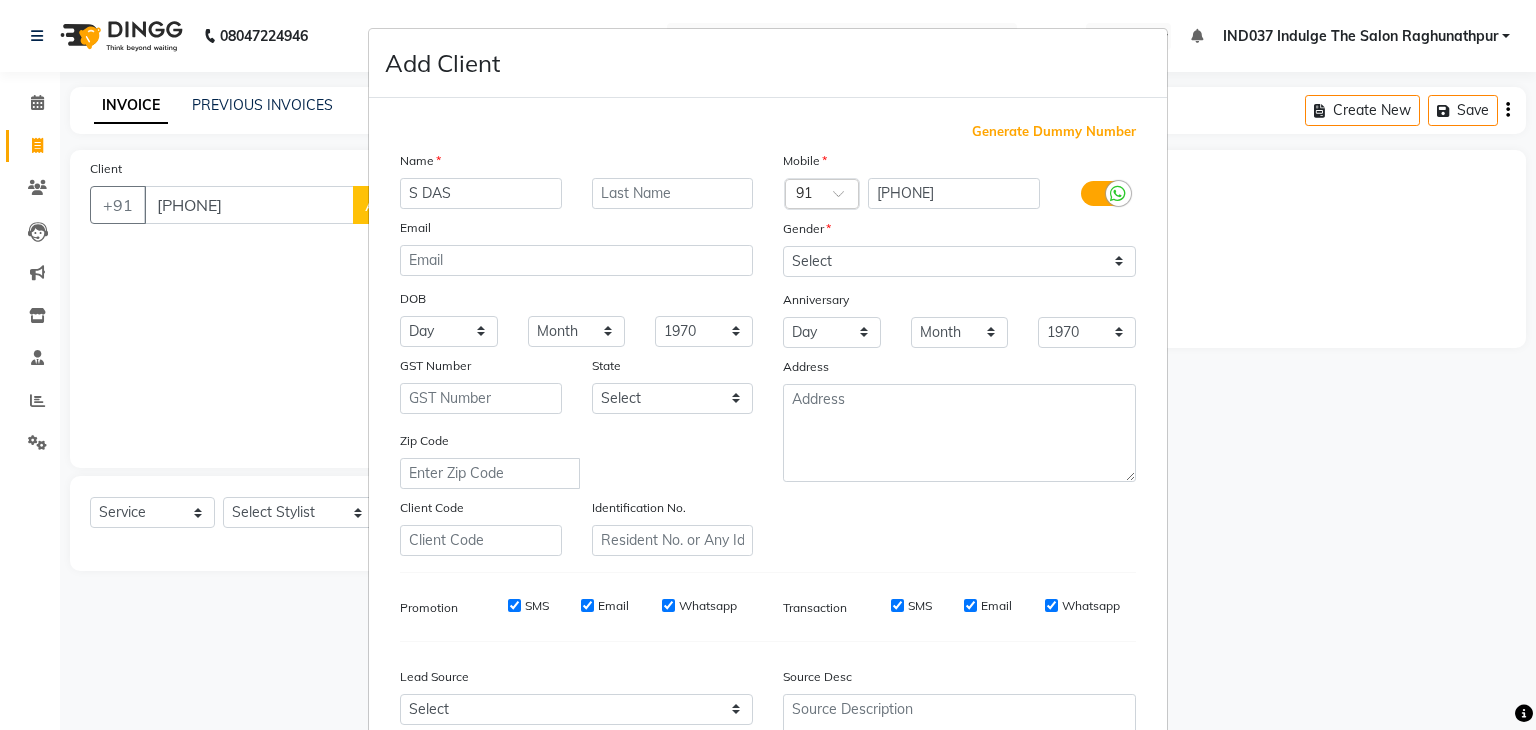 type on "S DAS" 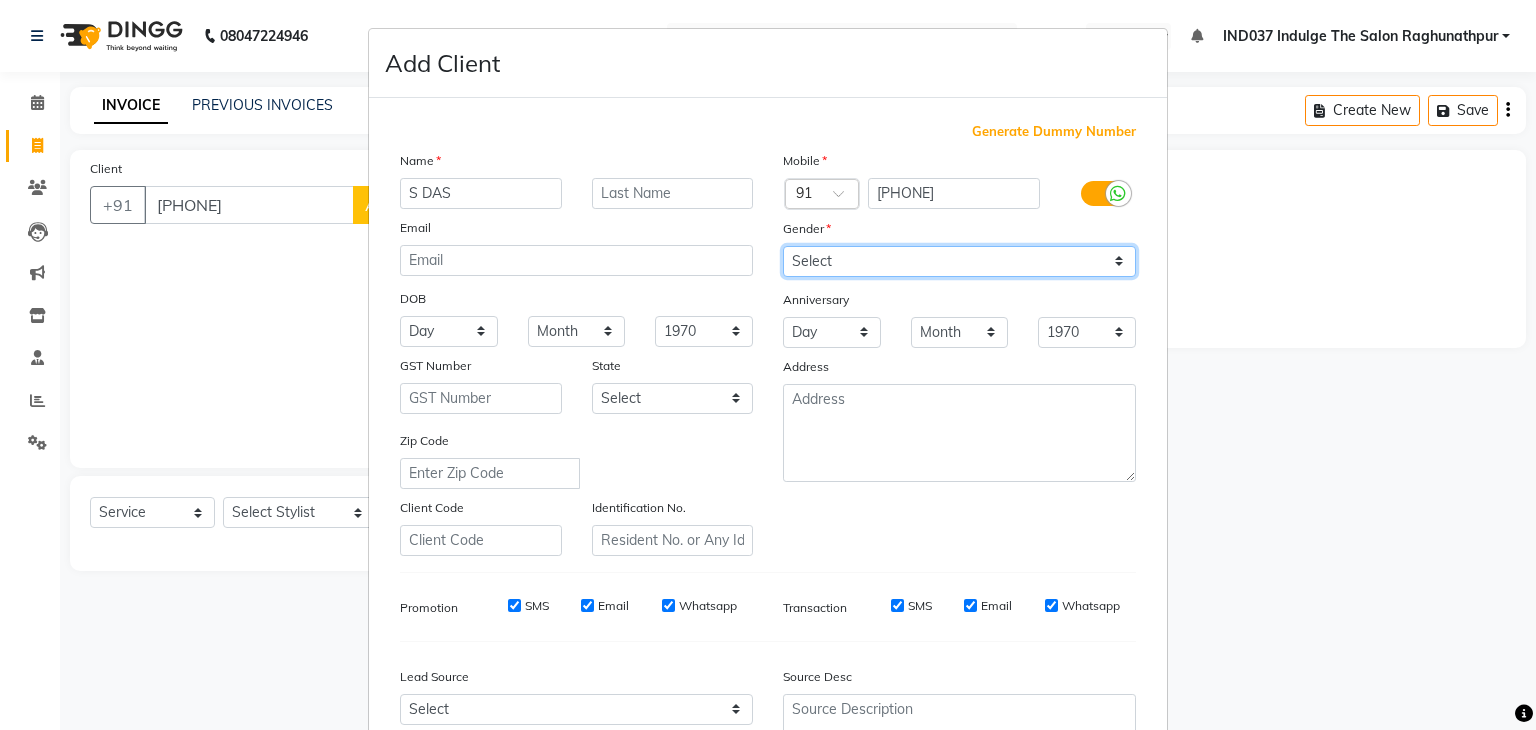 click on "Select Male Female Other Prefer Not To Say" at bounding box center (959, 261) 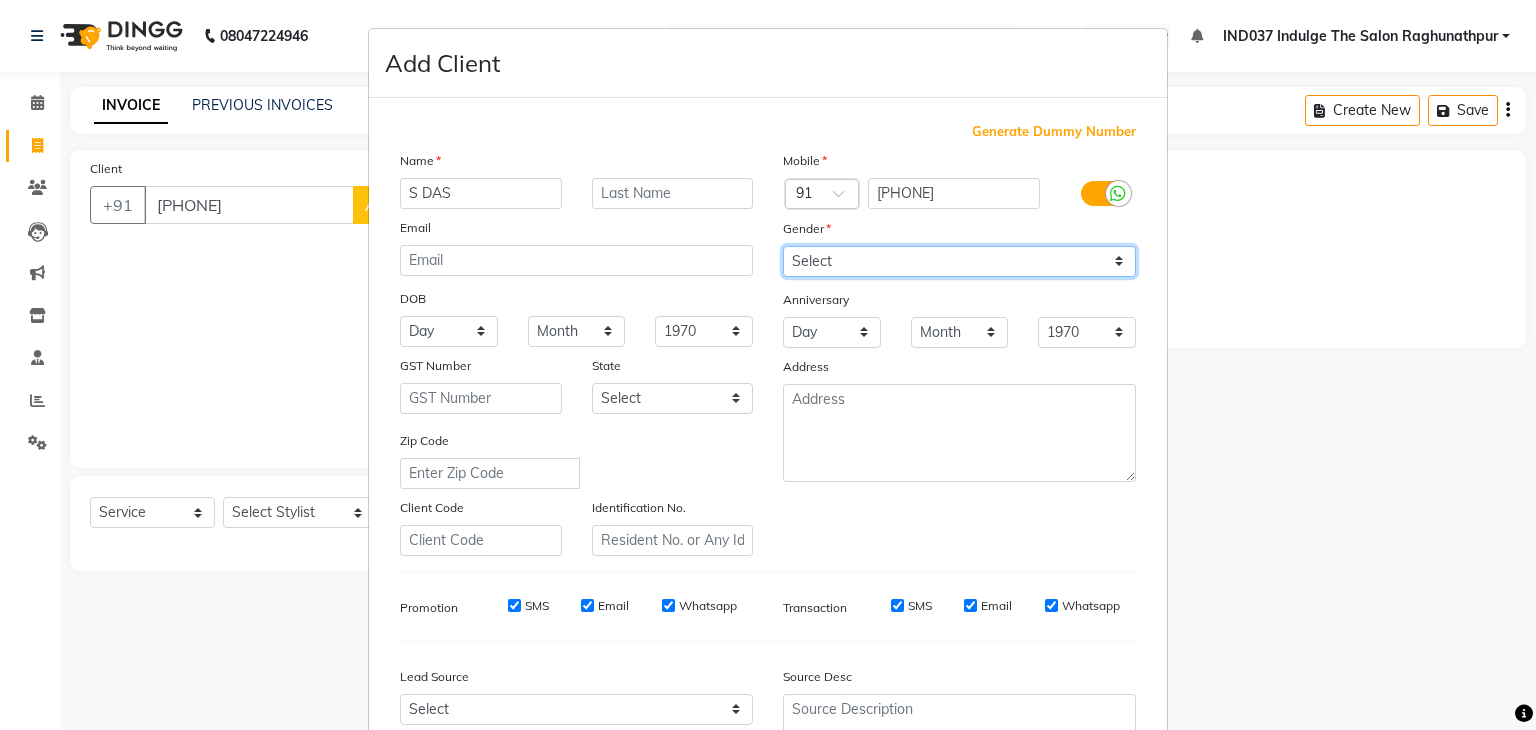 select on "male" 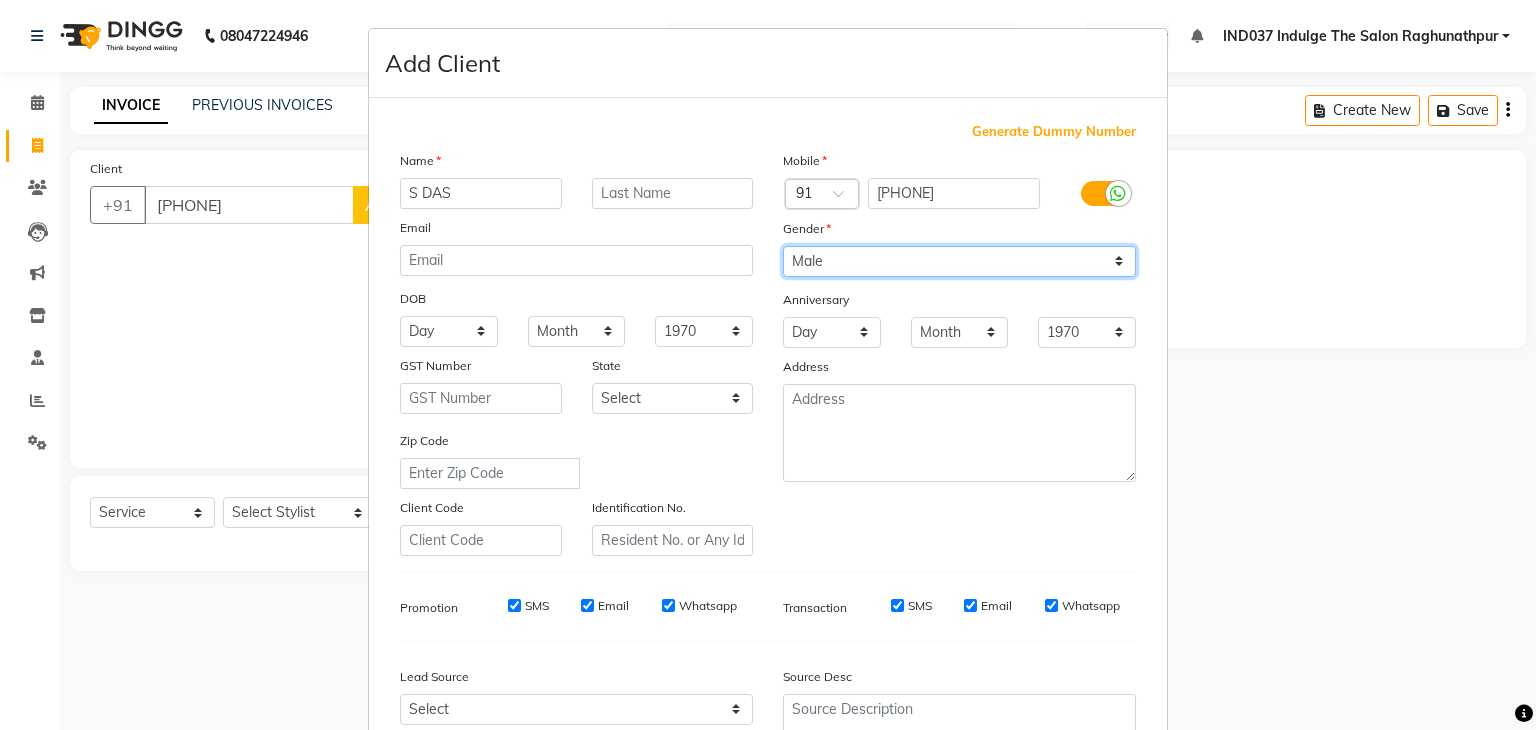 click on "Select Male Female Other Prefer Not To Say" at bounding box center (959, 261) 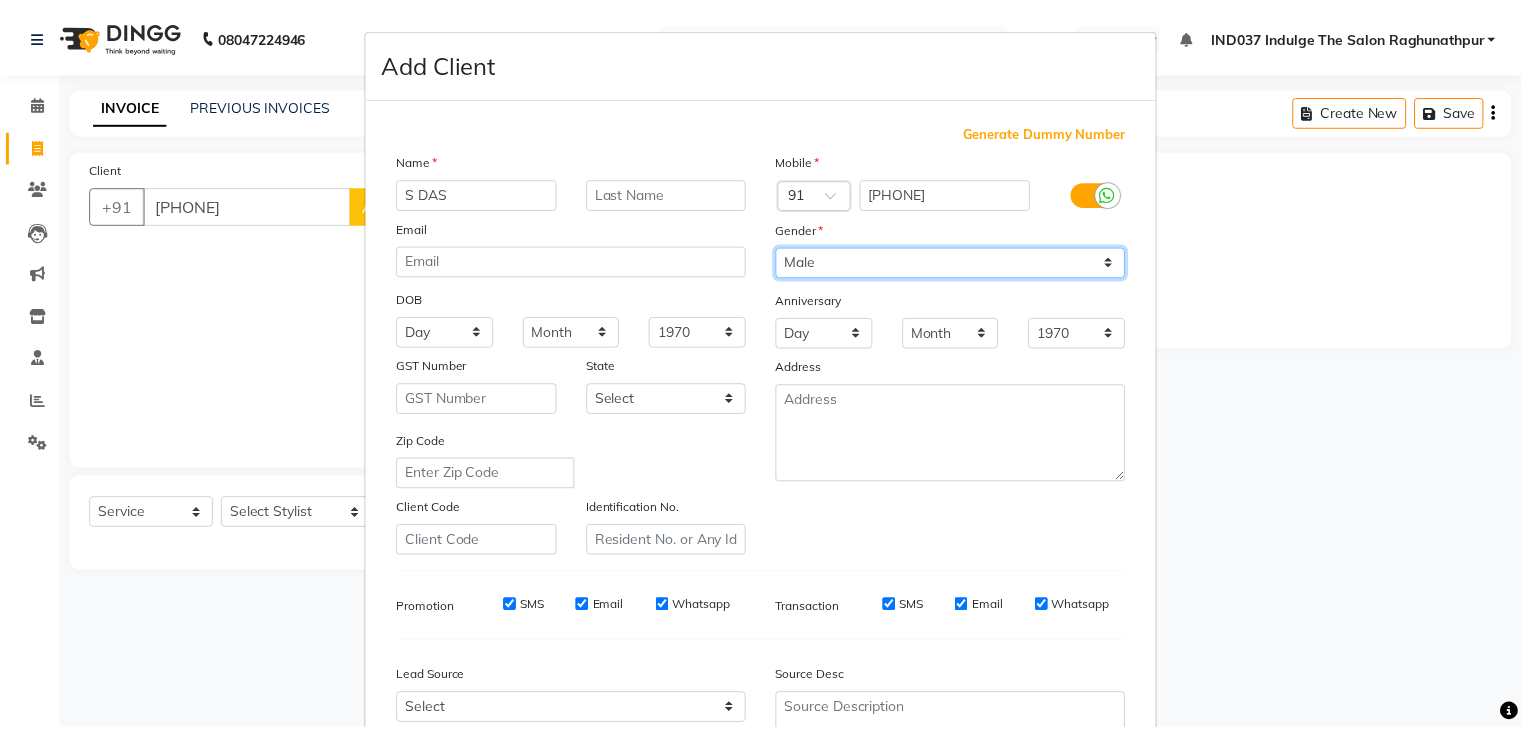 scroll, scrollTop: 203, scrollLeft: 0, axis: vertical 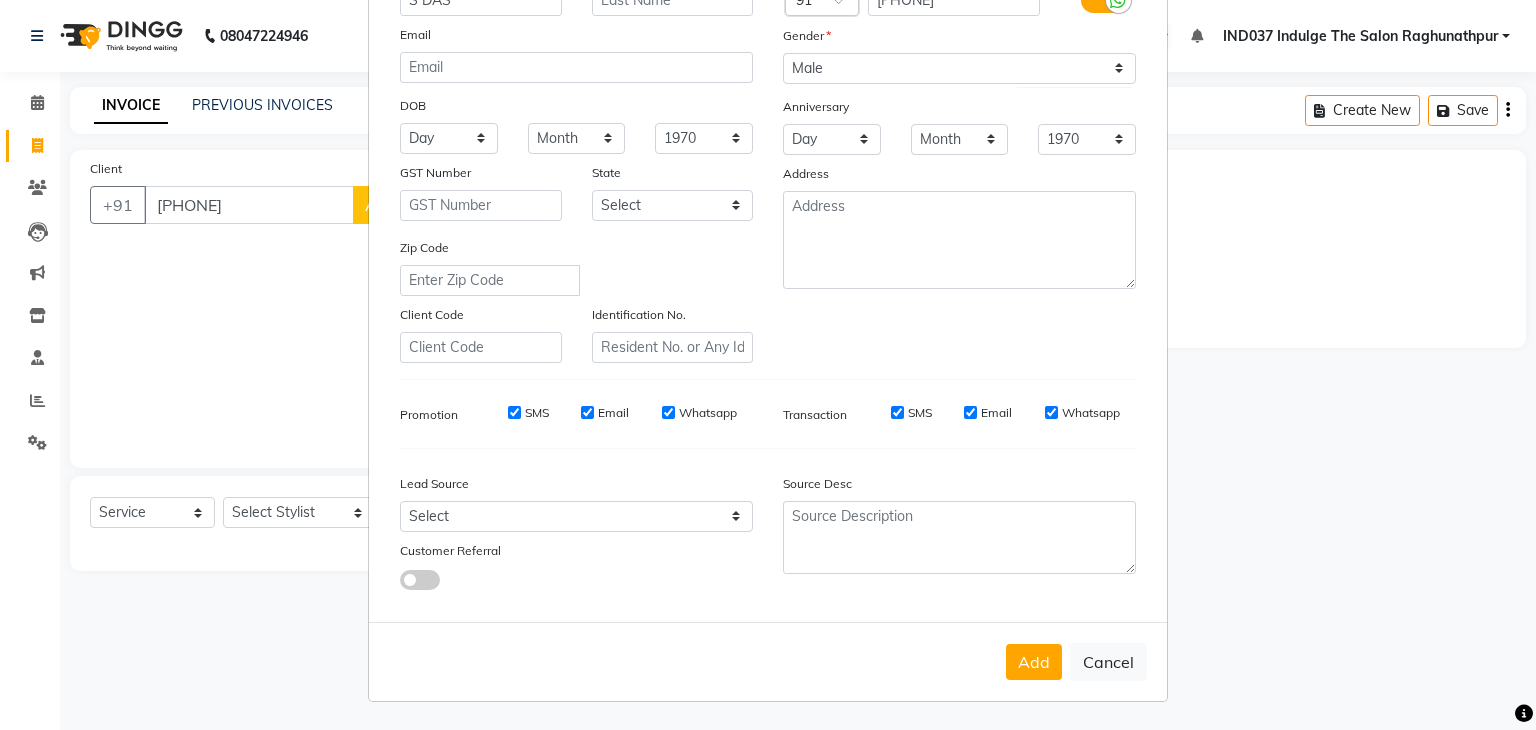 click on "Email" at bounding box center [587, 412] 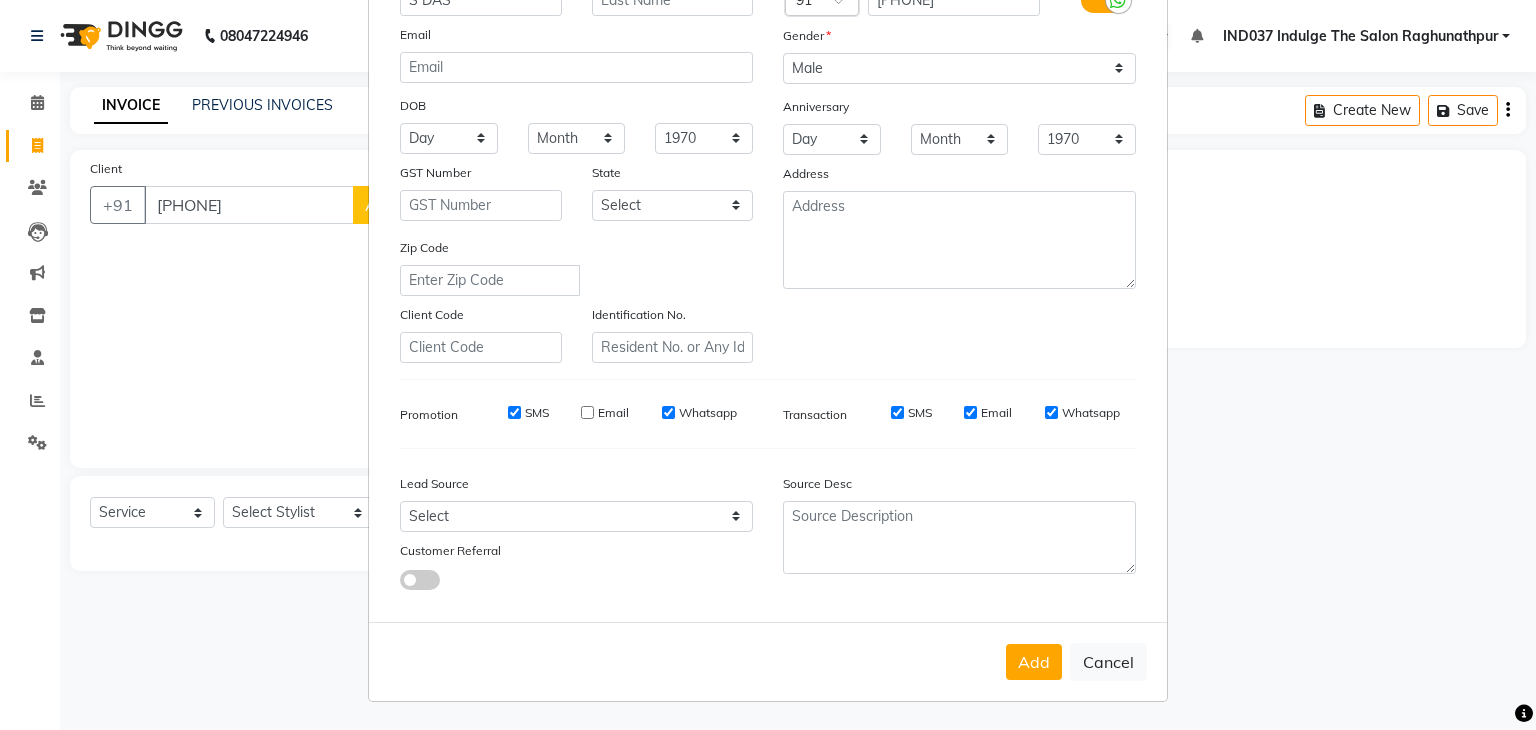 click on "Email" at bounding box center (970, 412) 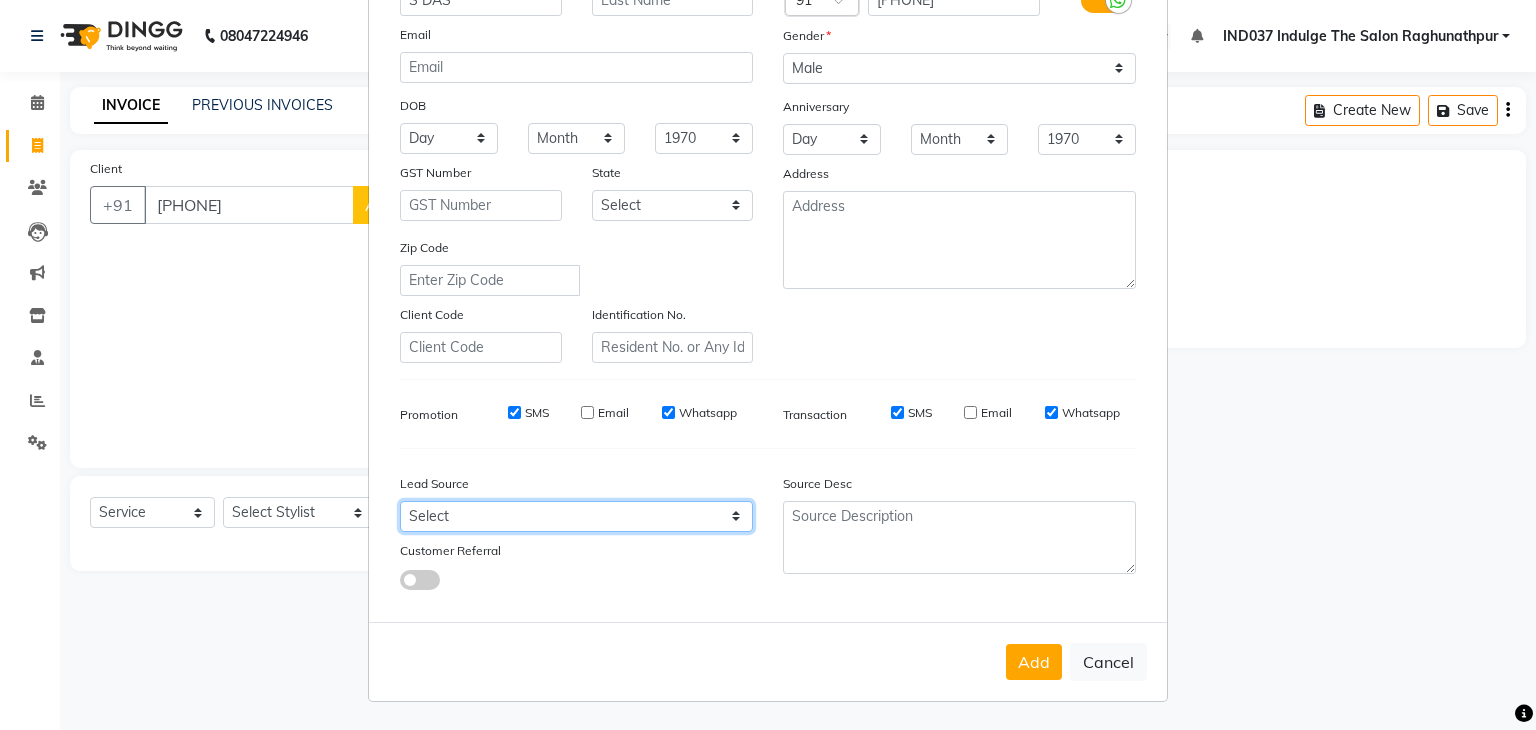click on "Select Walk-in Referral Internet Friend Word of Mouth Advertisement Facebook JustDial Google Other" at bounding box center [576, 516] 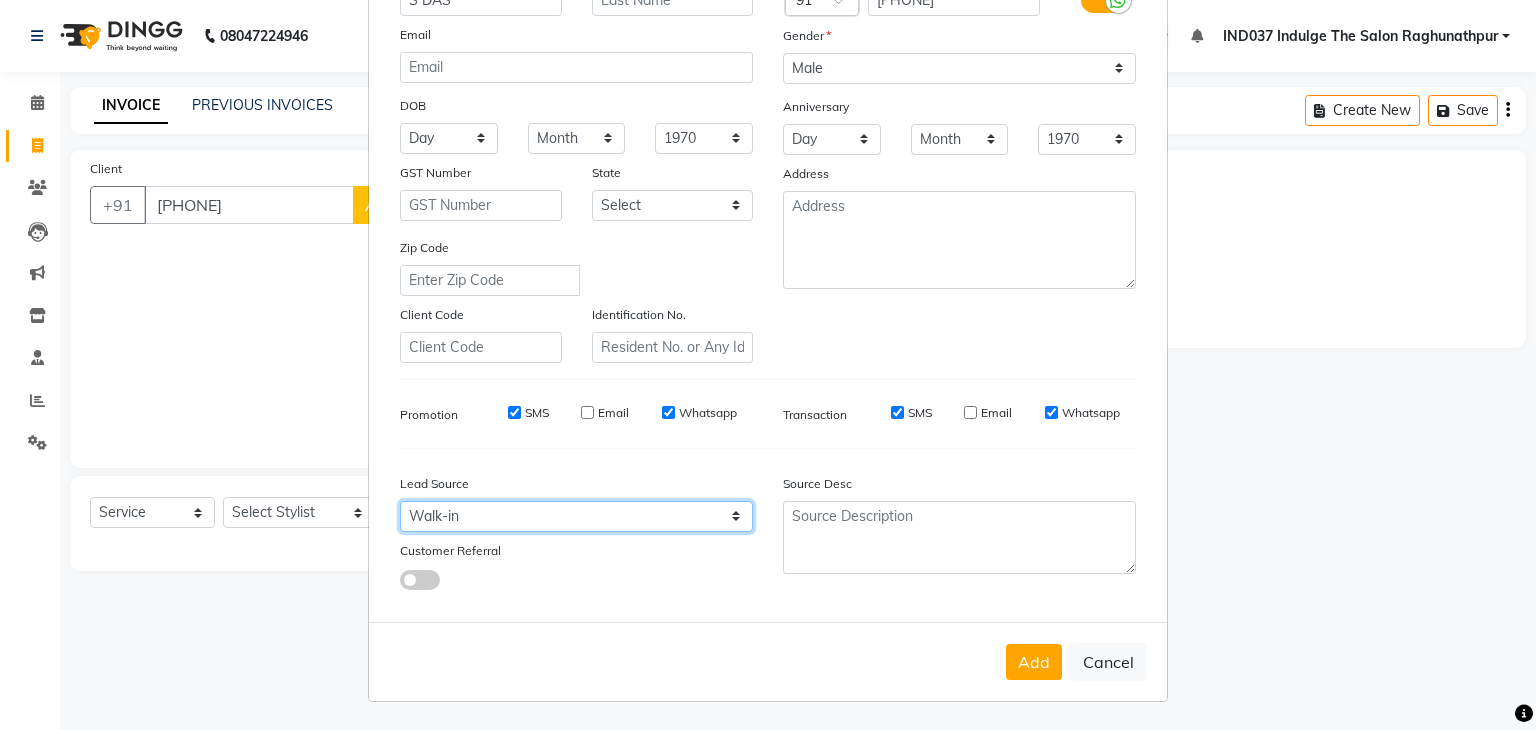 click on "Select Walk-in Referral Internet Friend Word of Mouth Advertisement Facebook JustDial Google Other" at bounding box center [576, 516] 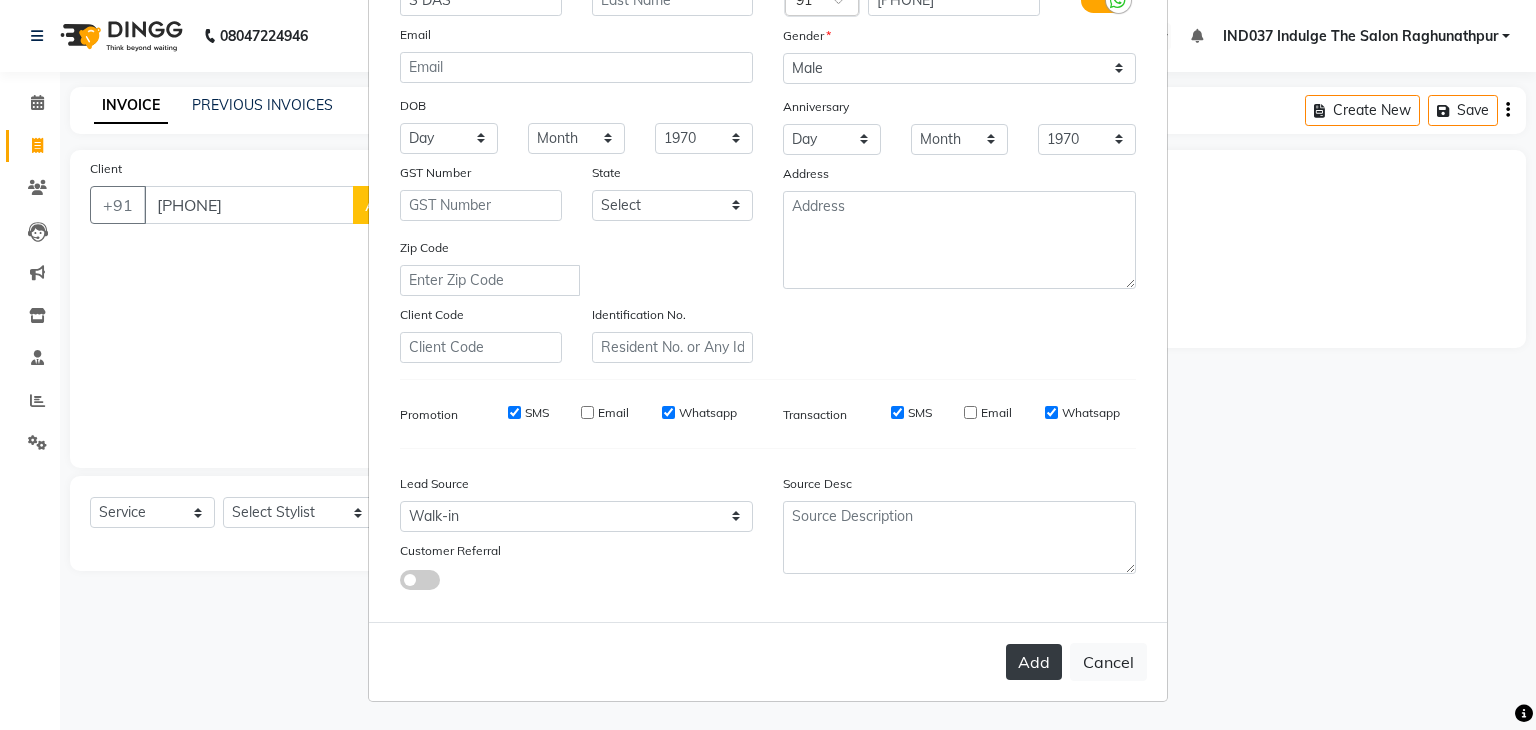 click on "Add" at bounding box center (1034, 662) 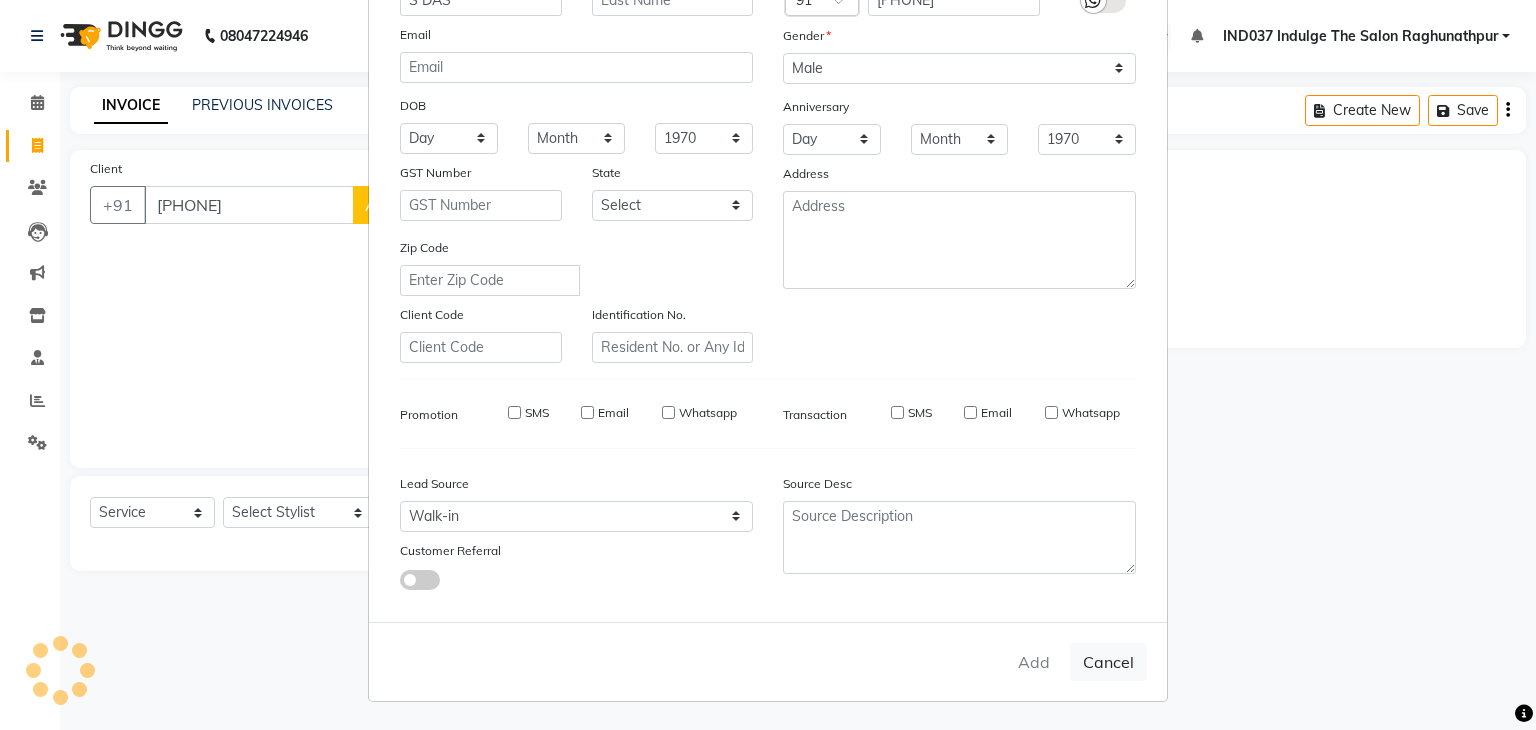 type 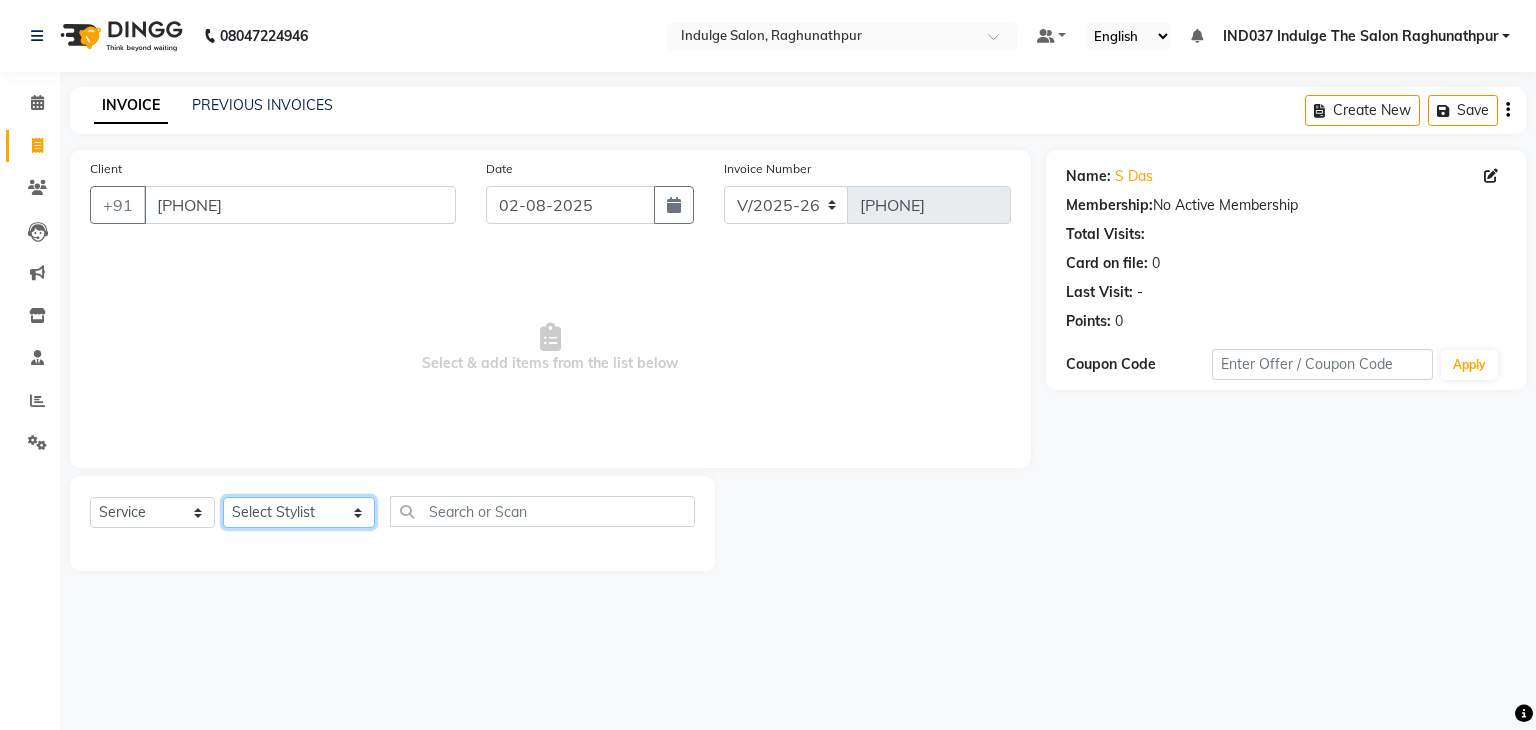 click on "Select Stylist Amir Ethan Happy IND037 Indulge The Salon Raghunathpur kartikey Nazia partha Rehan Roshan Sameer  shivangi  SWATI" 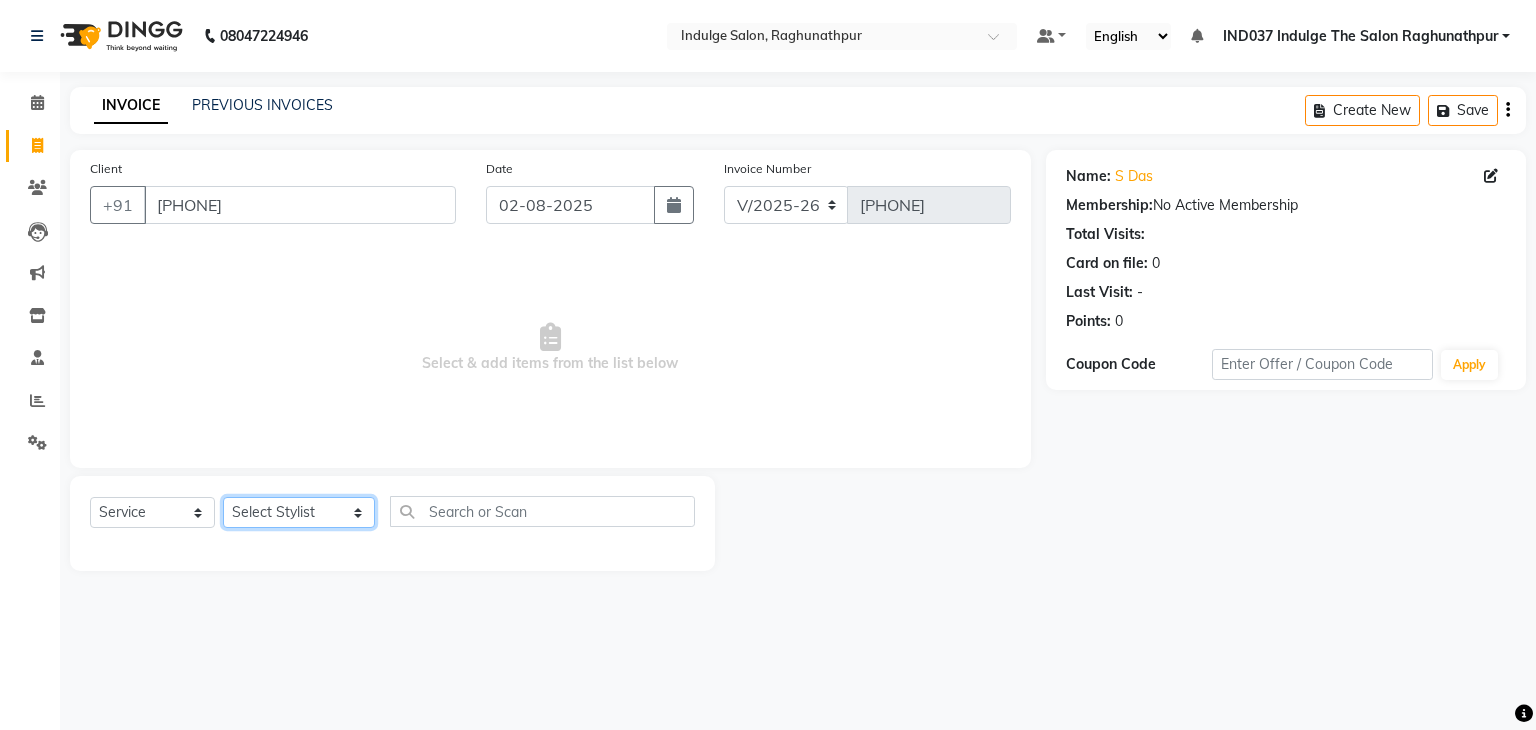 select on "66313" 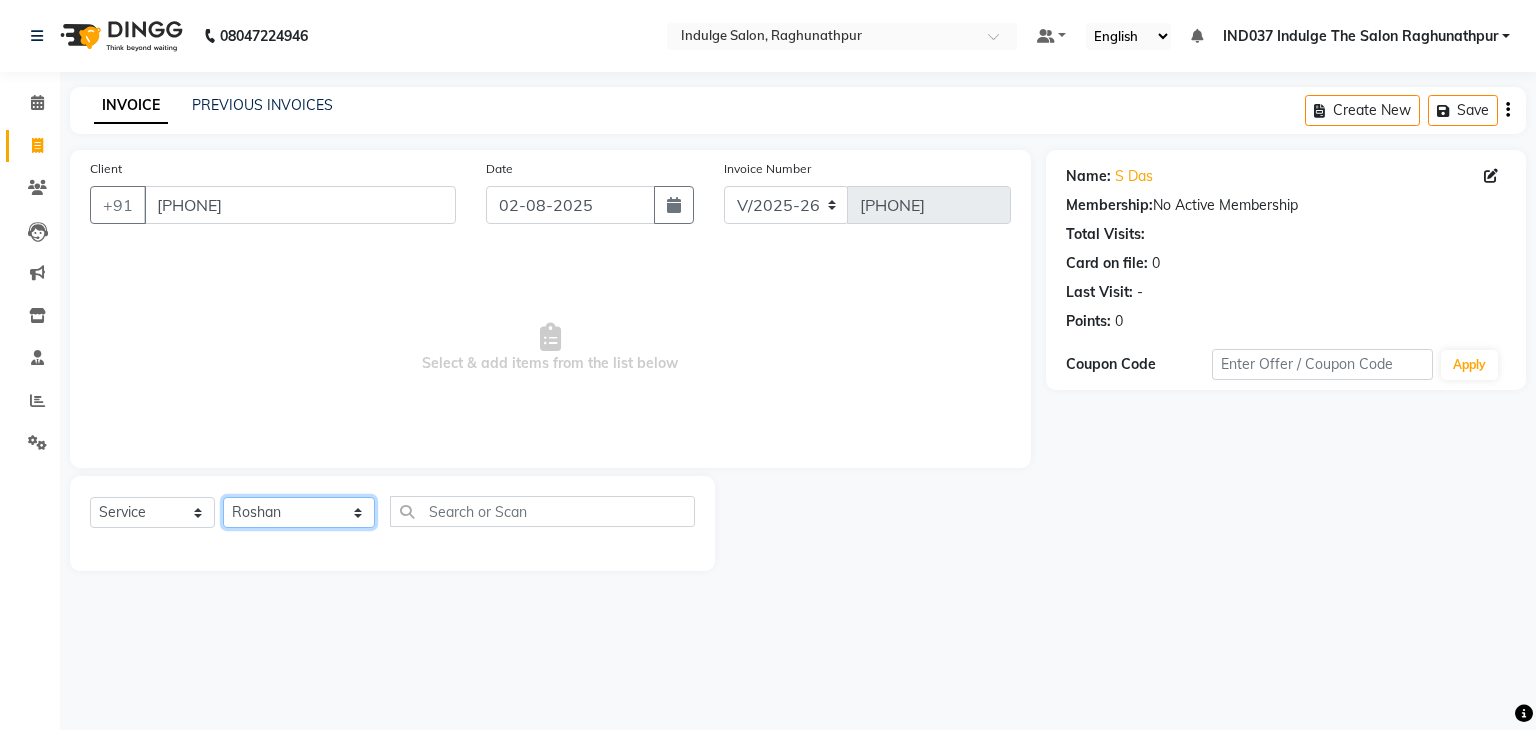 click on "Select Stylist Amir Ethan Happy IND037 Indulge The Salon Raghunathpur kartikey Nazia partha Rehan Roshan Sameer  shivangi  SWATI" 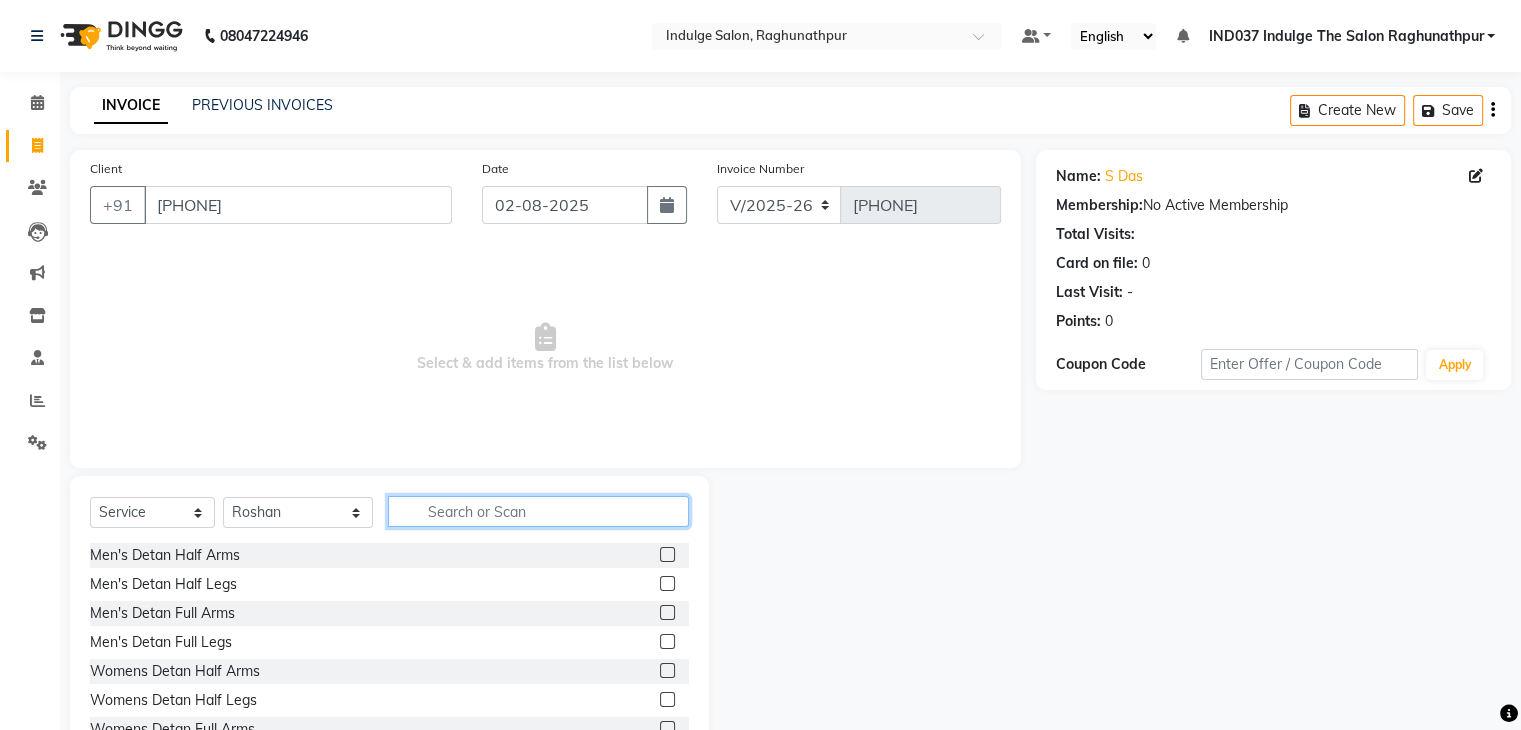 click 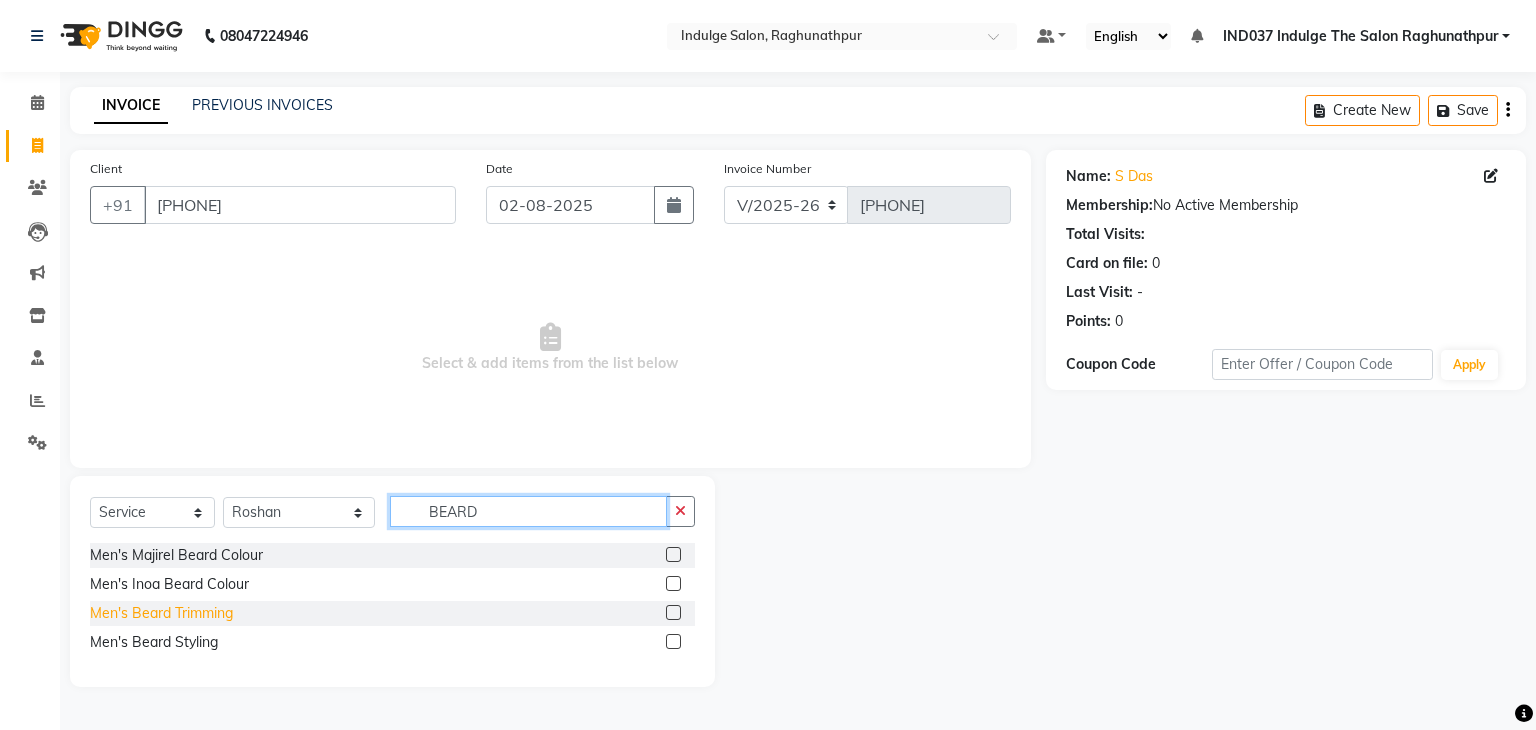type on "BEARD" 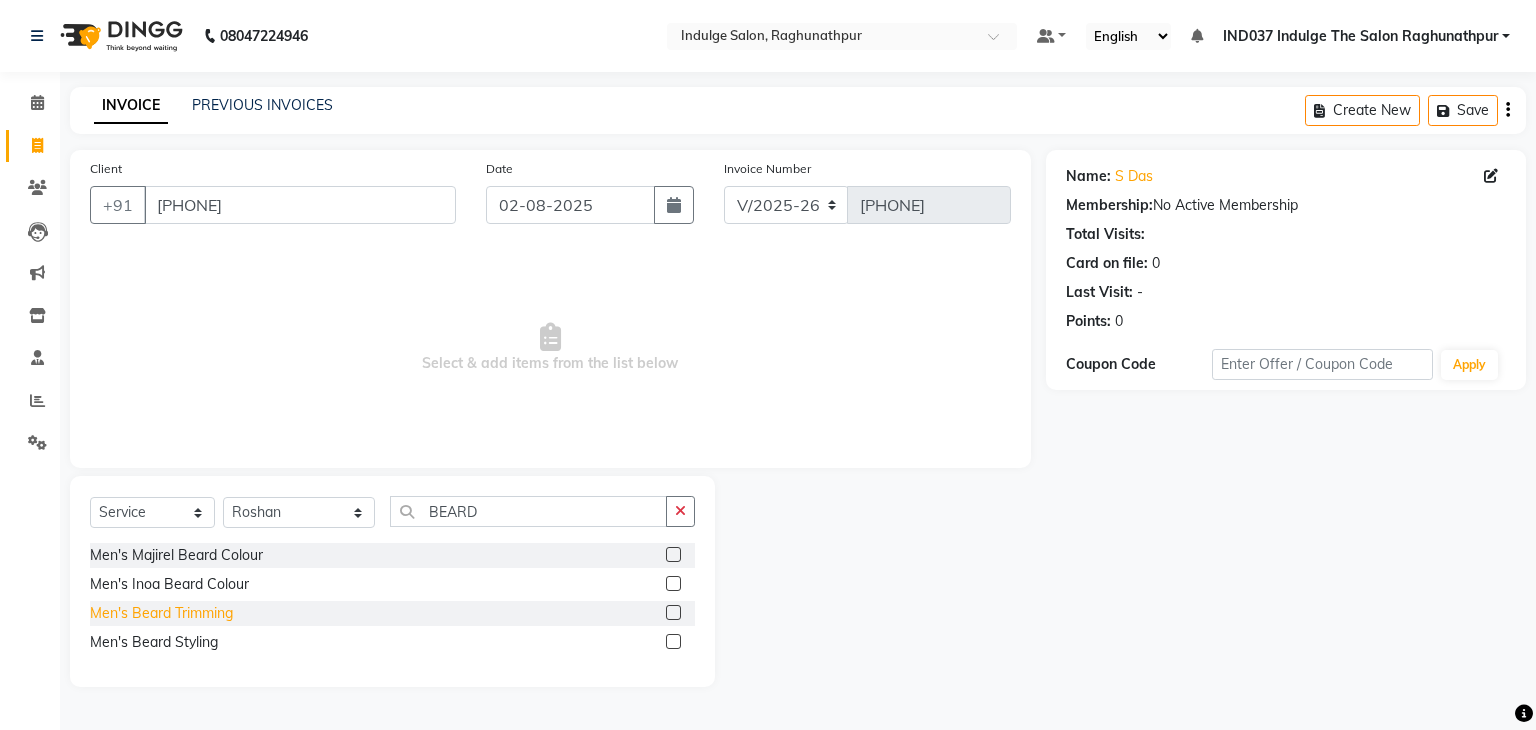 click on "Men's Beard Trimming" 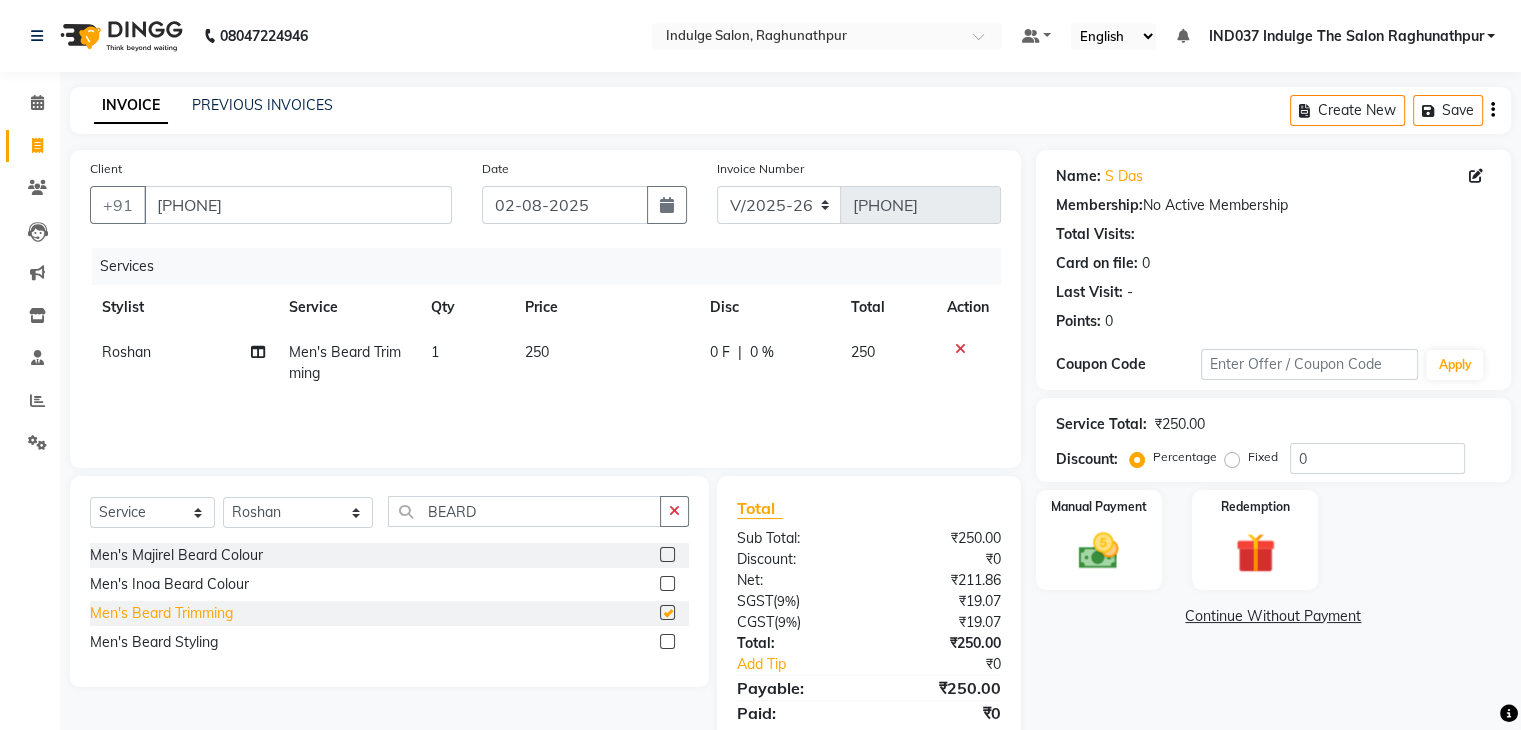 checkbox on "false" 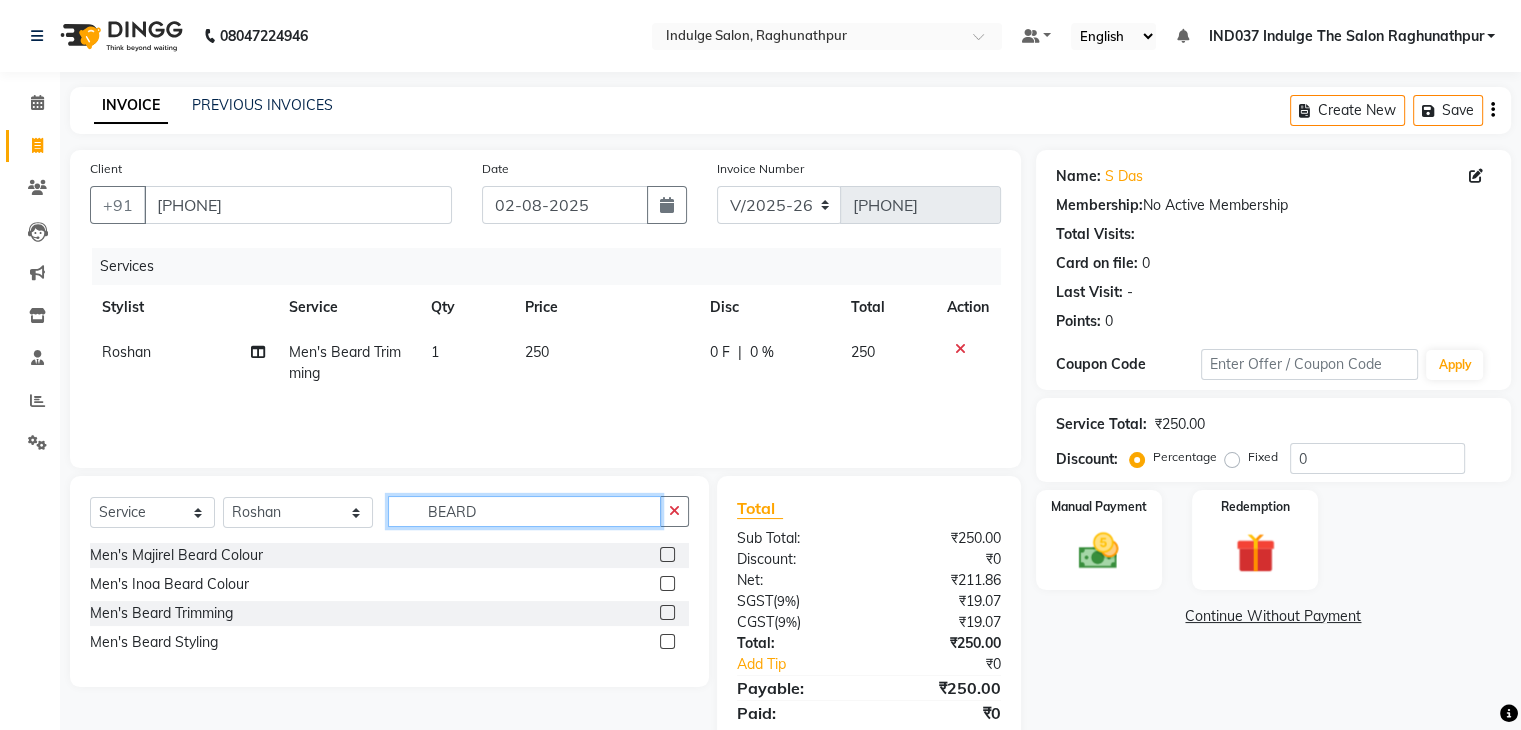 click on "BEARD" 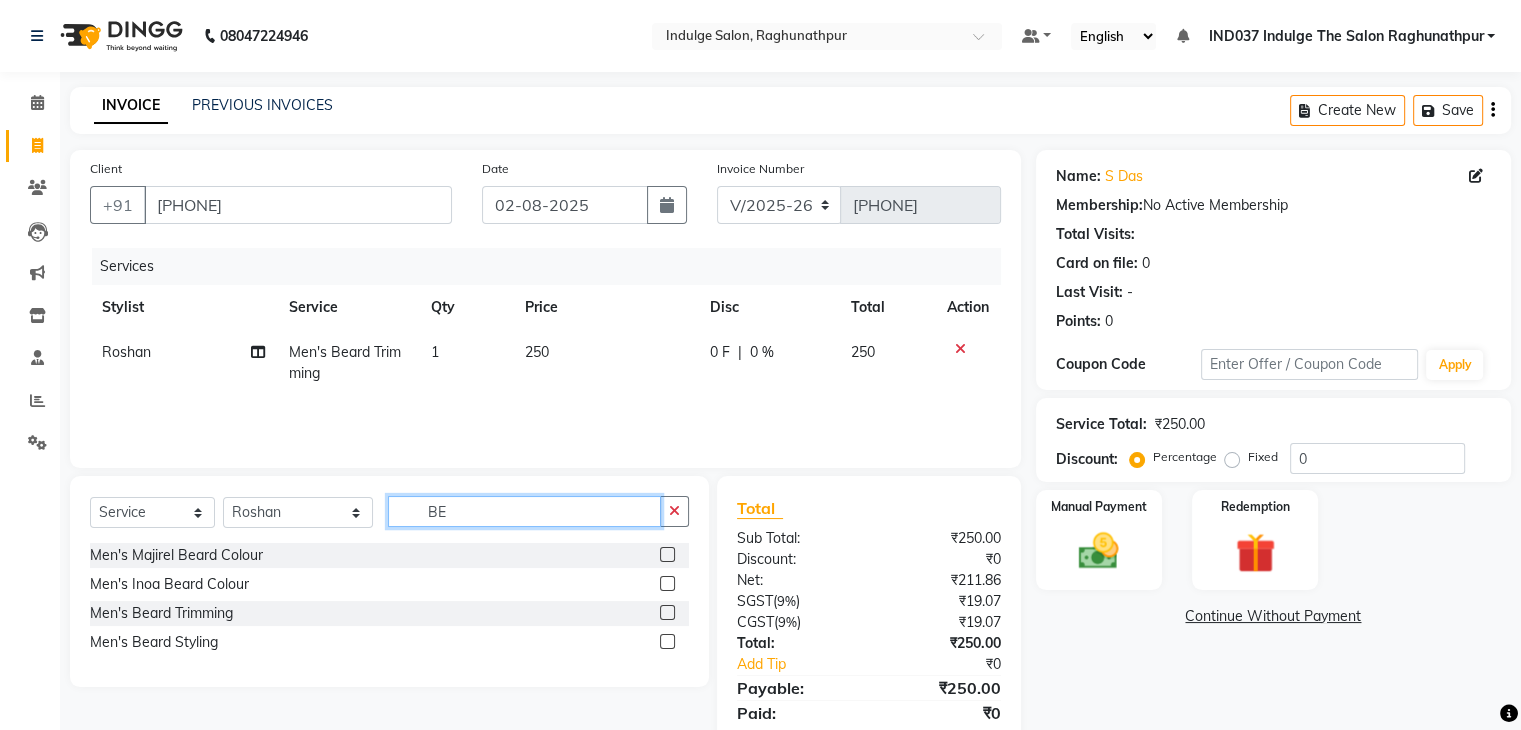 type on "B" 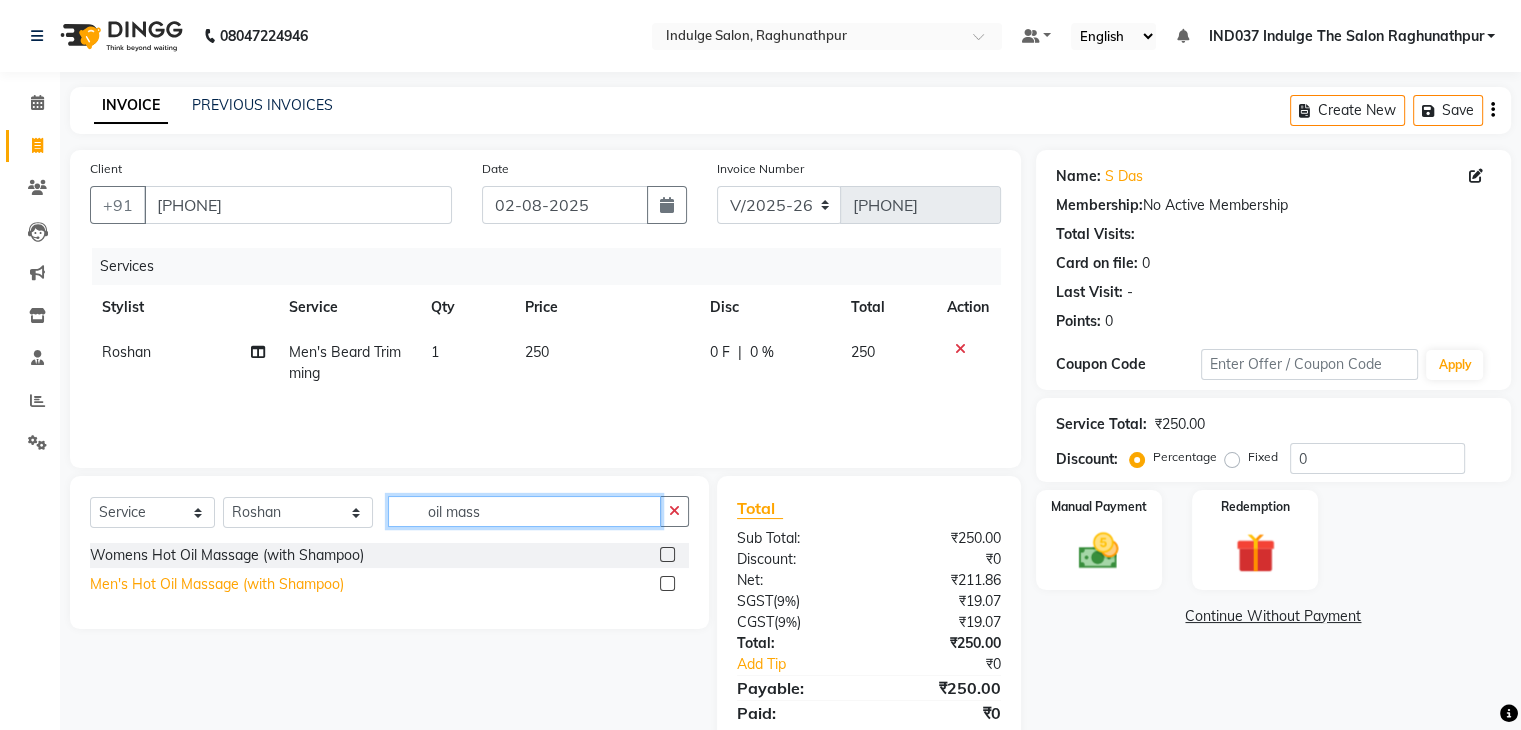 type on "oil mass" 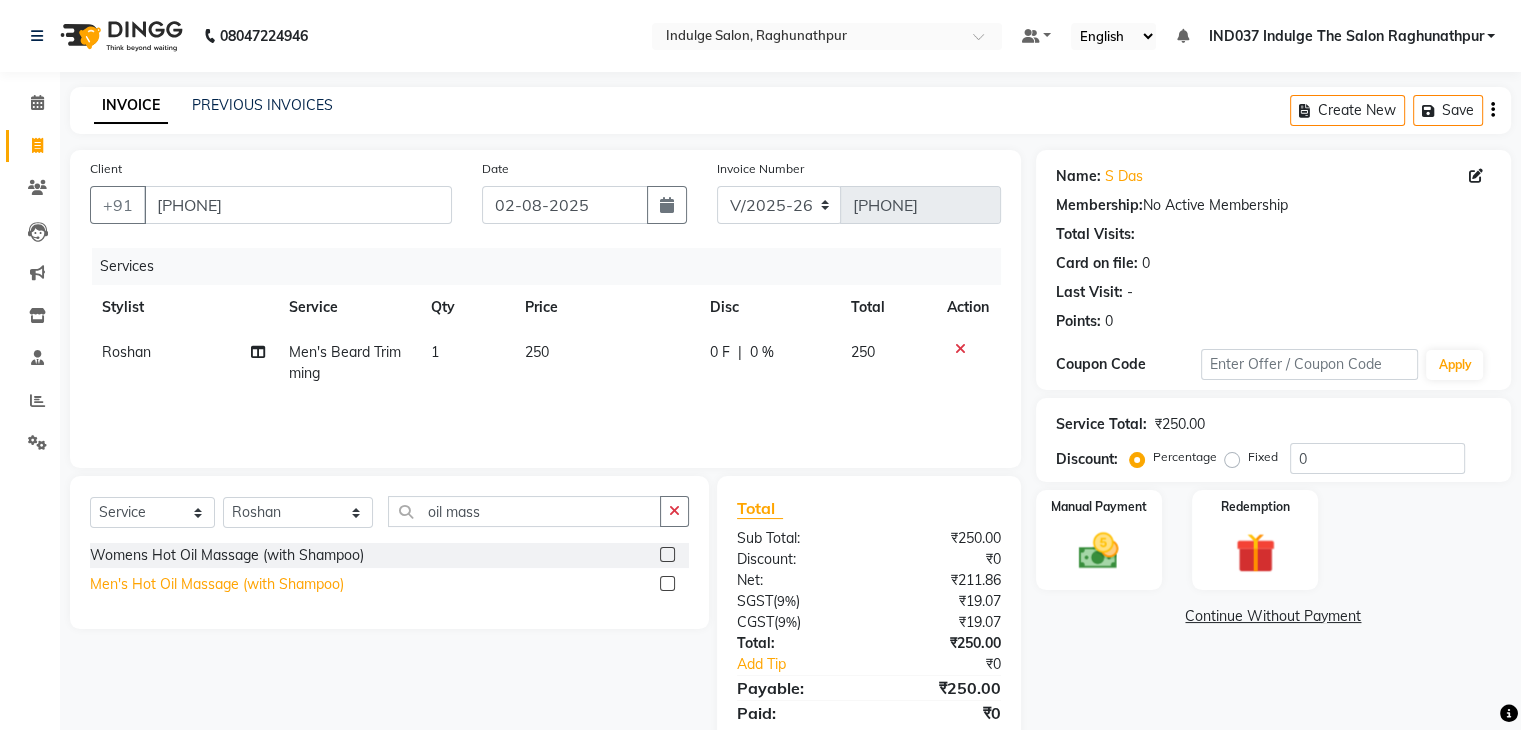 click on "Men's Hot Oil Massage (with Shampoo)" 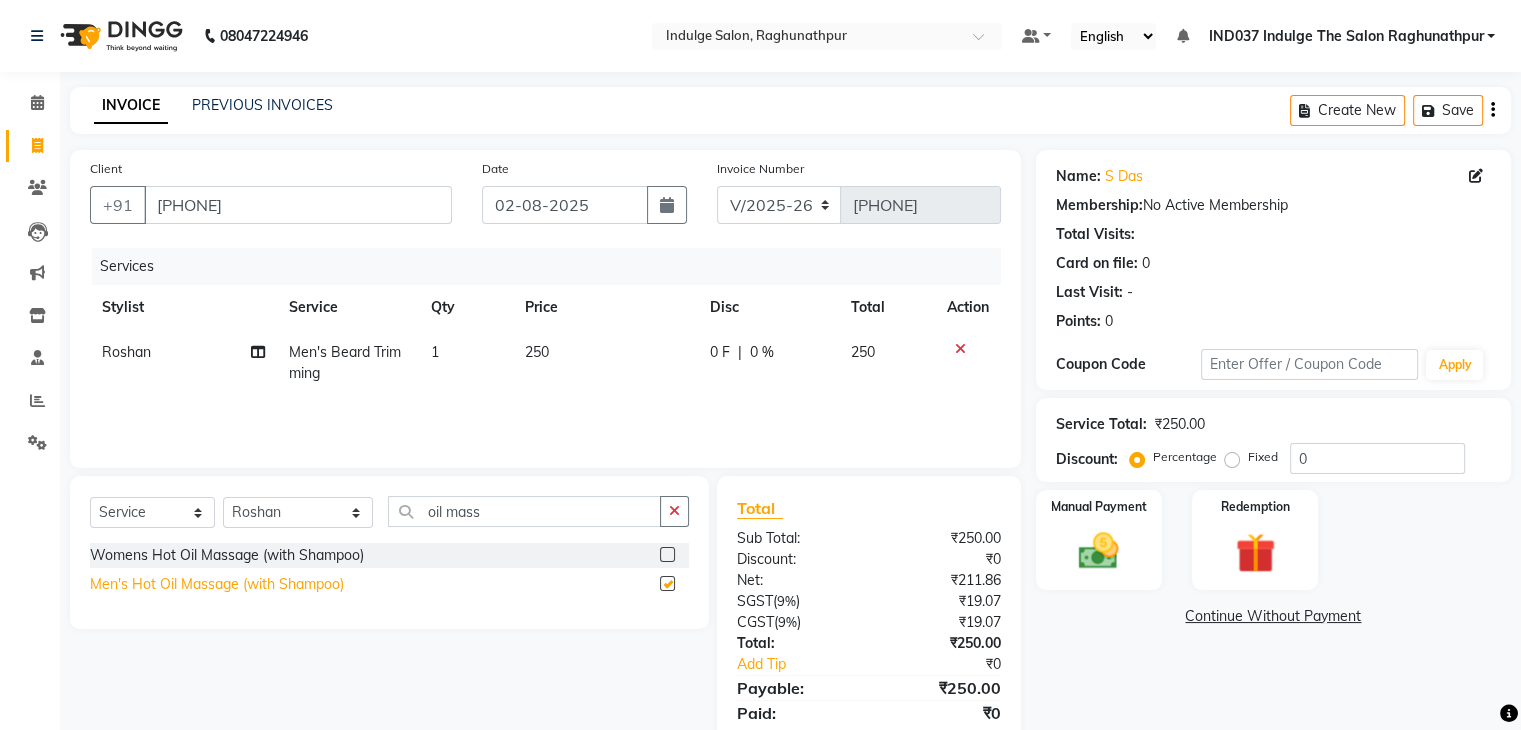 checkbox on "false" 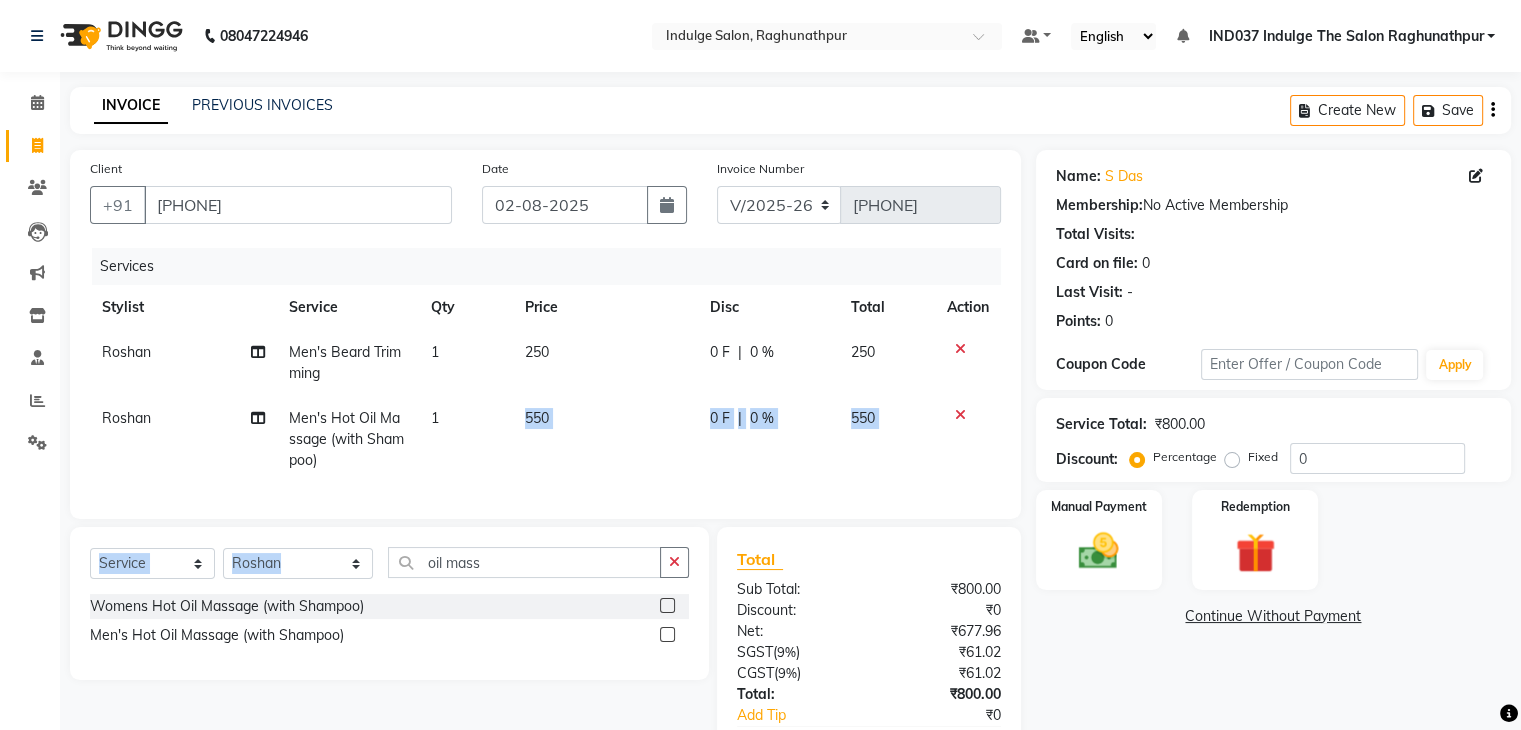 drag, startPoint x: 493, startPoint y: 557, endPoint x: 484, endPoint y: 418, distance: 139.29106 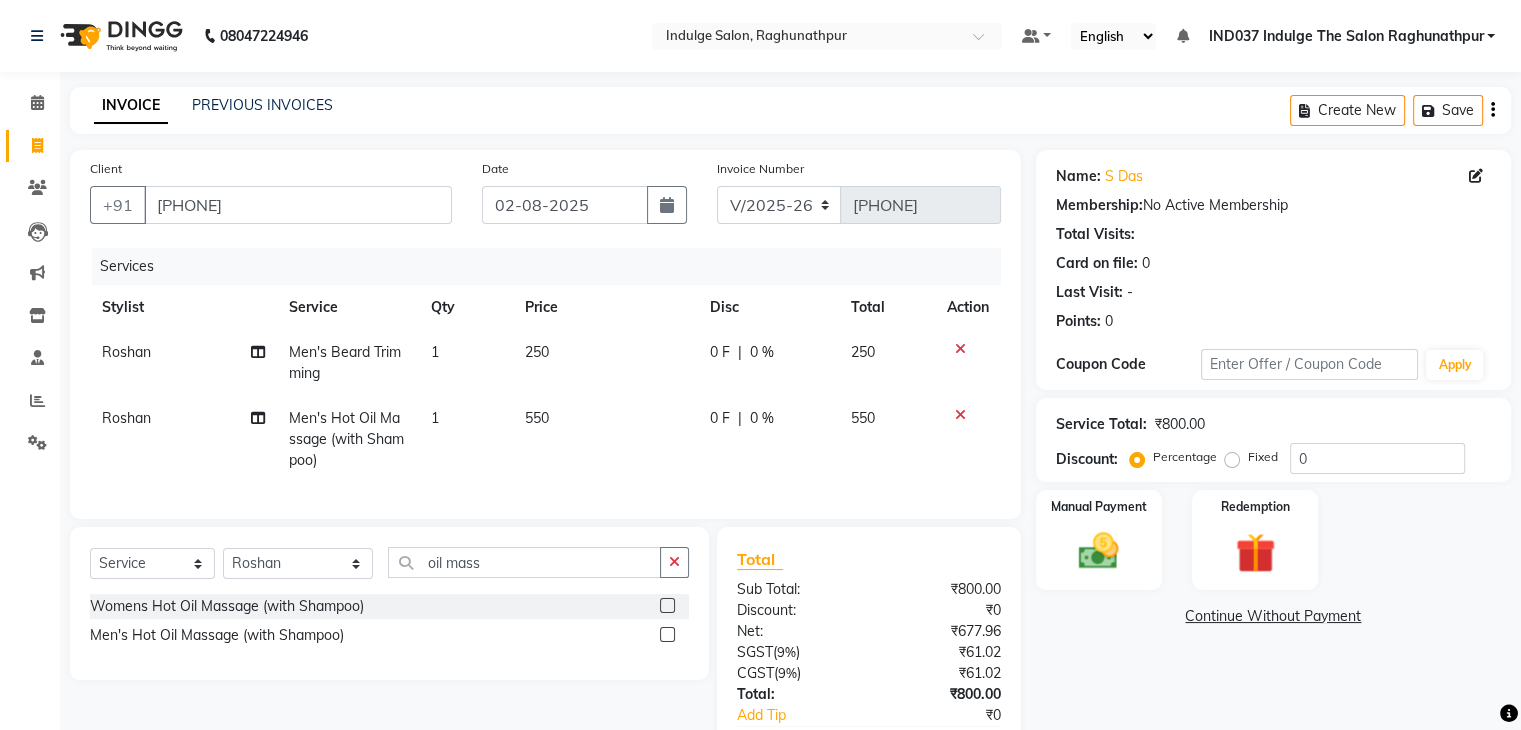 select on "66313" 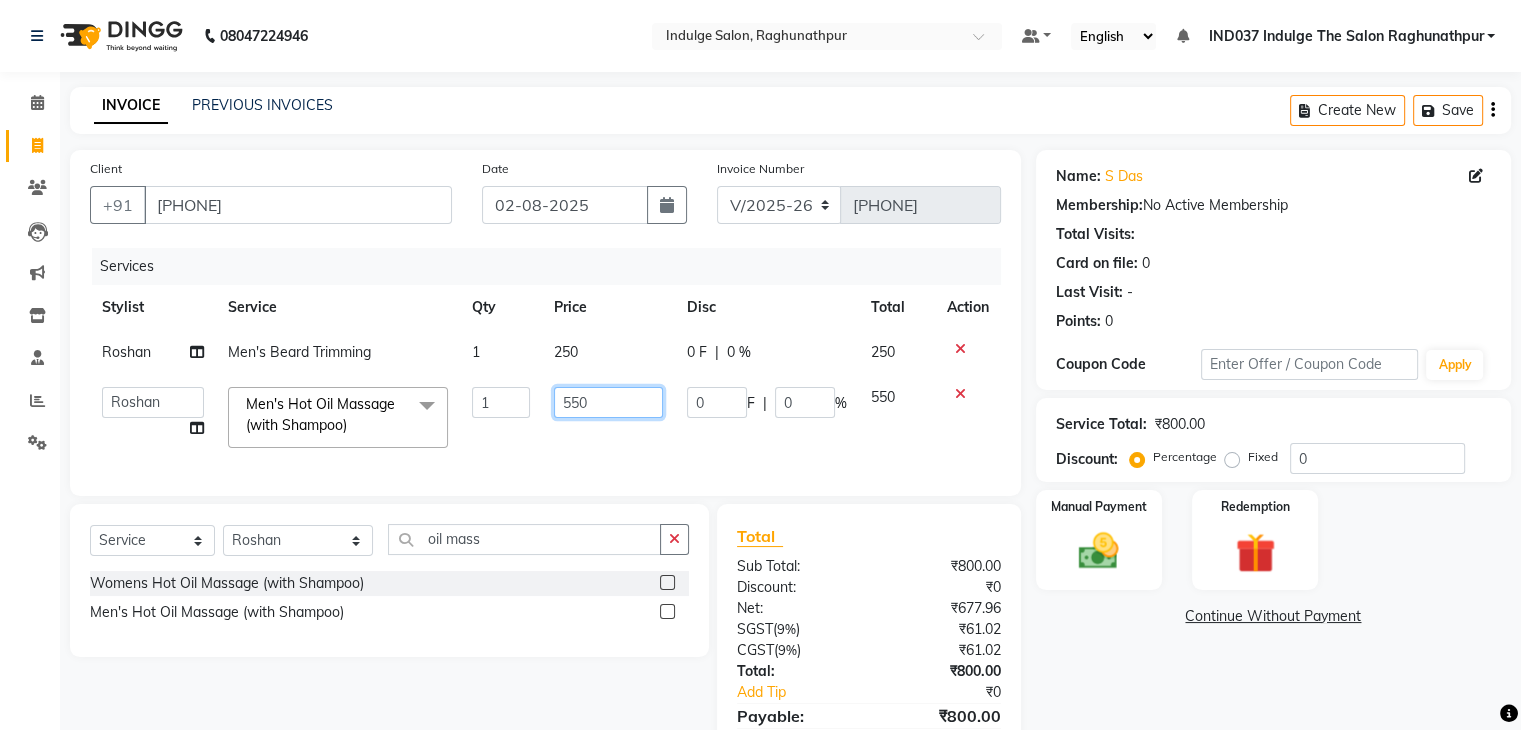 click on "550" 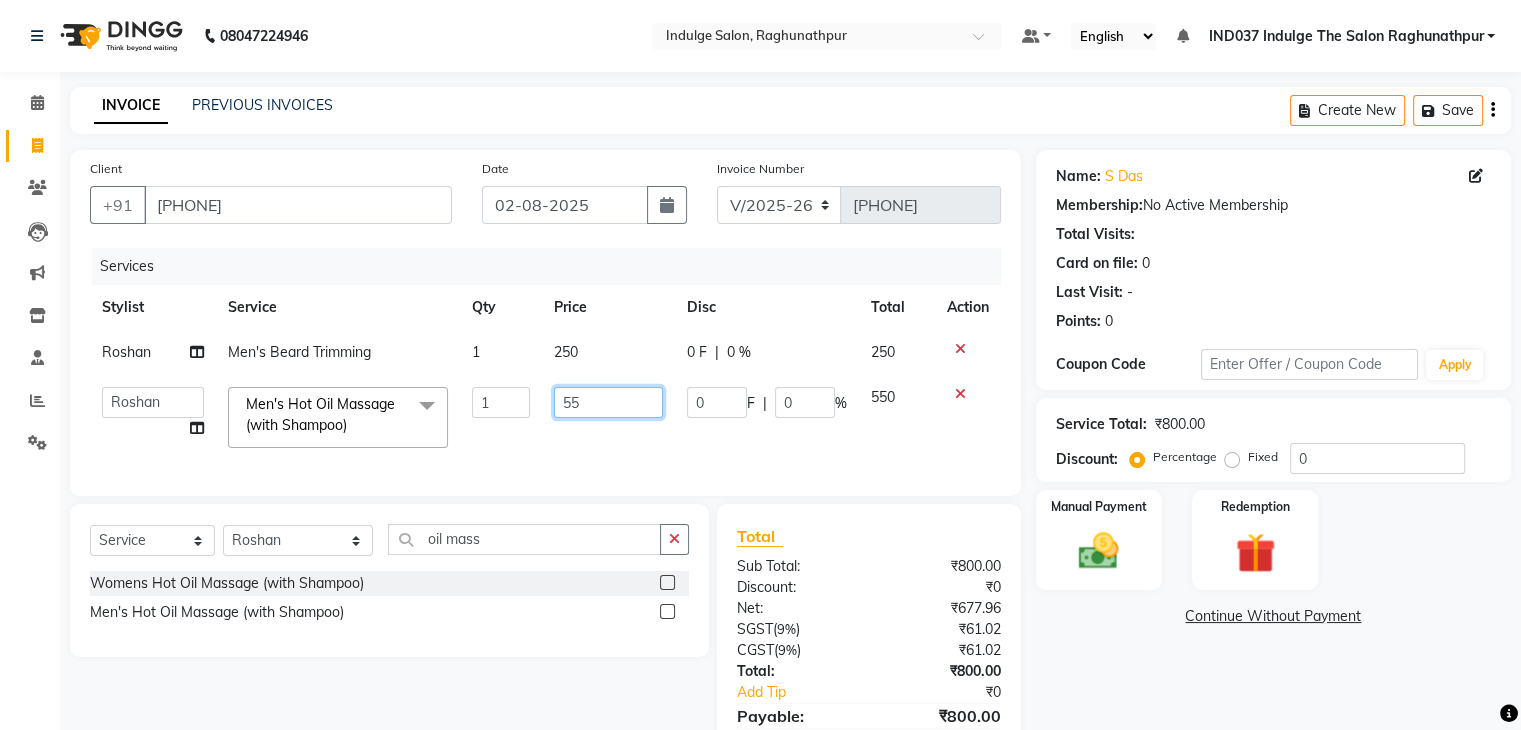 type on "5" 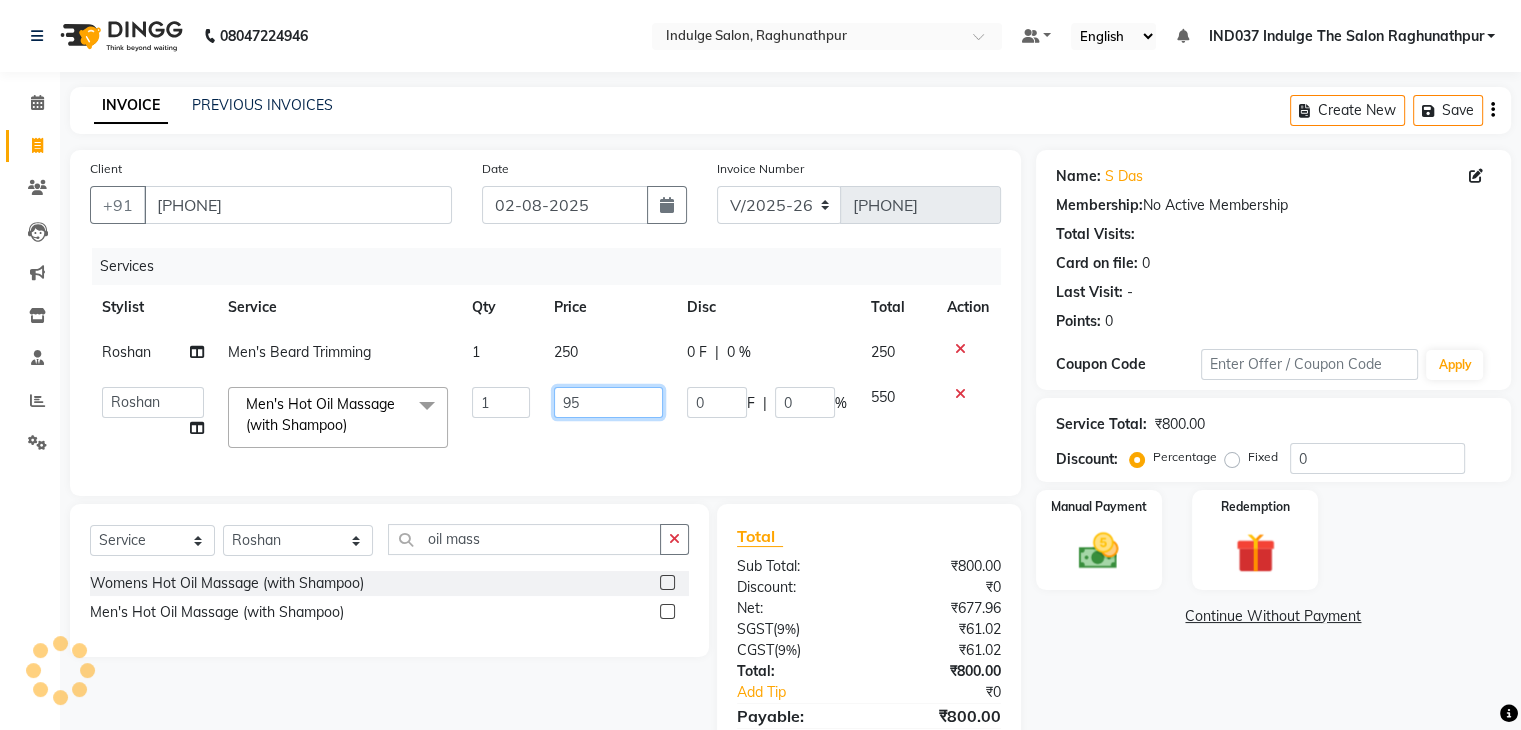 type on "950" 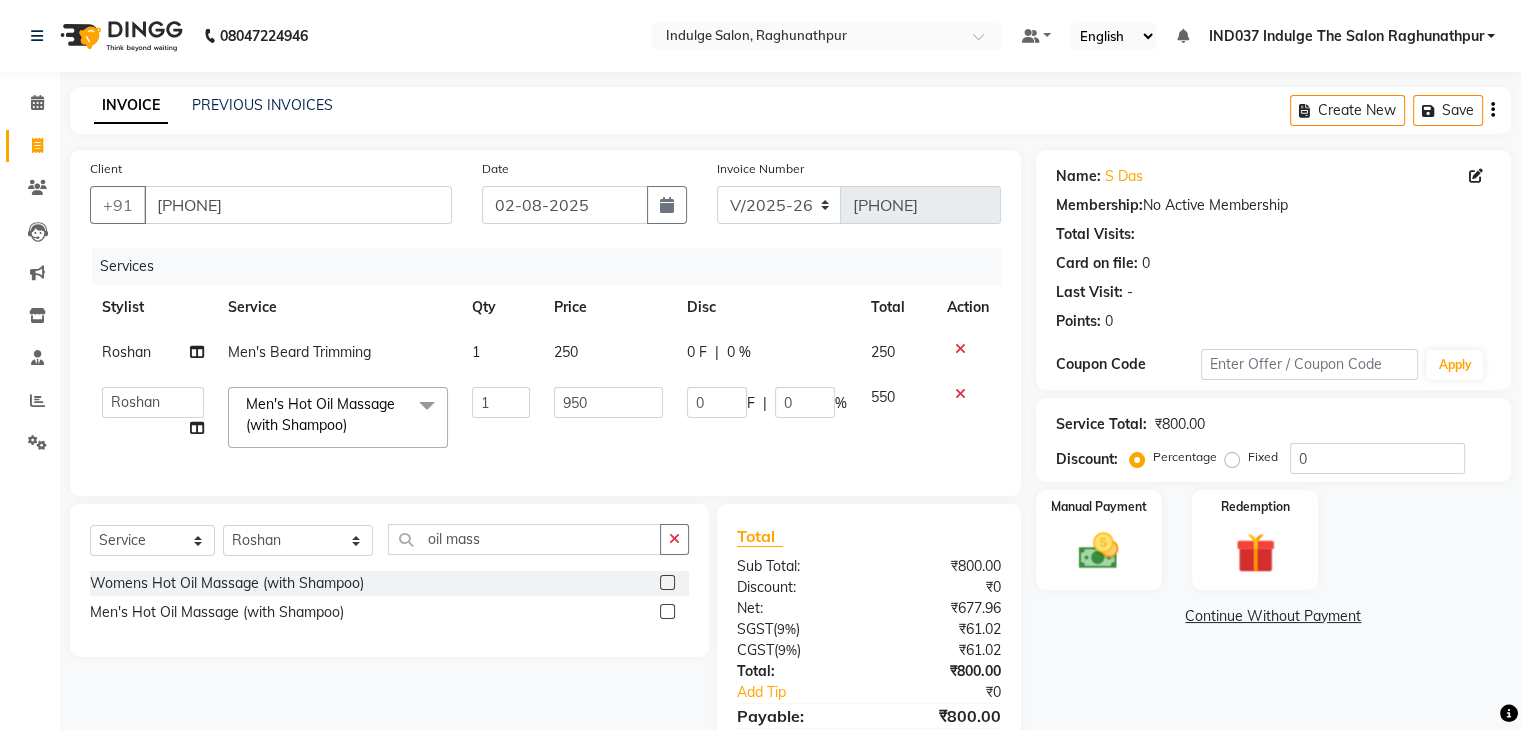 click on "Name: [LAST] Membership: No Active Membership Total Visits: Card on file: 0 Last Visit: - Points: 0 Coupon Code Apply Service Total: ₹800.00 Discount: Percentage Fixed 0 Manual Payment Redemption Continue Without Payment" 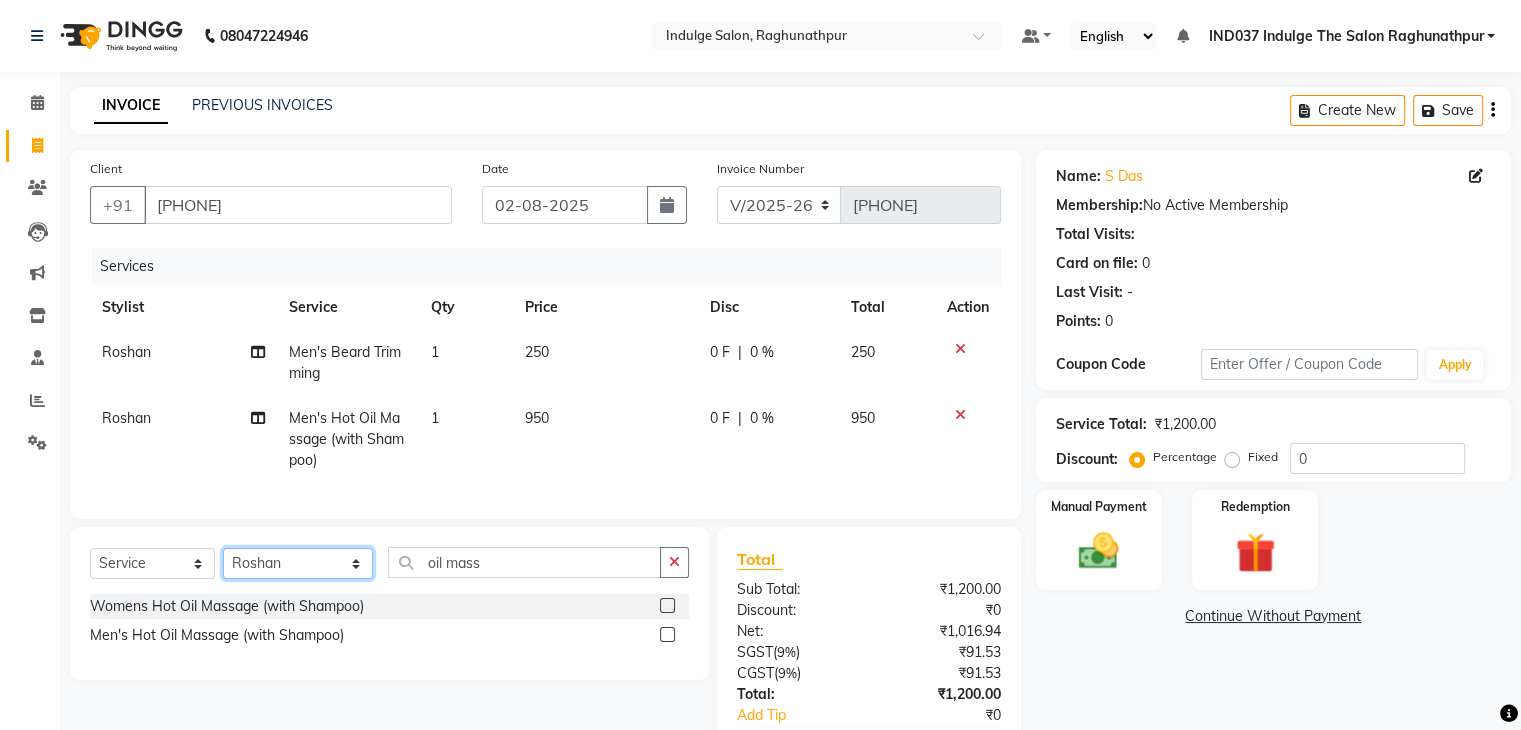 click on "Select Stylist Amir Ethan Happy IND037 Indulge The Salon Raghunathpur kartikey Nazia partha Rehan Roshan Sameer  shivangi  SWATI" 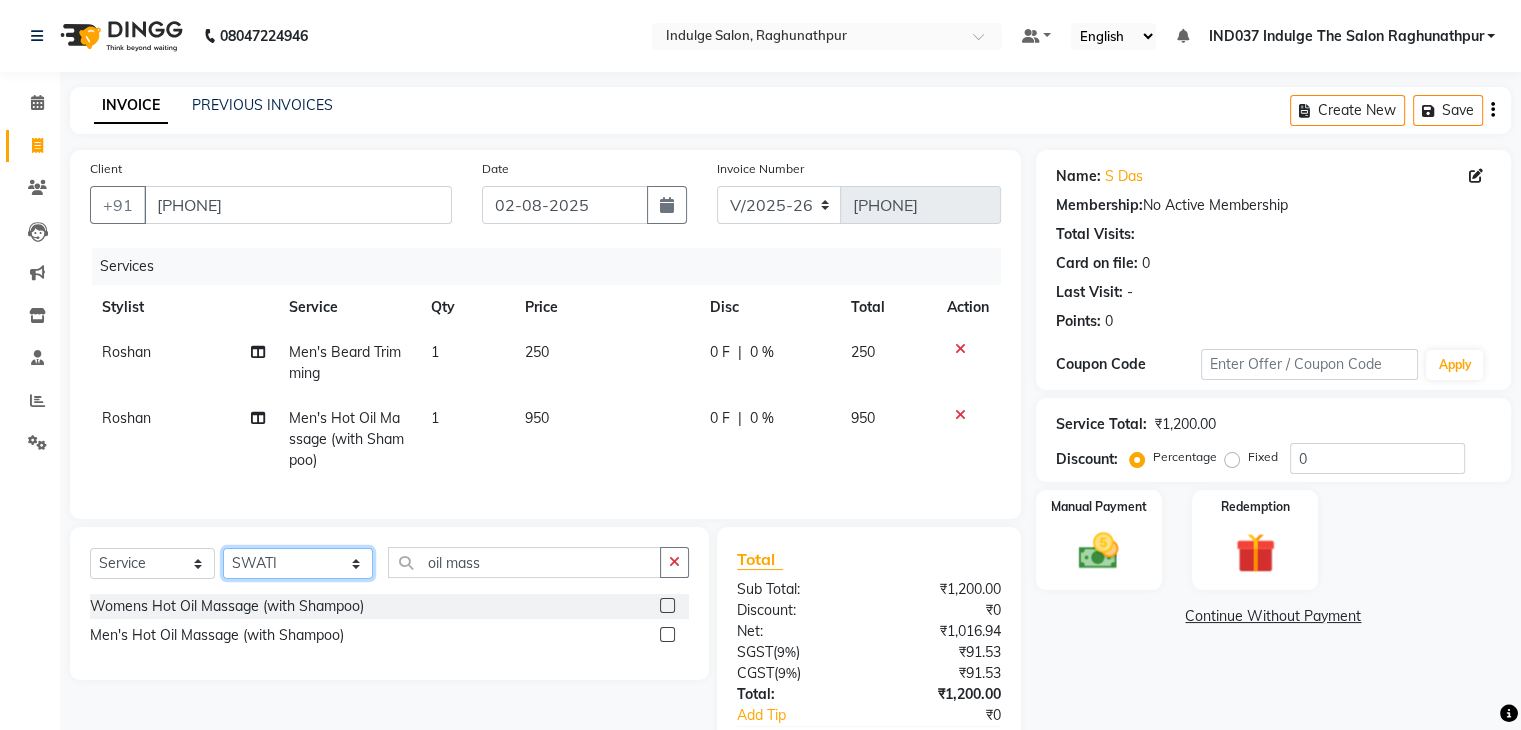 click on "Select Stylist Amir Ethan Happy IND037 Indulge The Salon Raghunathpur kartikey Nazia partha Rehan Roshan Sameer  shivangi  SWATI" 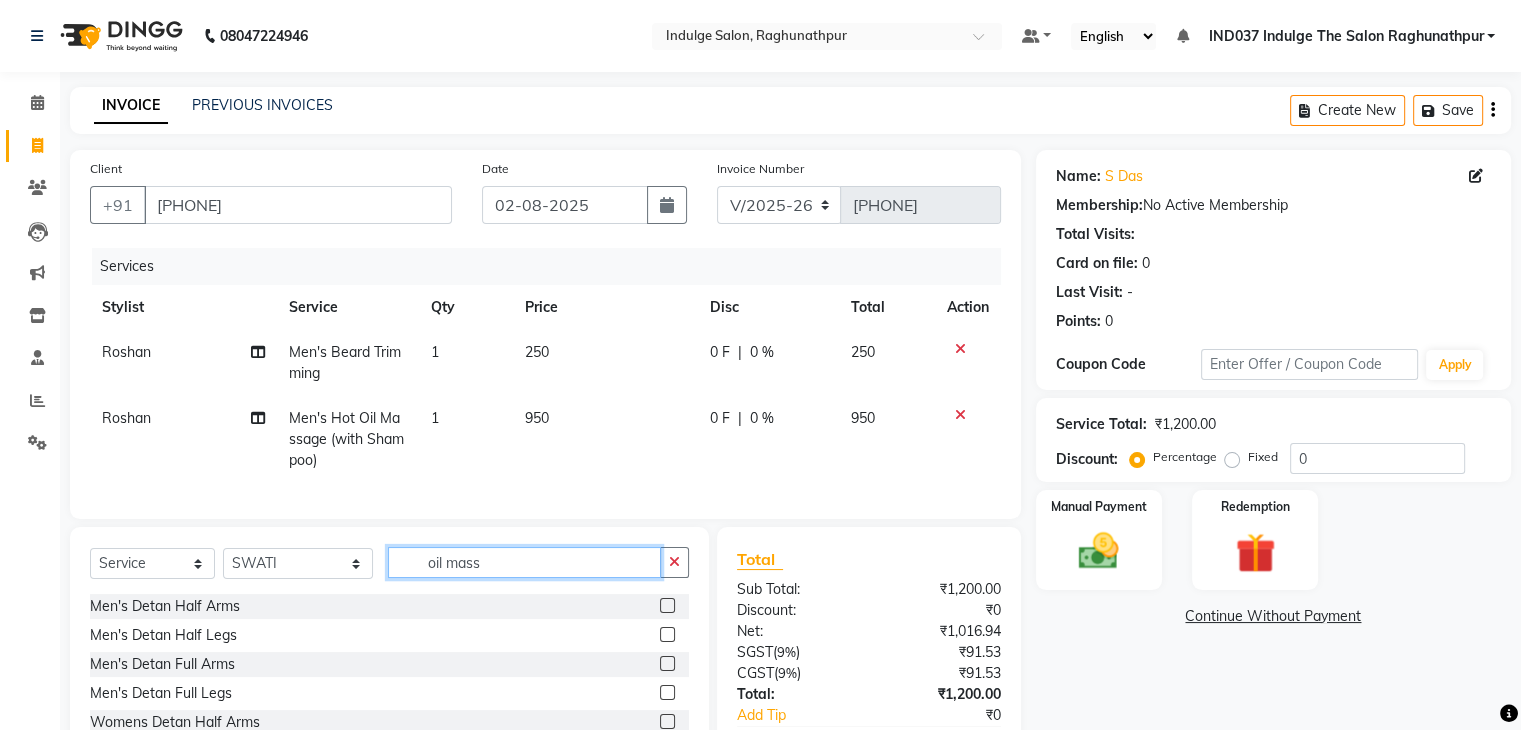 click on "oil mass" 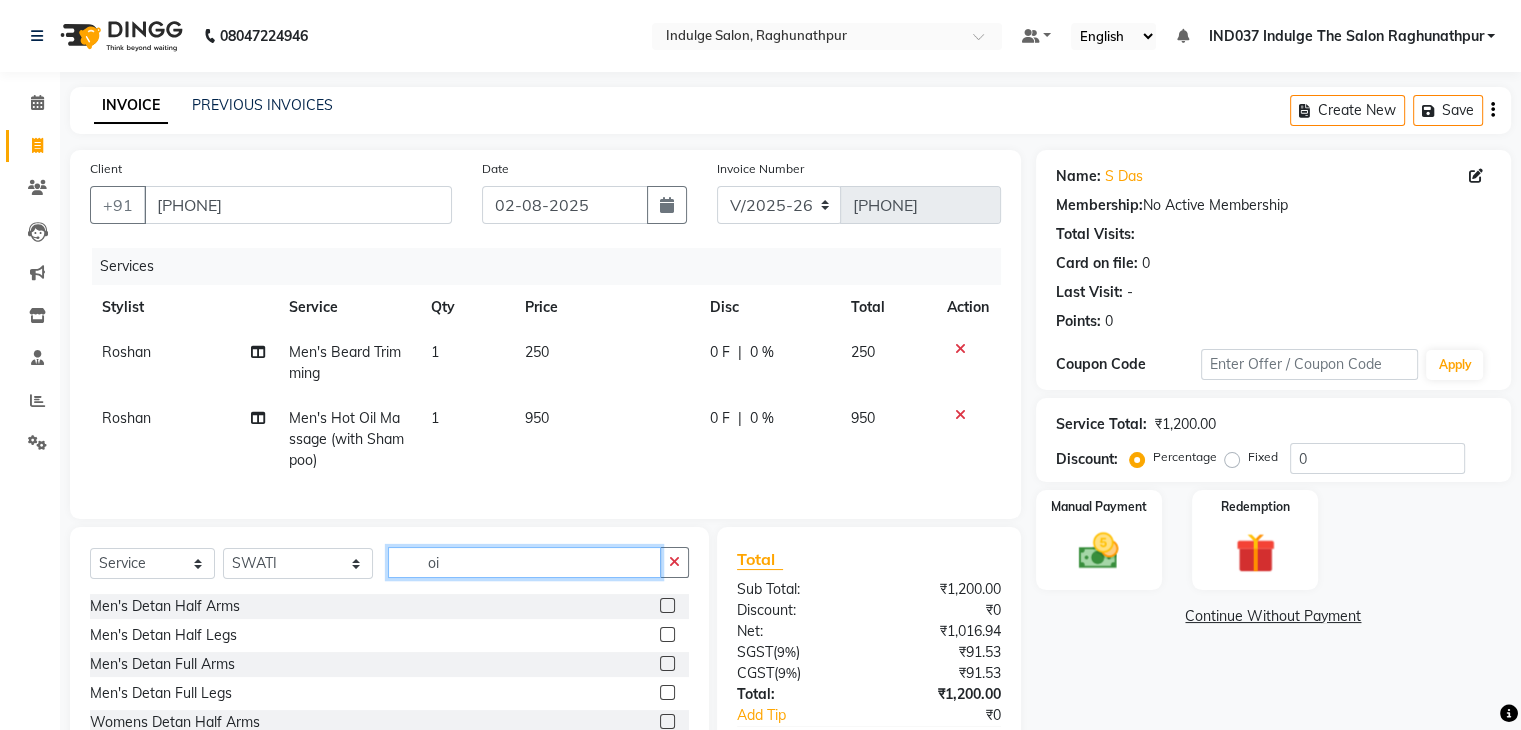 type on "o" 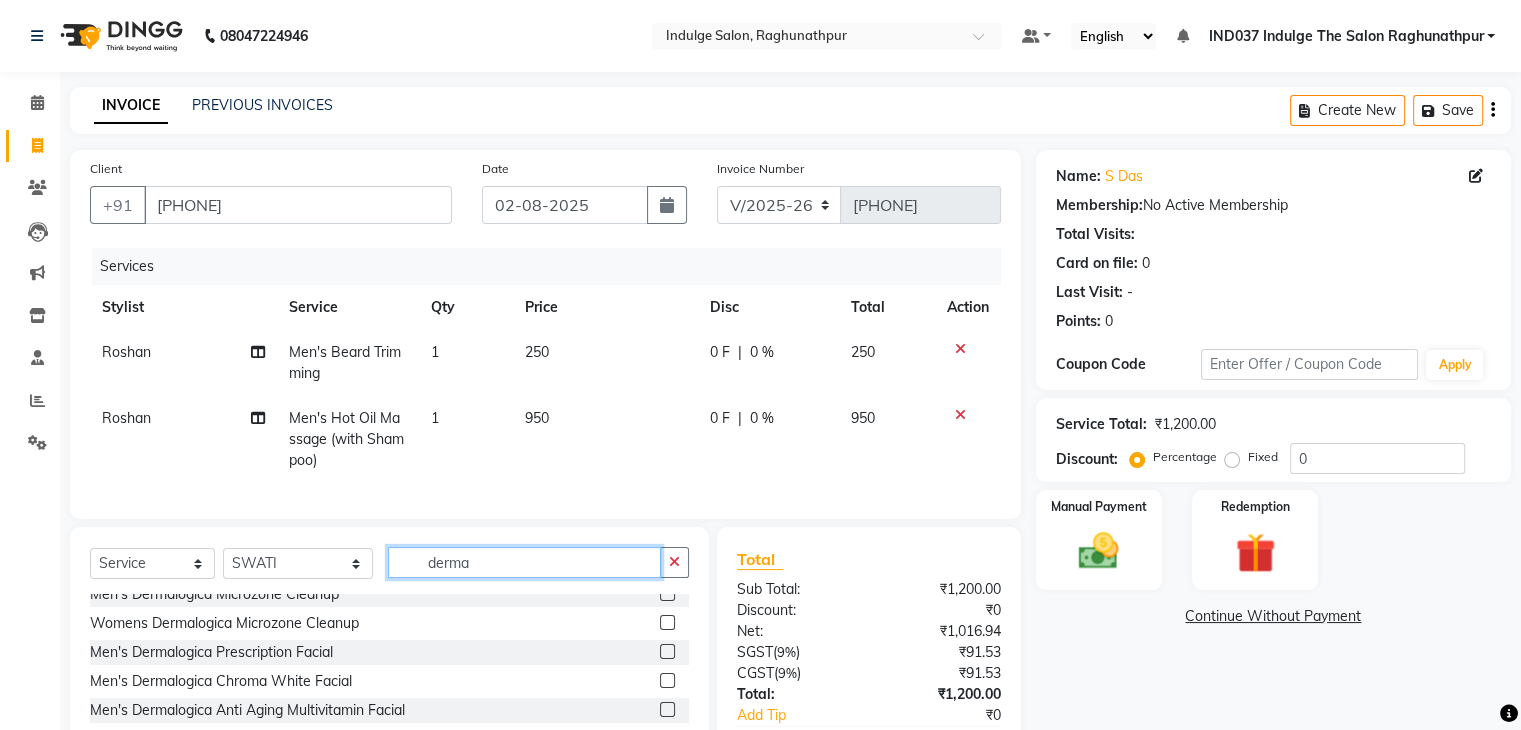 scroll, scrollTop: 20, scrollLeft: 0, axis: vertical 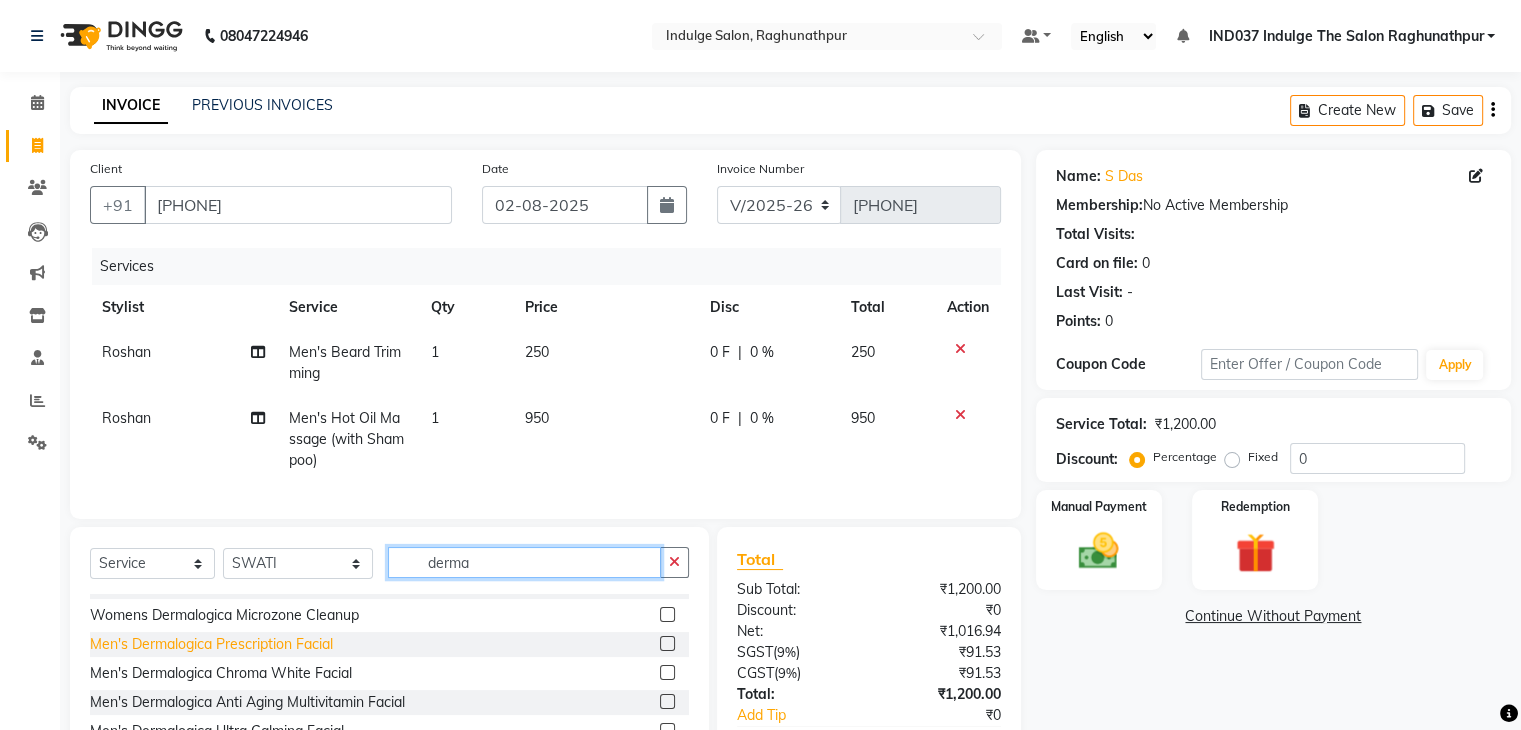 type on "derma" 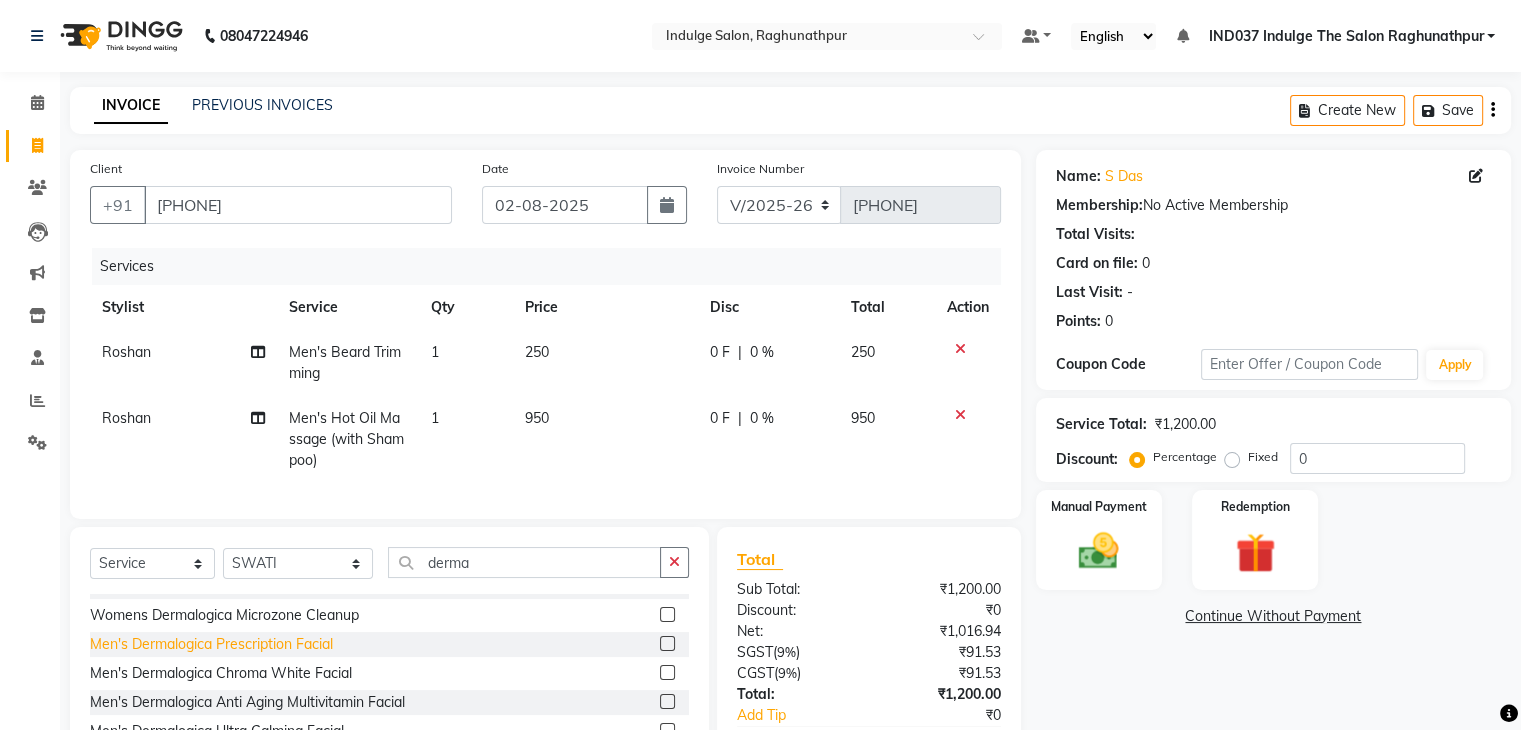 click on "Men's Dermalogica Prescription Facial" 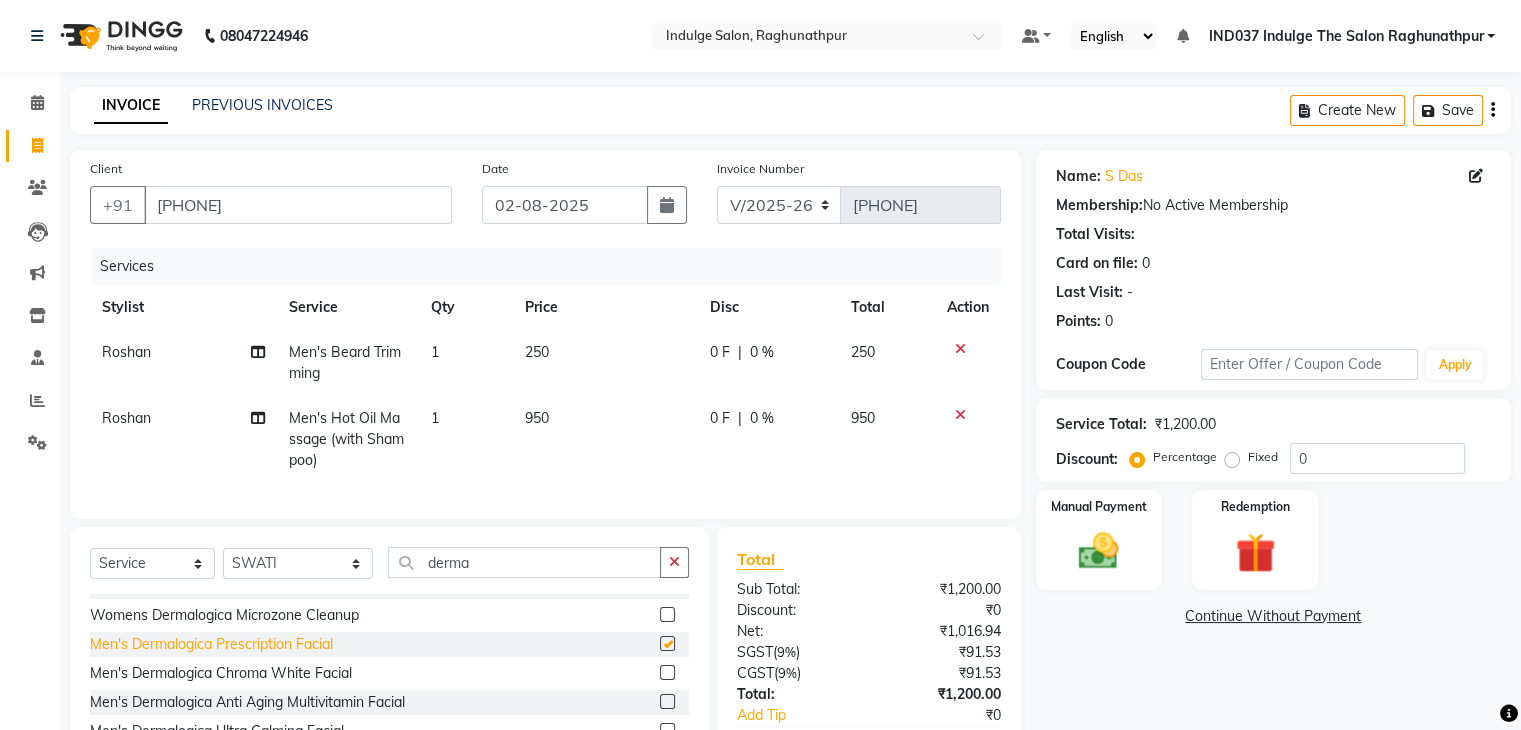 checkbox on "false" 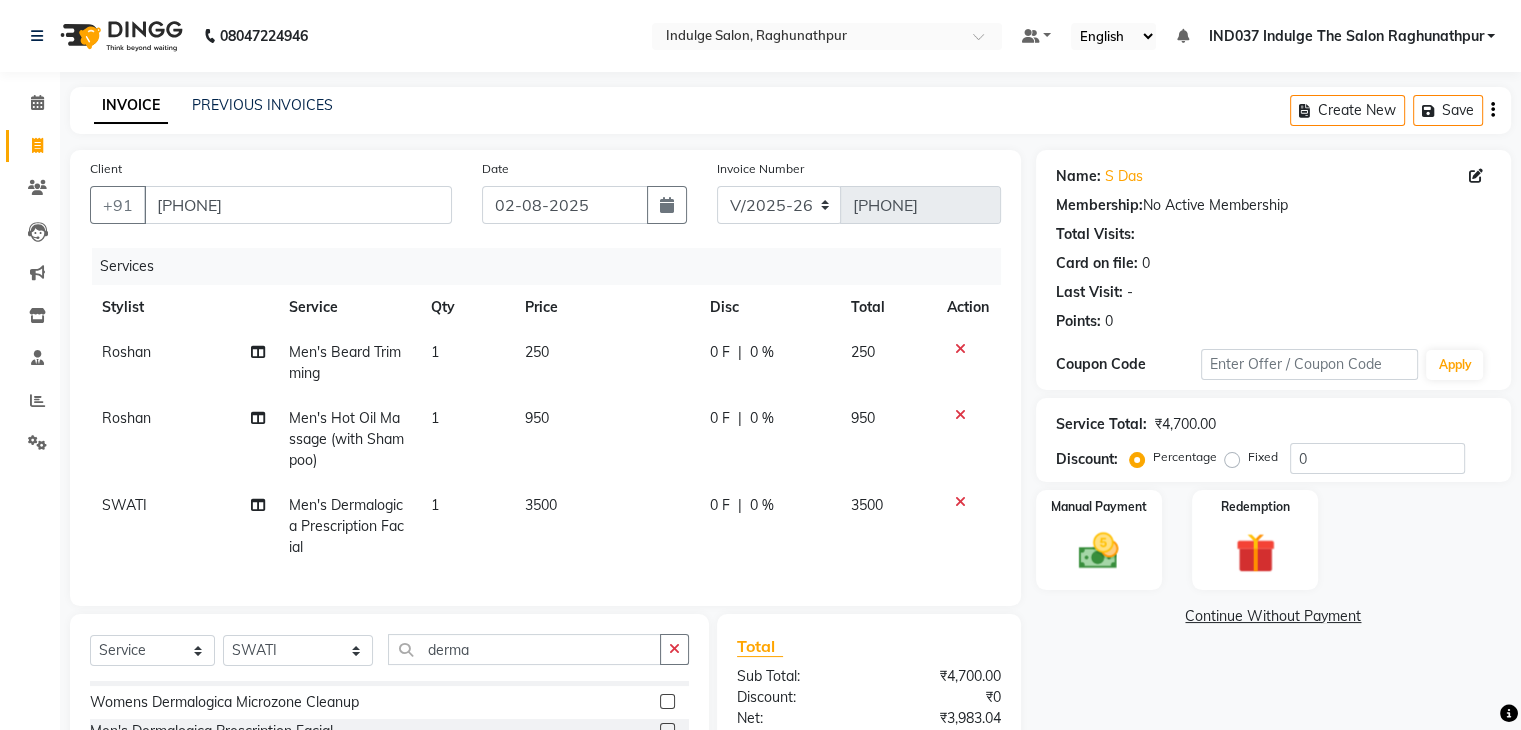 click on "0 %" 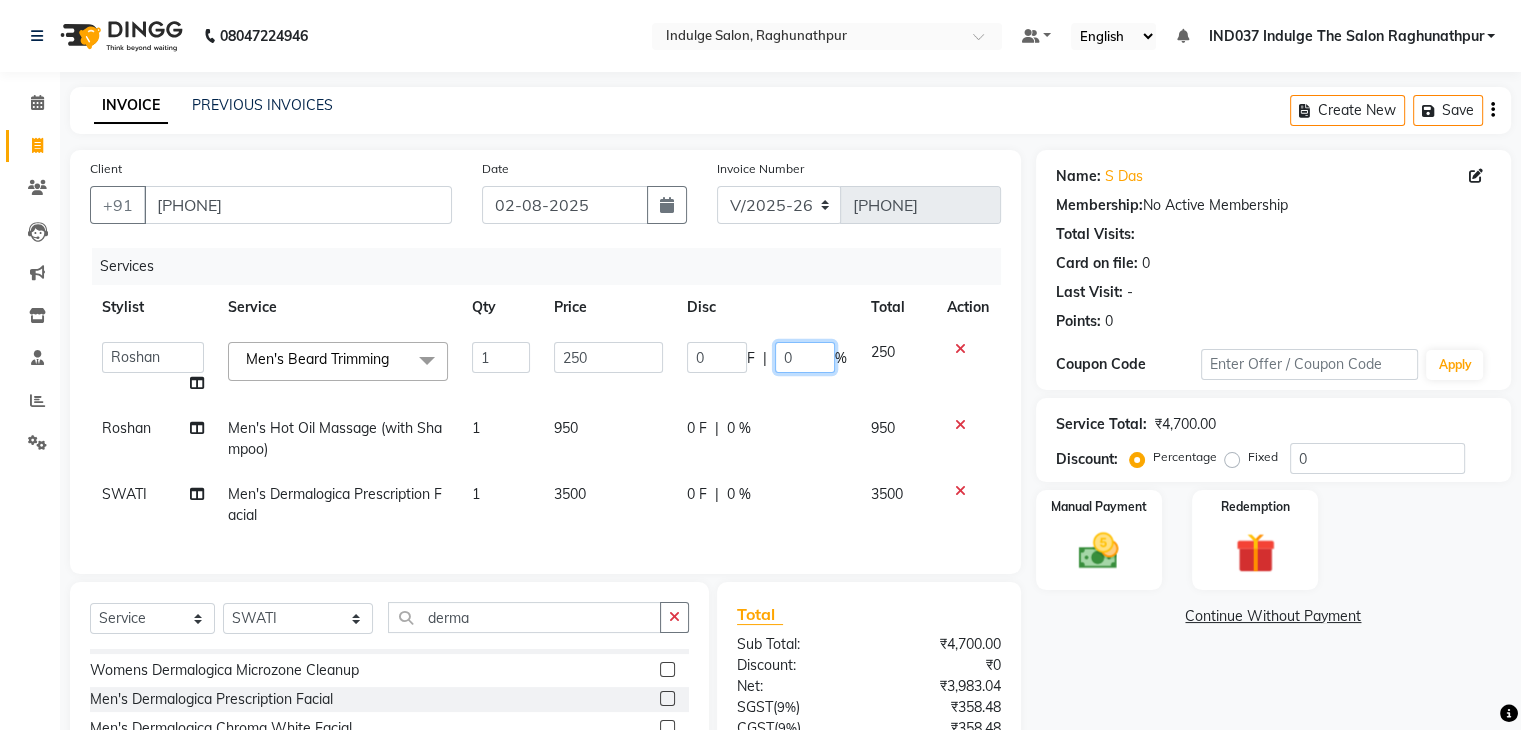 click on "0" 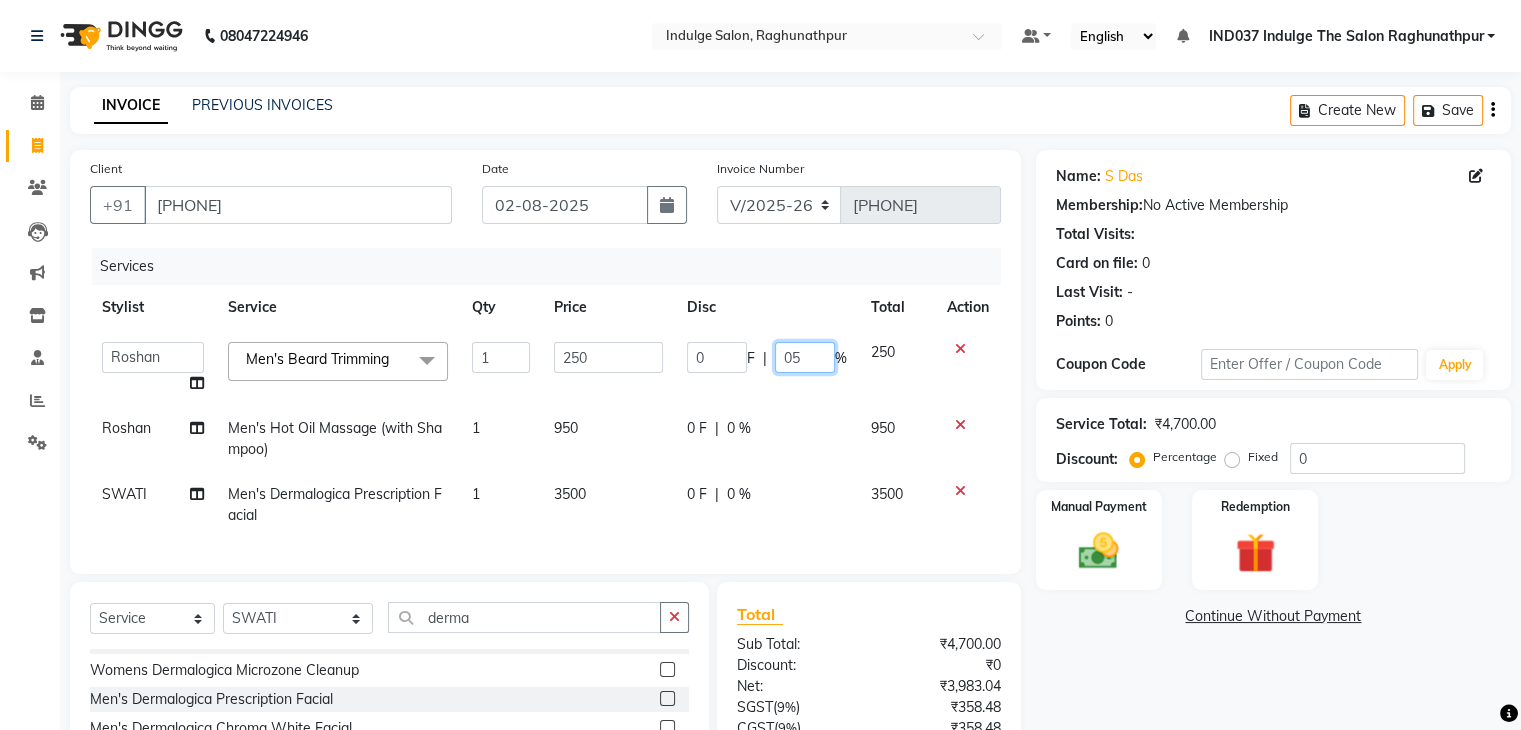type on "050" 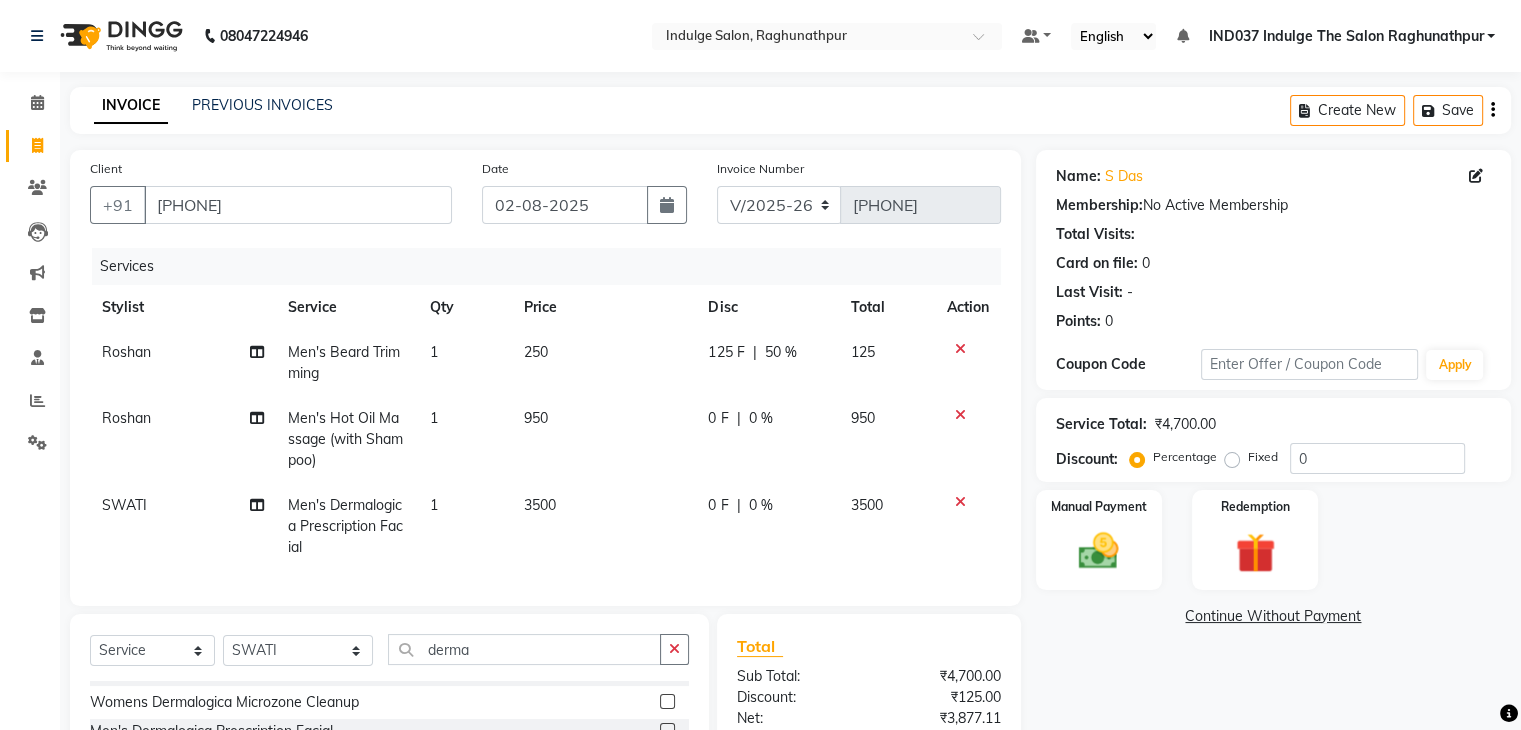 click on "0 F | 0 %" 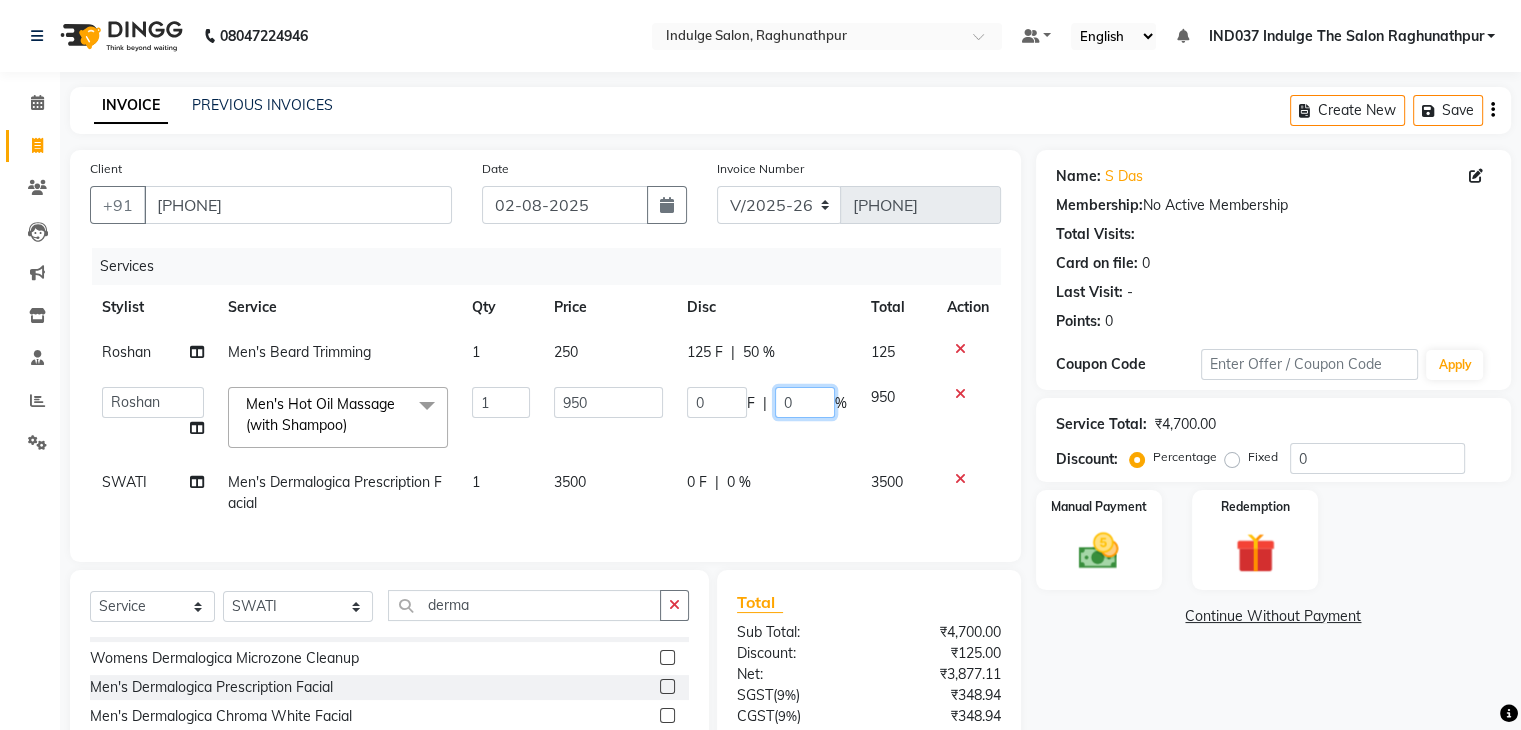 click on "0" 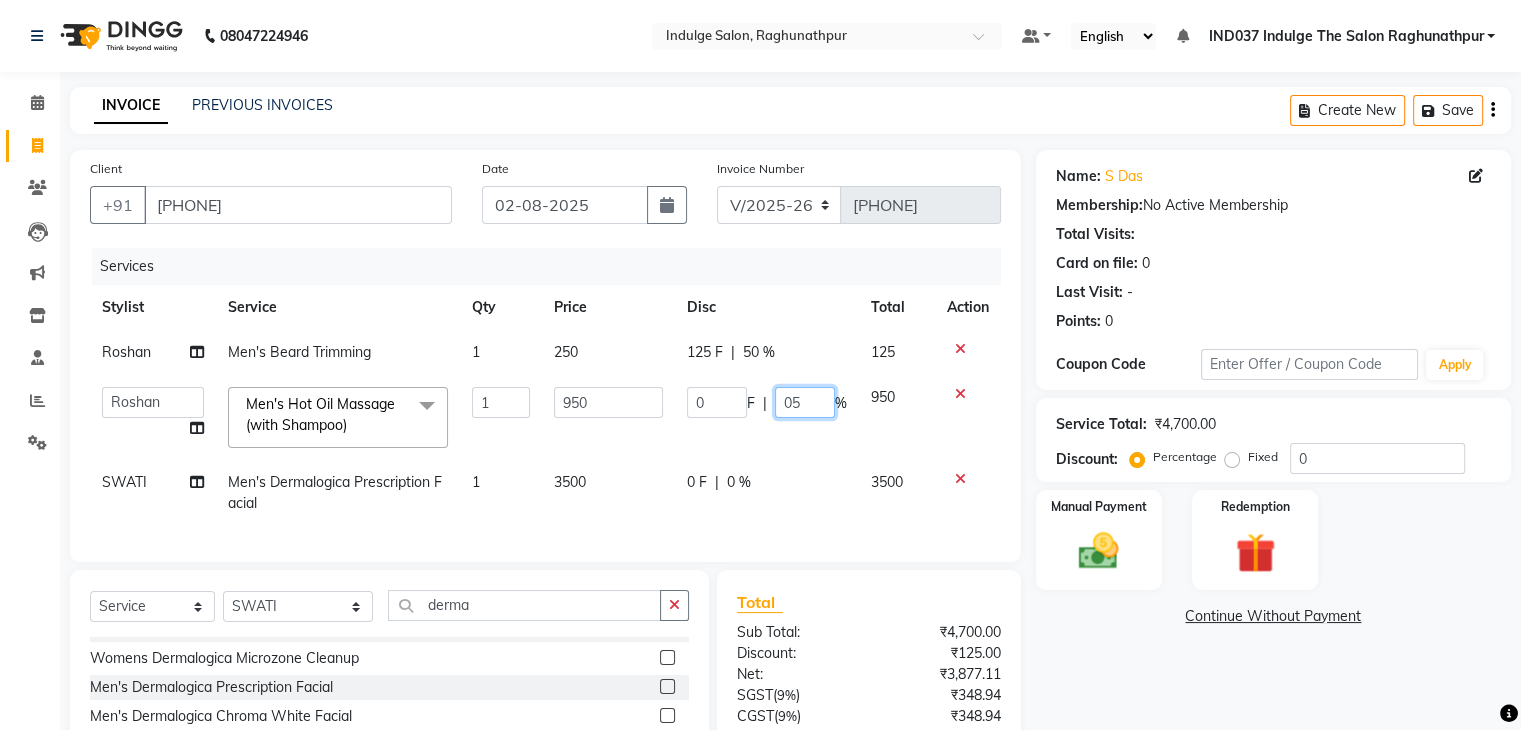 type on "050" 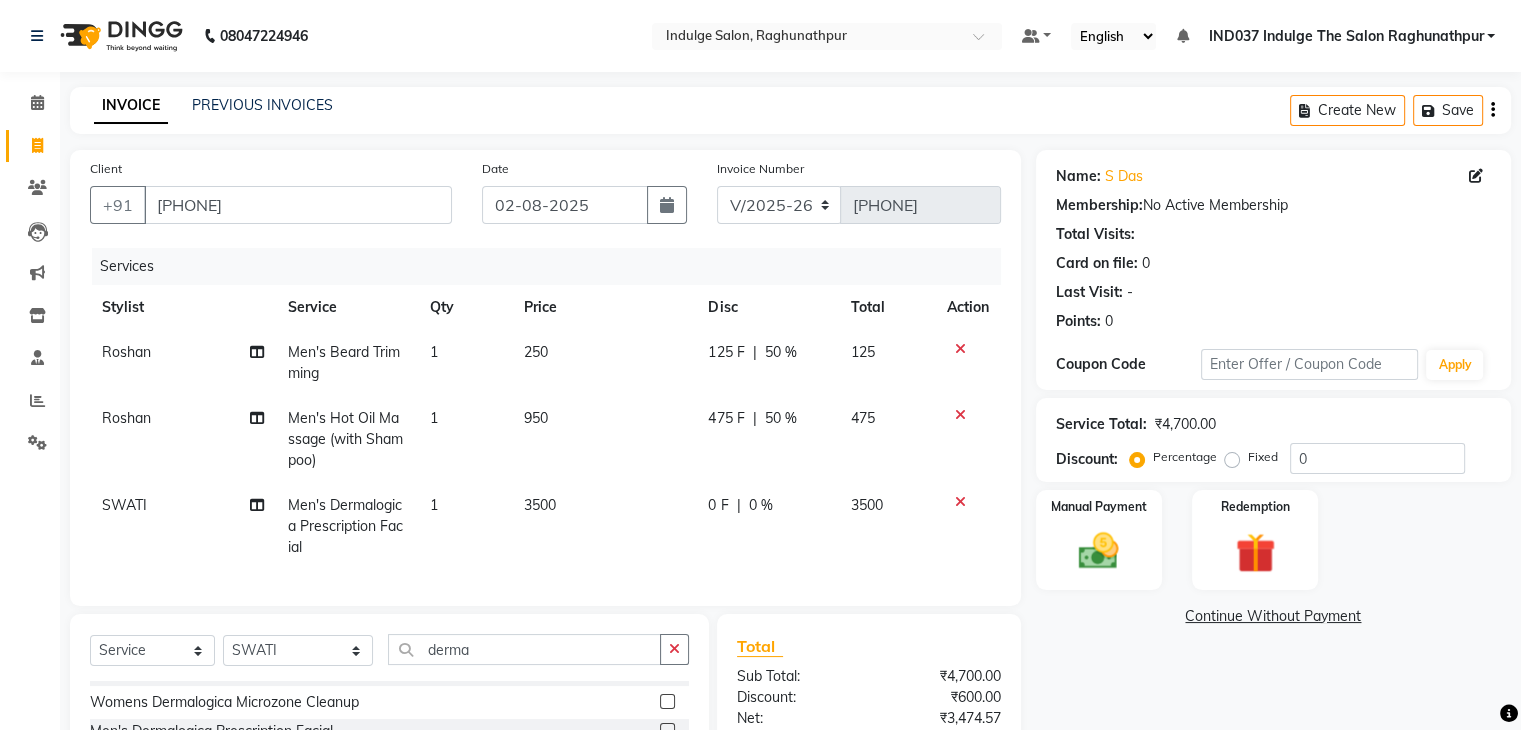drag, startPoint x: 738, startPoint y: 483, endPoint x: 756, endPoint y: 511, distance: 33.286633 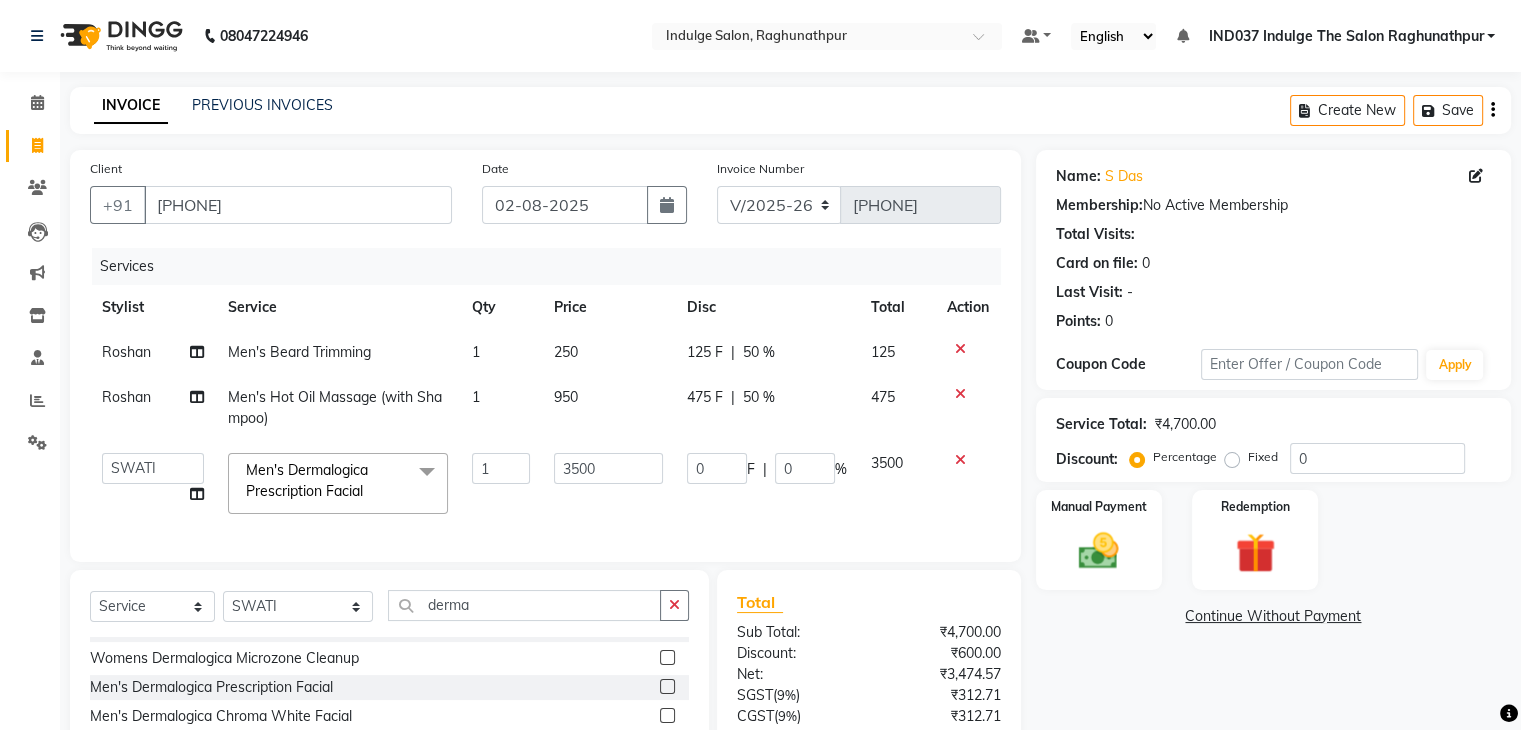 click on "0 F | 0 %" 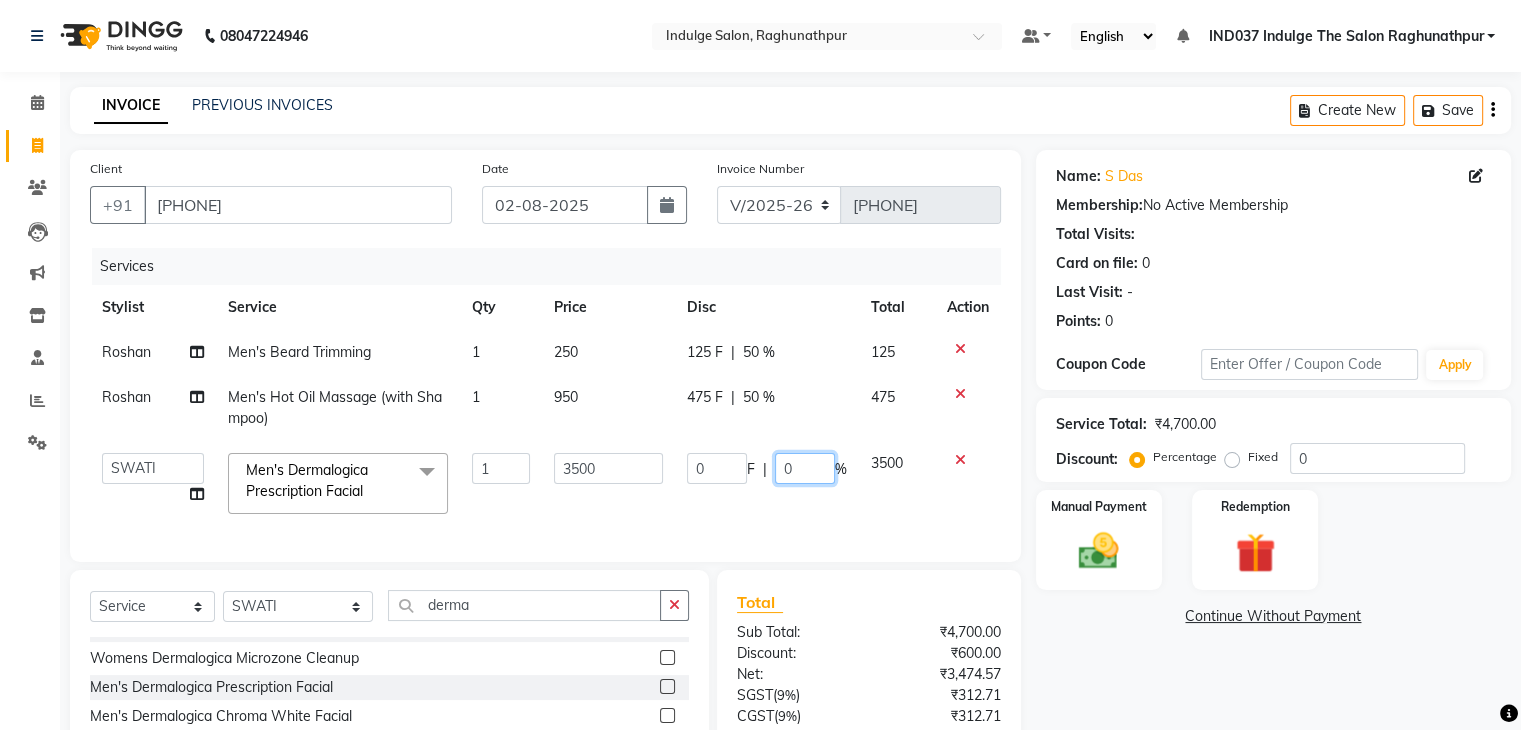 click on "0" 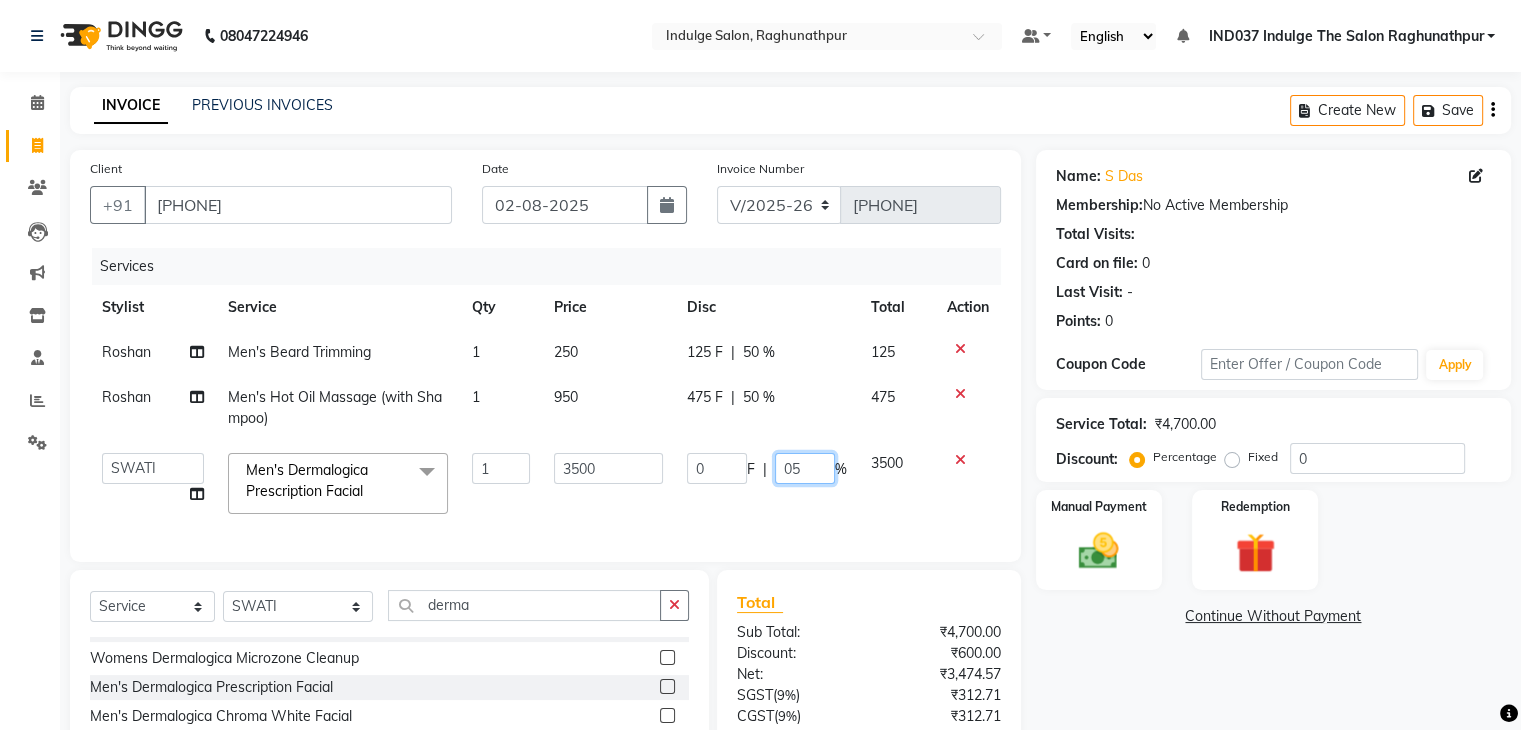 type on "050" 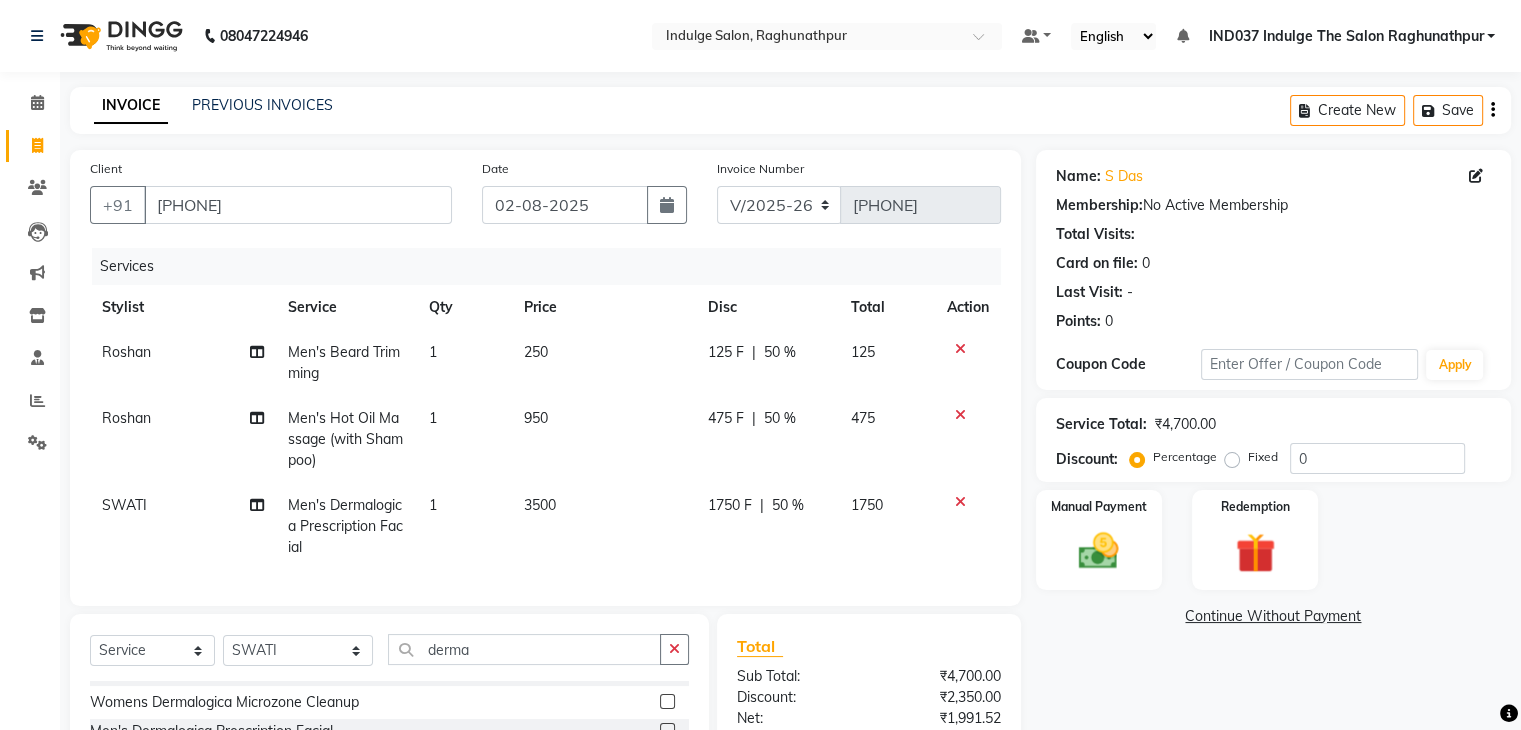 click on "Name: [LAST] Membership: No Active Membership Total Visits: Card on file: 0 Last Visit: - Points: 0 Coupon Code Apply Service Total: ₹4,700.00 Discount: Percentage Fixed 0 Manual Payment Redemption Continue Without Payment" 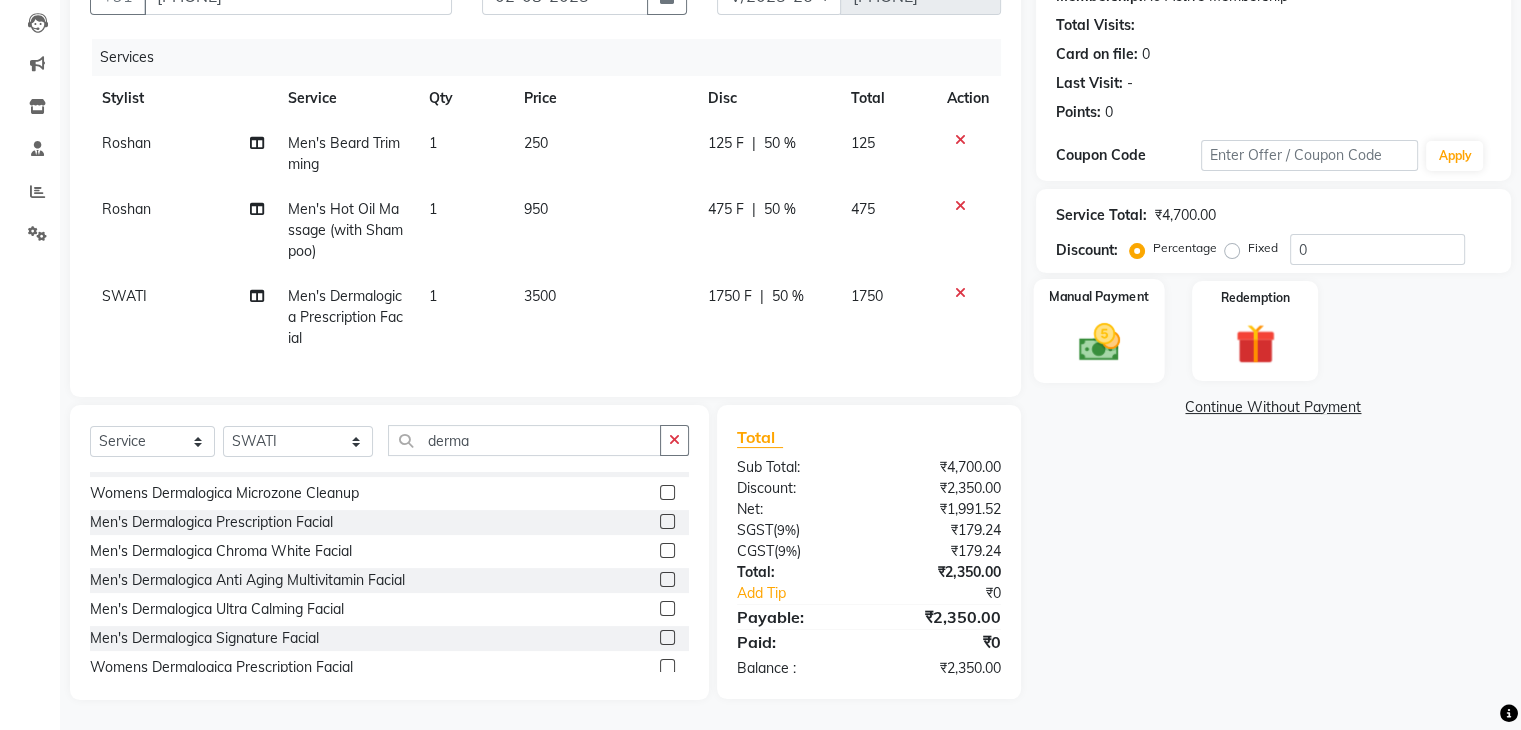 click 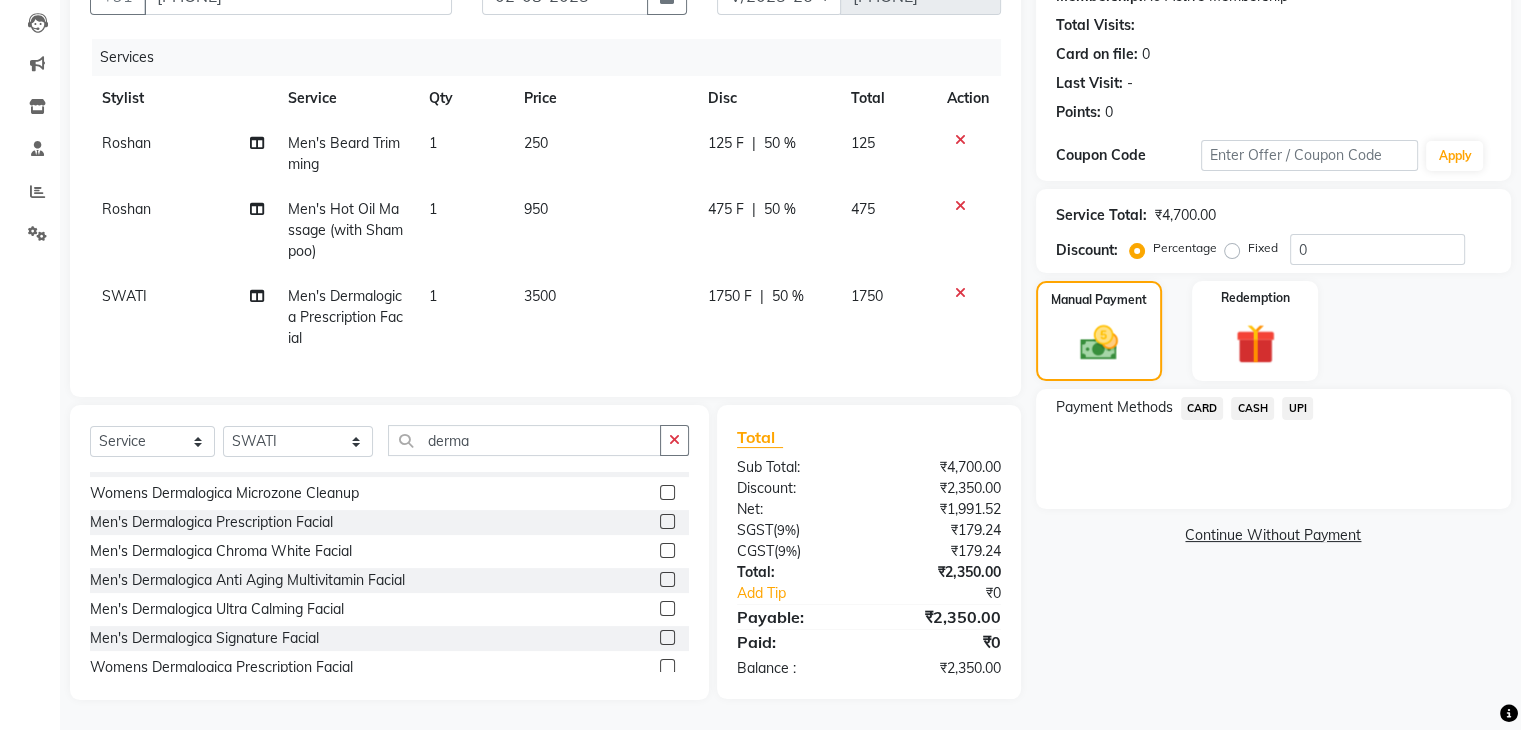 click on "CASH" 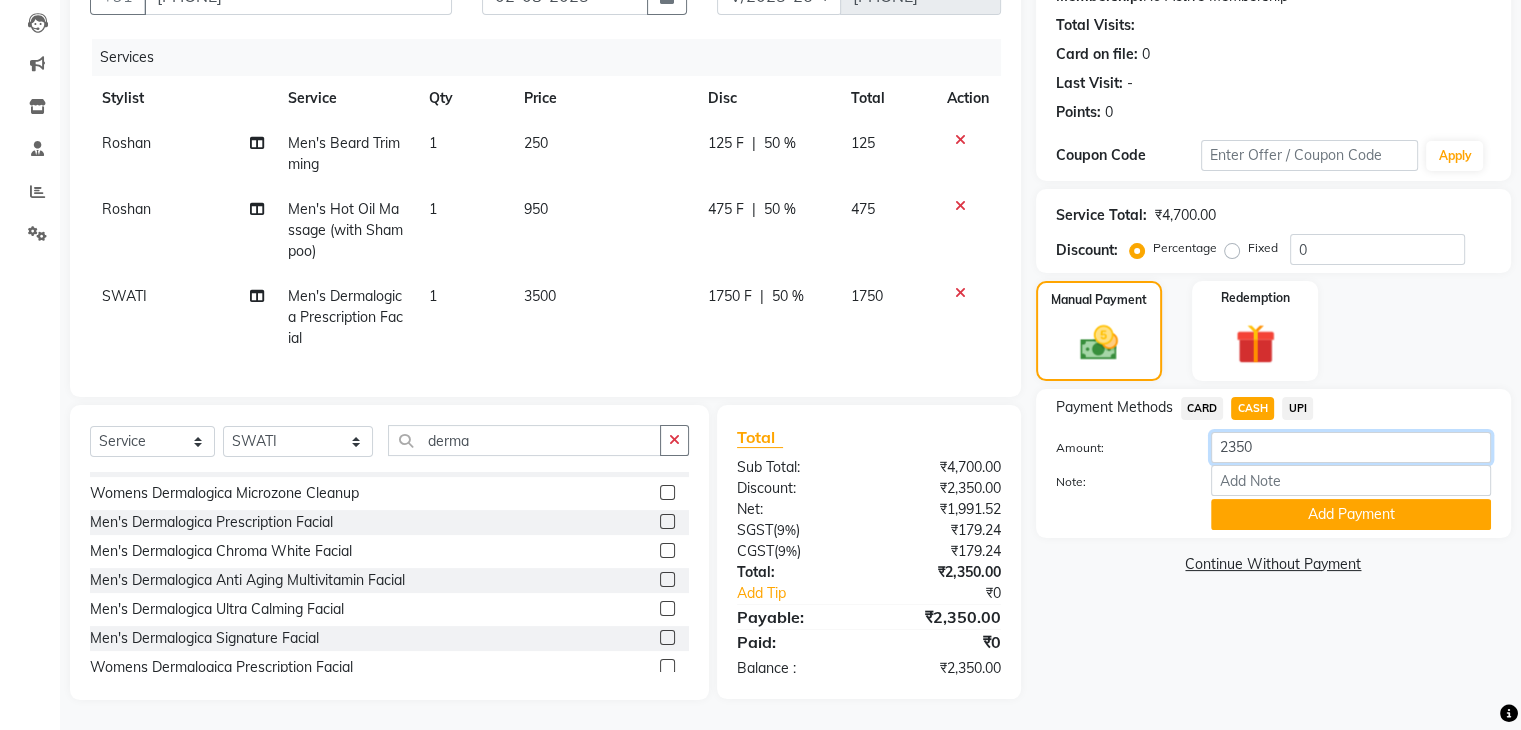 click on "2350" 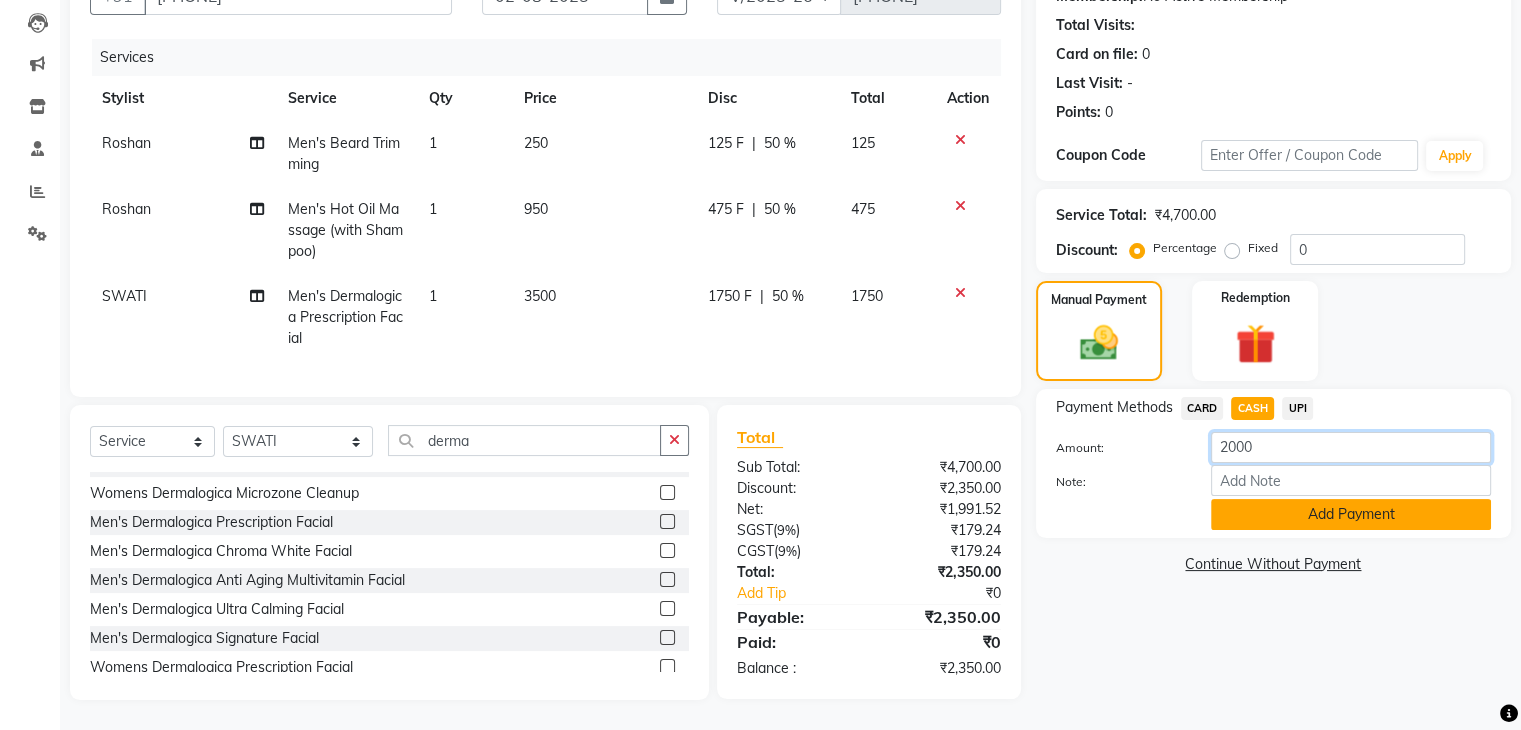 type on "2000" 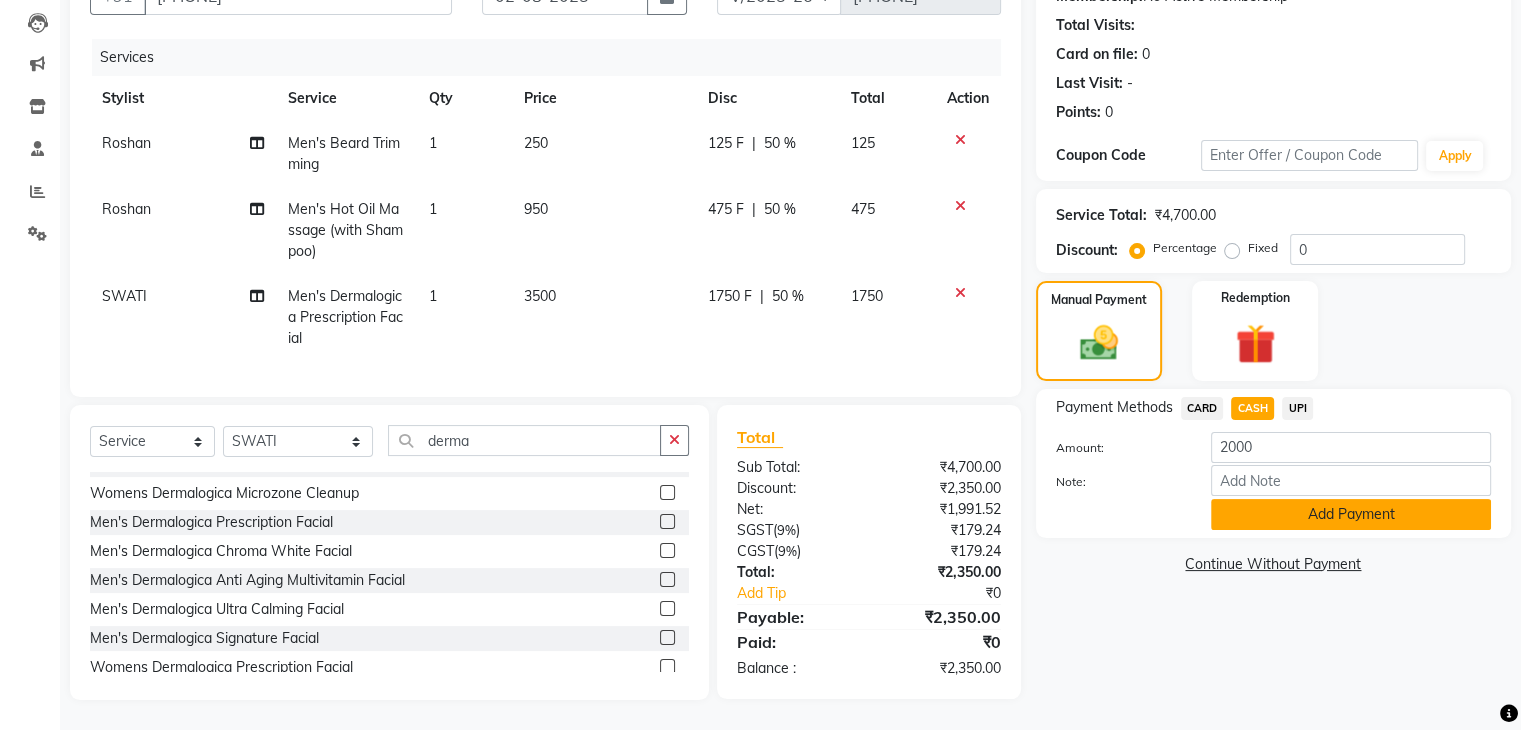 click on "Add Payment" 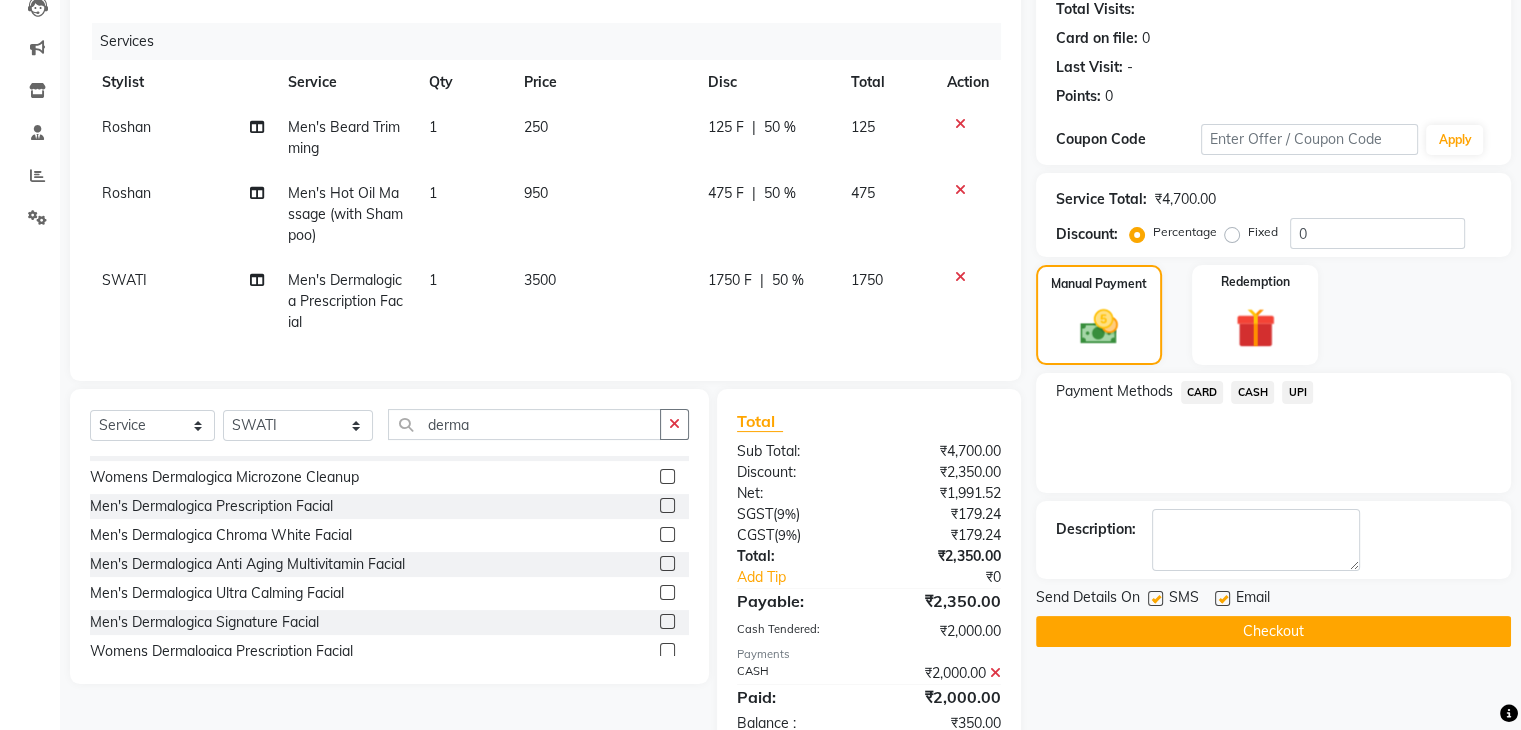 click on "UPI" 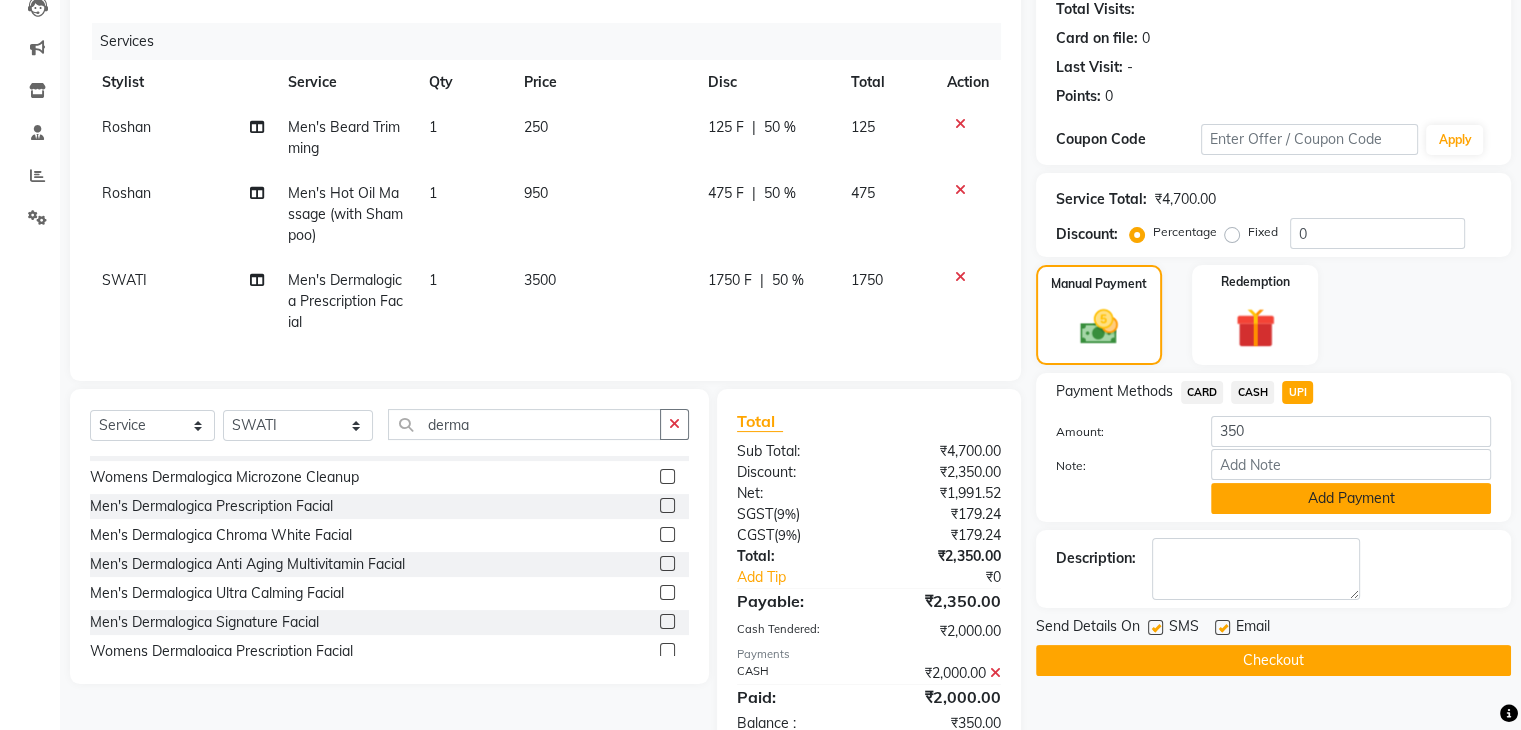 click on "Add Payment" 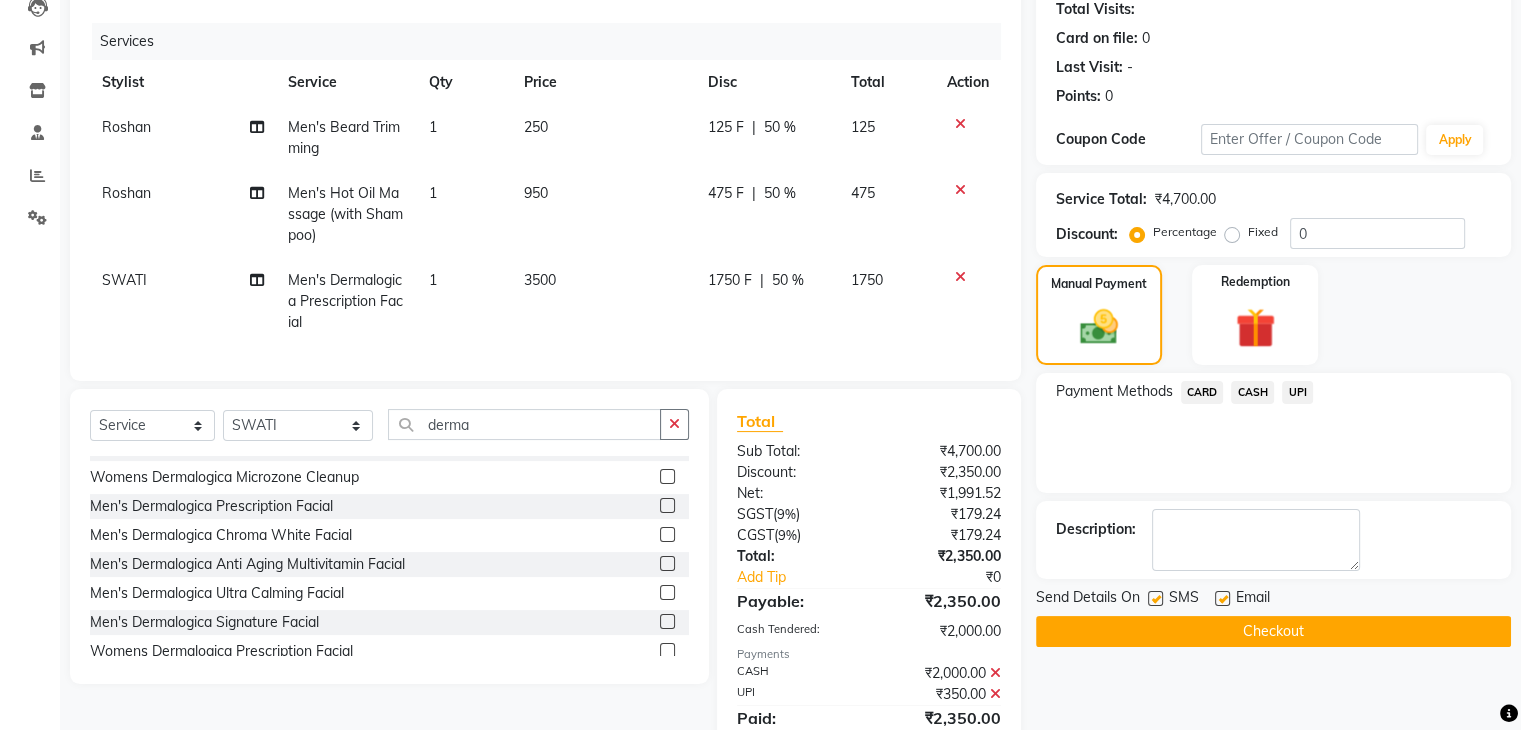 click 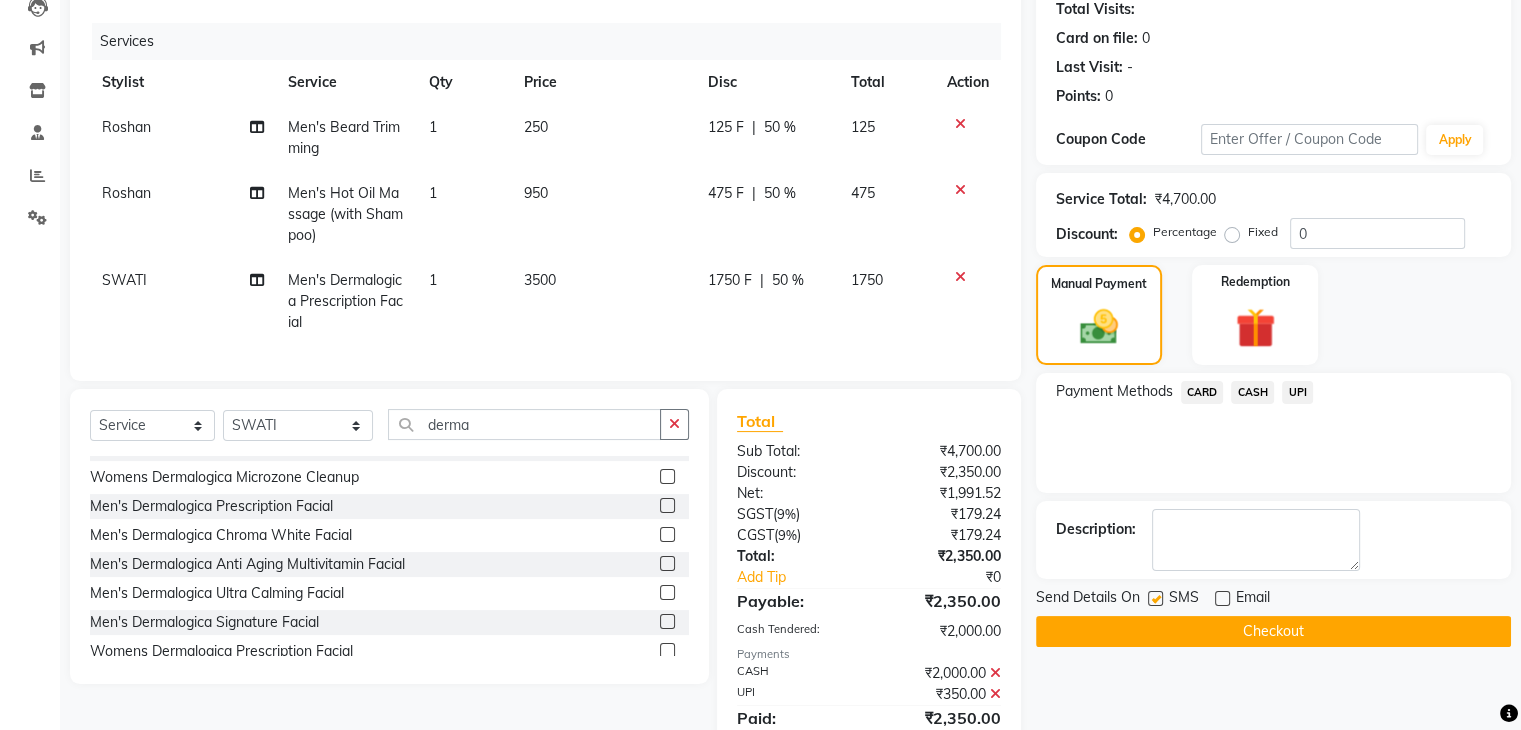 drag, startPoint x: 1221, startPoint y: 625, endPoint x: 1158, endPoint y: 631, distance: 63.28507 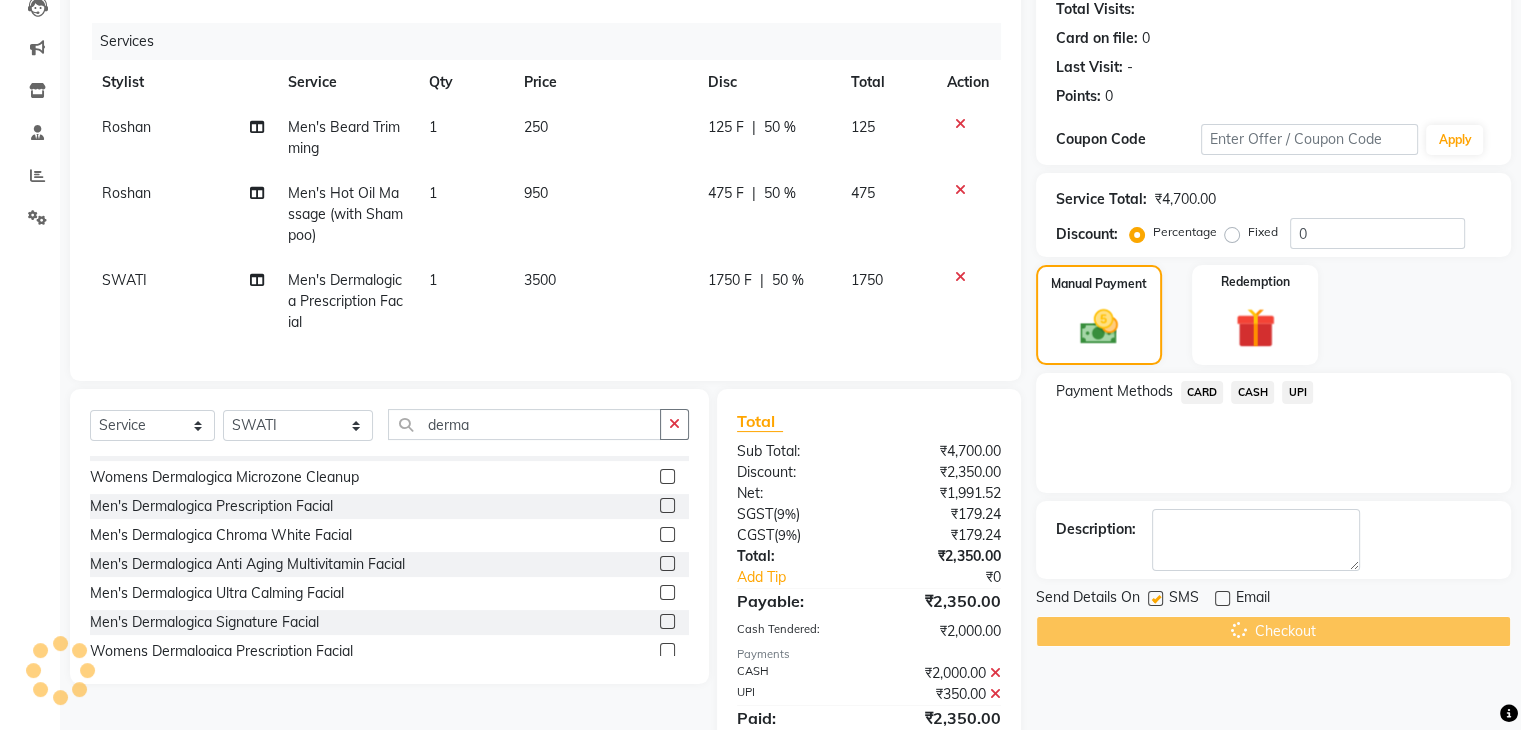 click on "Checkout" 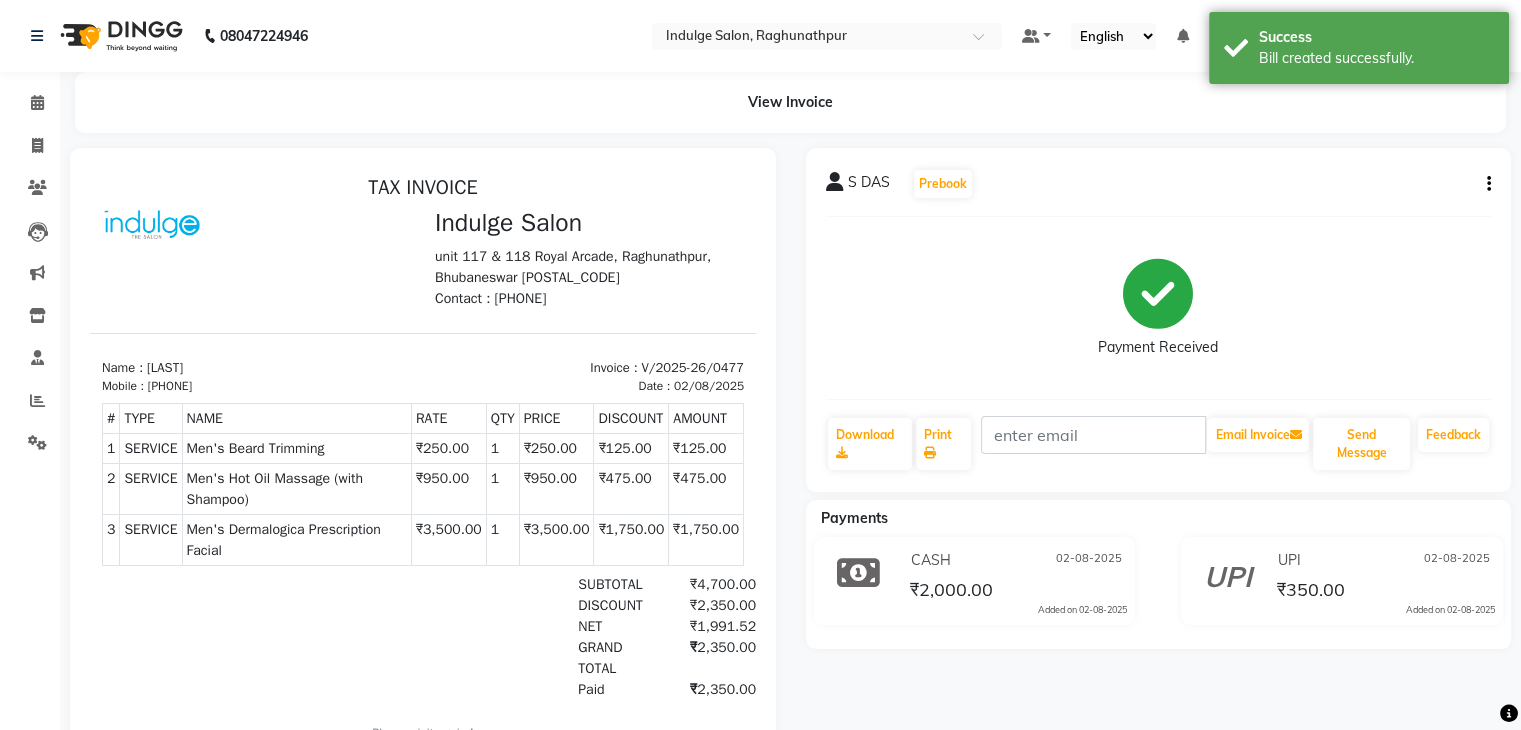scroll, scrollTop: 0, scrollLeft: 0, axis: both 